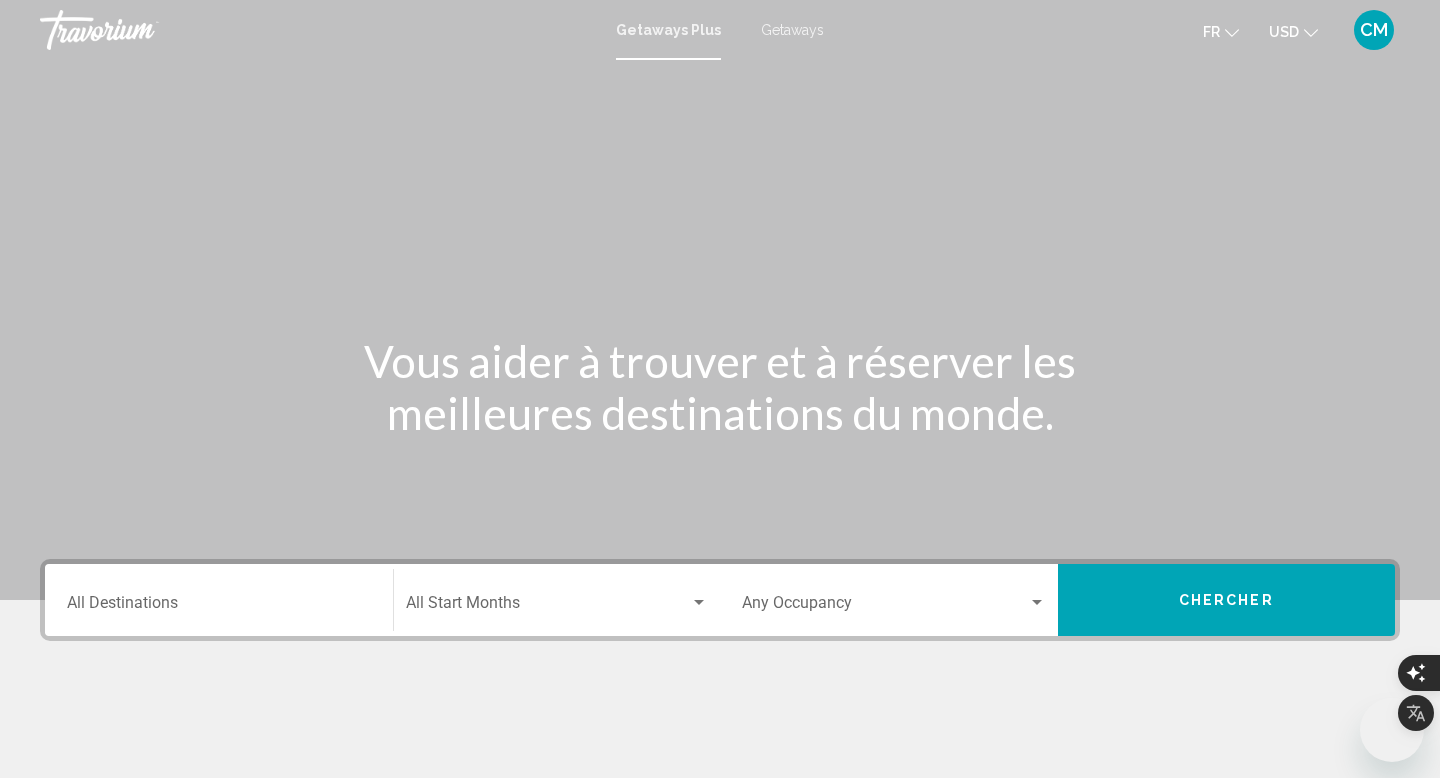 scroll, scrollTop: 0, scrollLeft: 0, axis: both 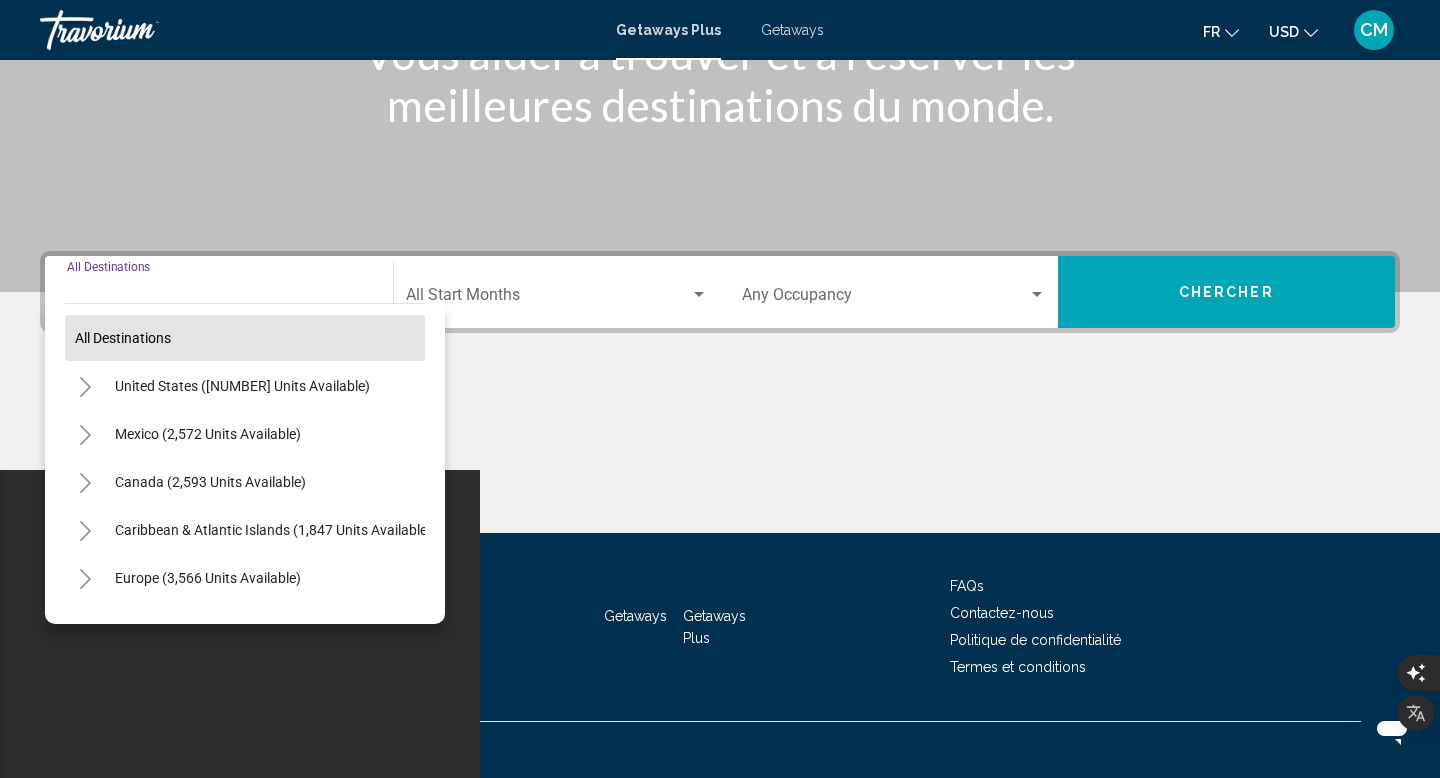 click on "All destinations" at bounding box center [245, 338] 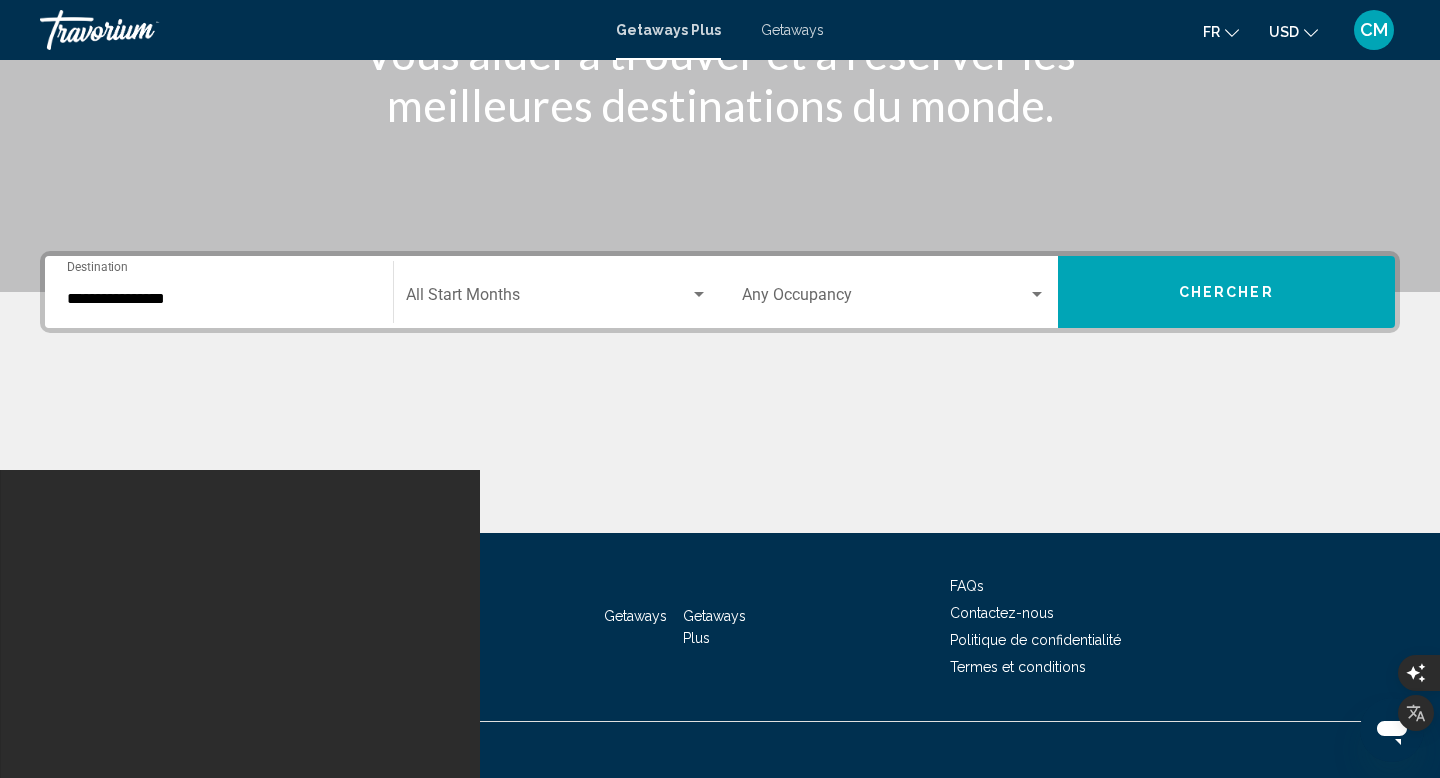 click on "**********" at bounding box center (219, 299) 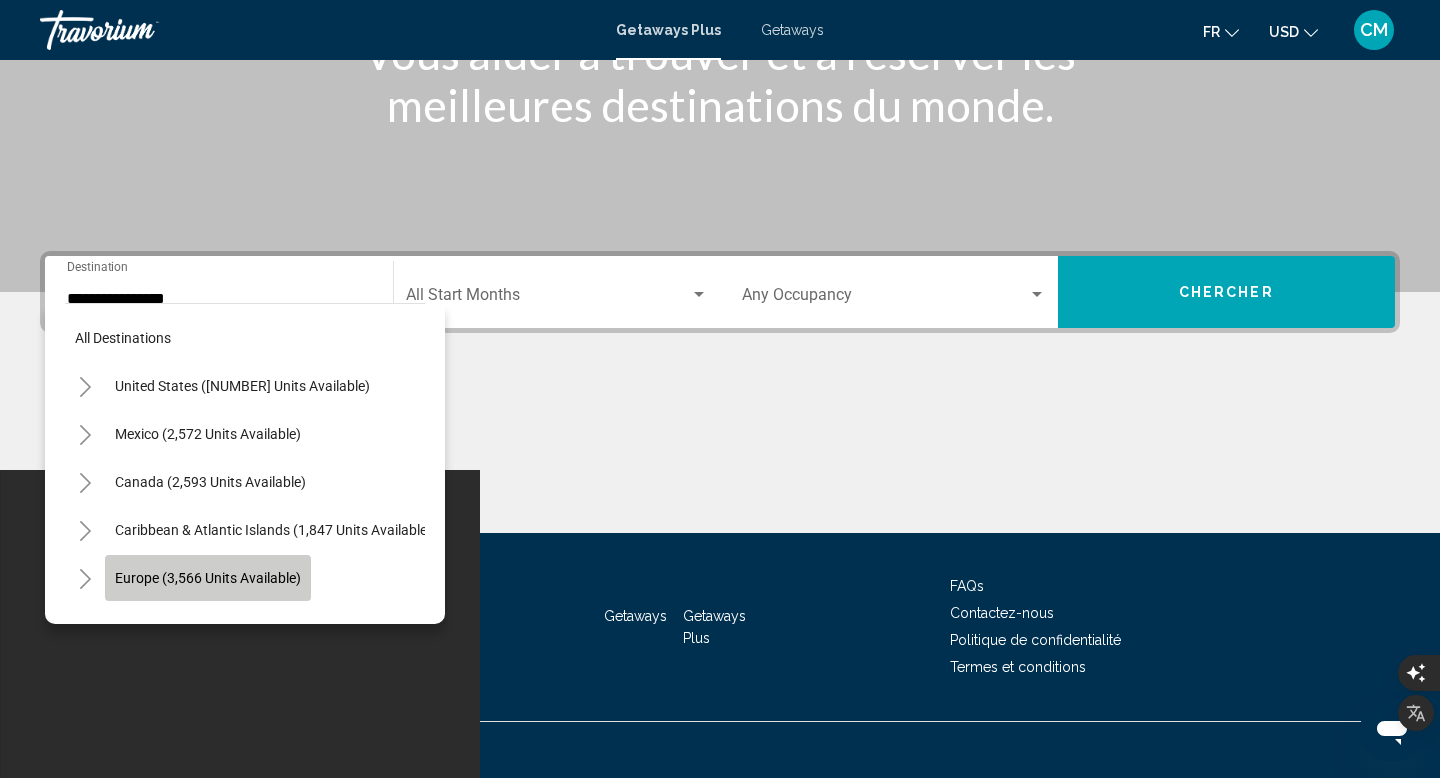 click on "Europe (3,566 units available)" 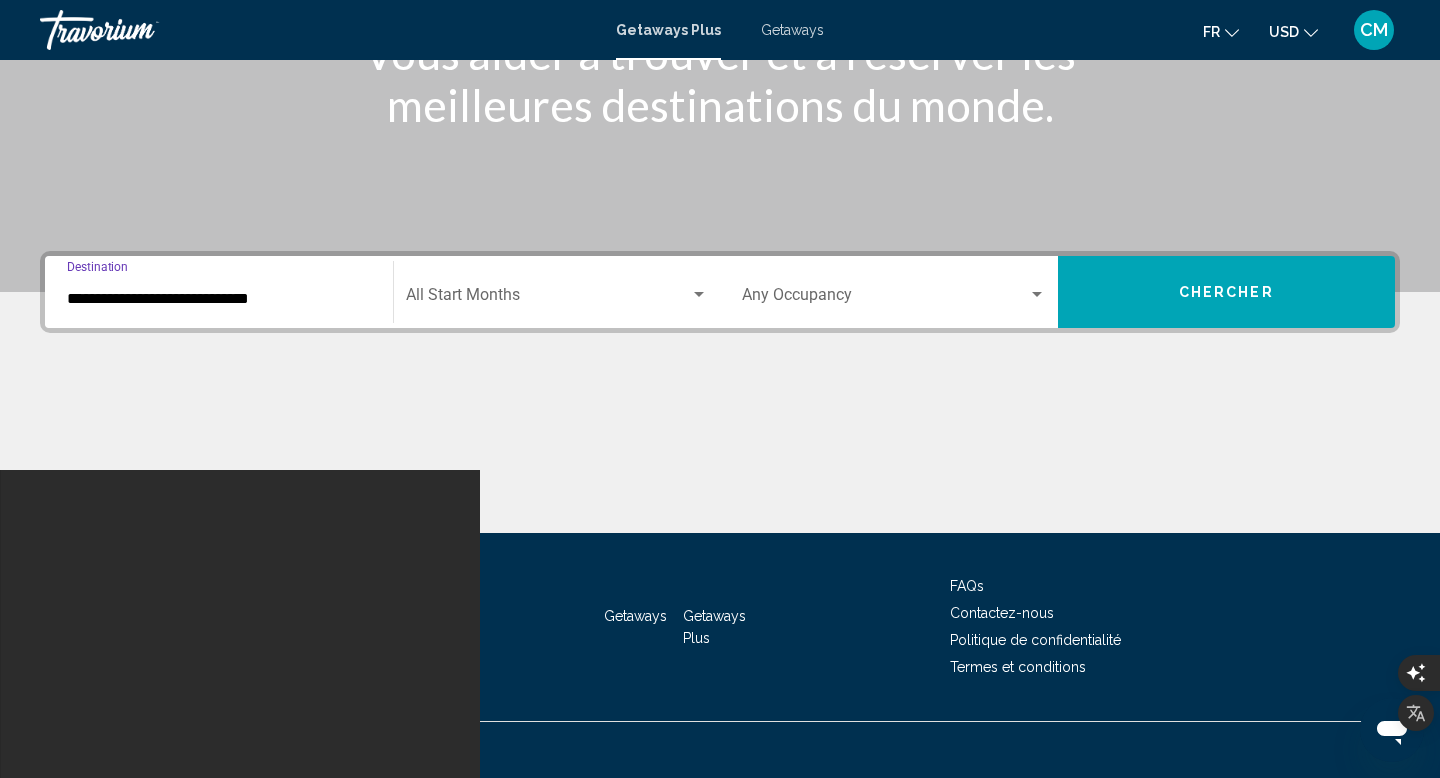 click at bounding box center [699, 294] 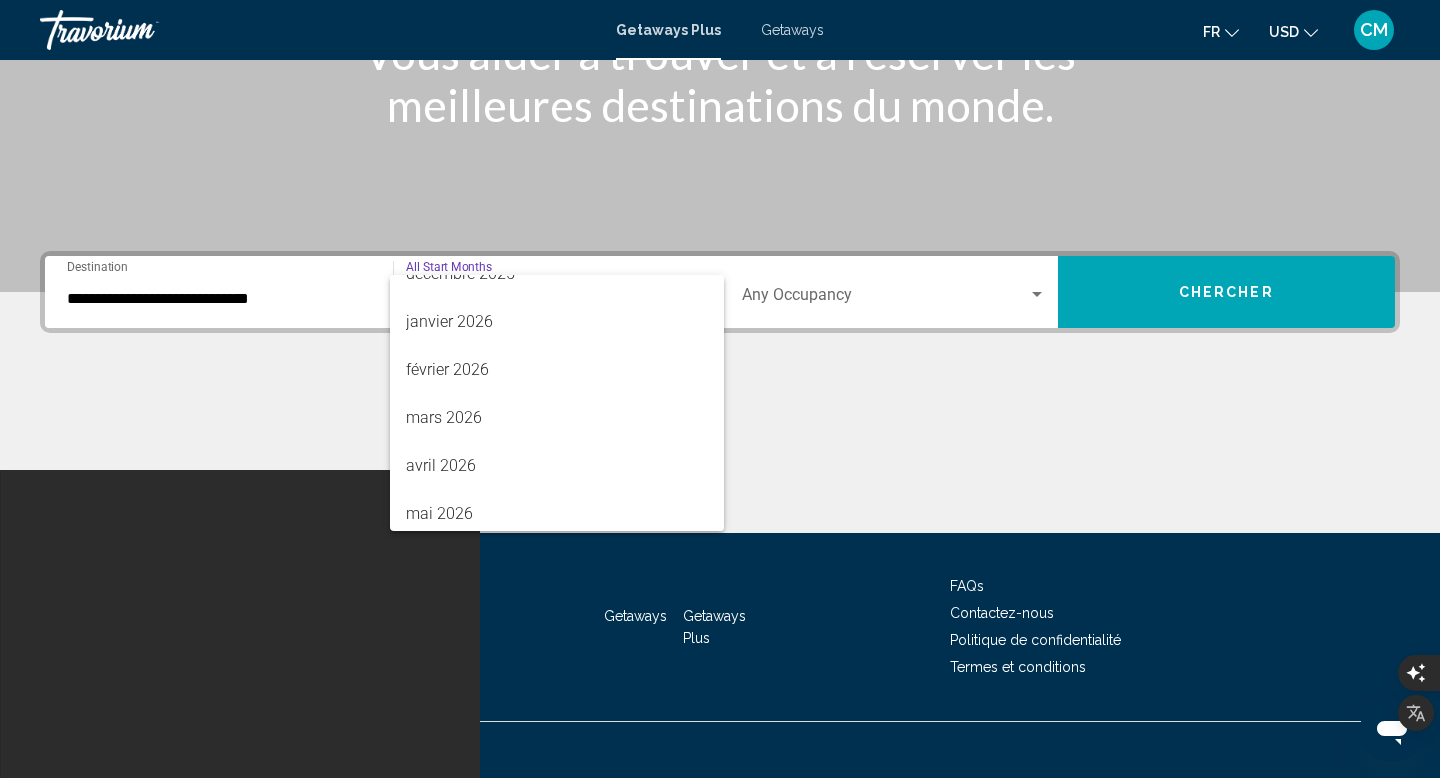 scroll, scrollTop: 283, scrollLeft: 0, axis: vertical 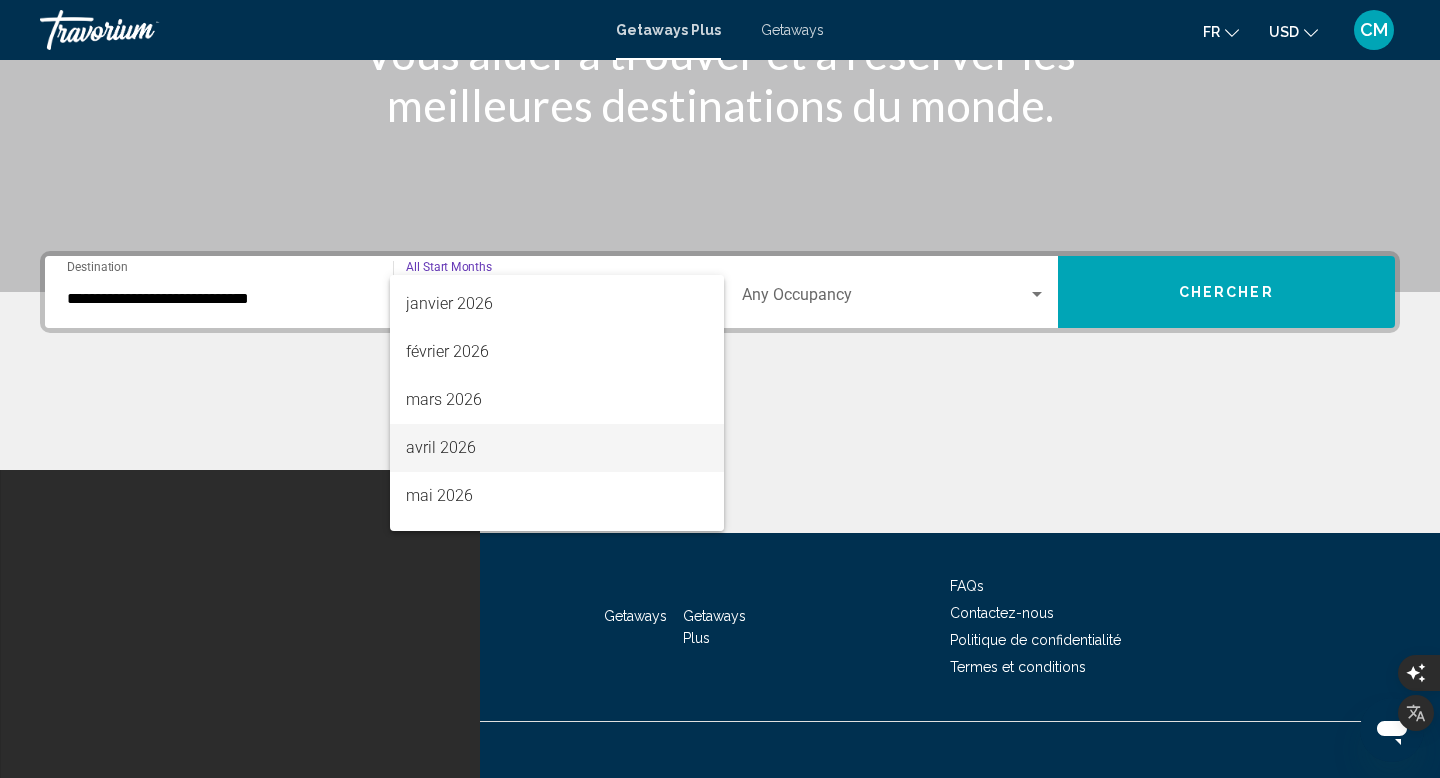 click on "avril 2026" at bounding box center (557, 448) 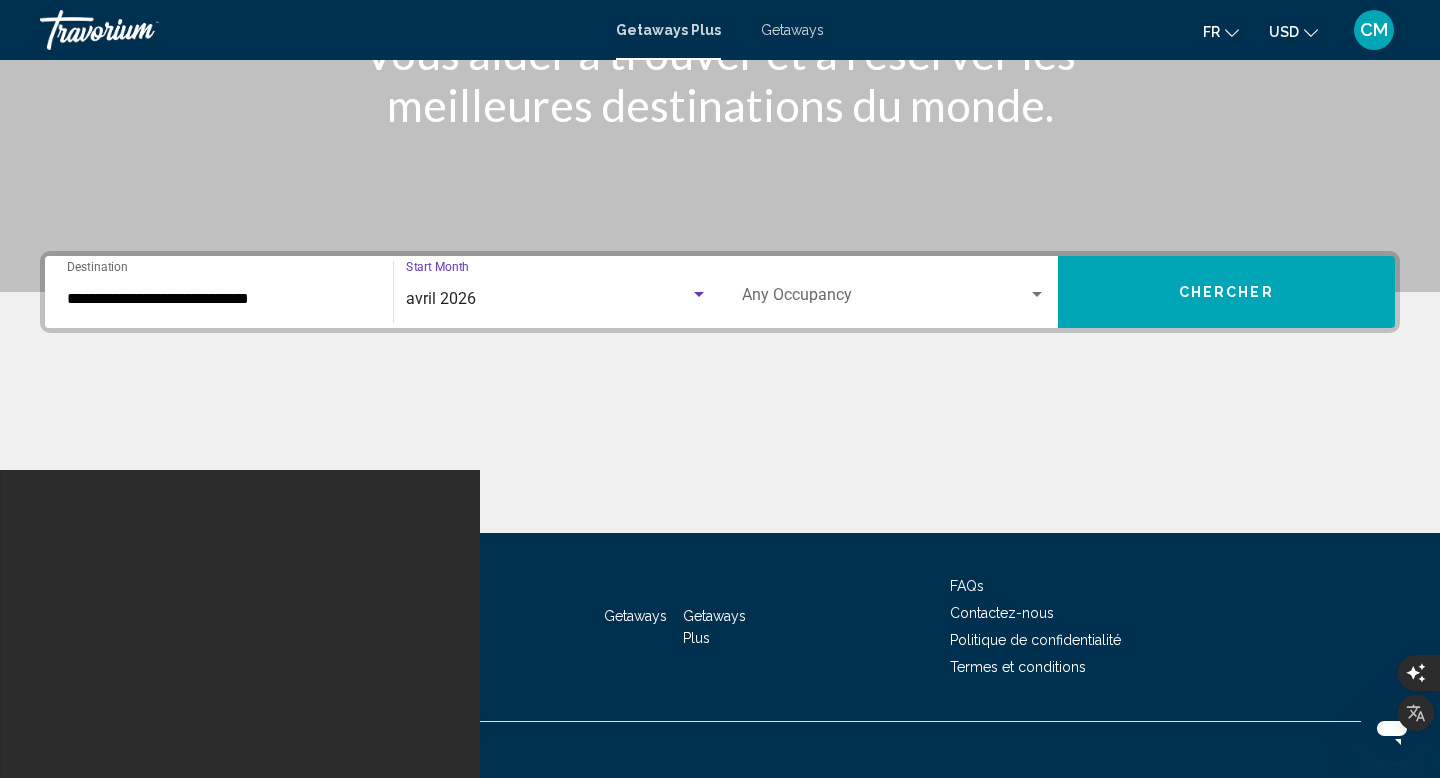 click at bounding box center [1037, 294] 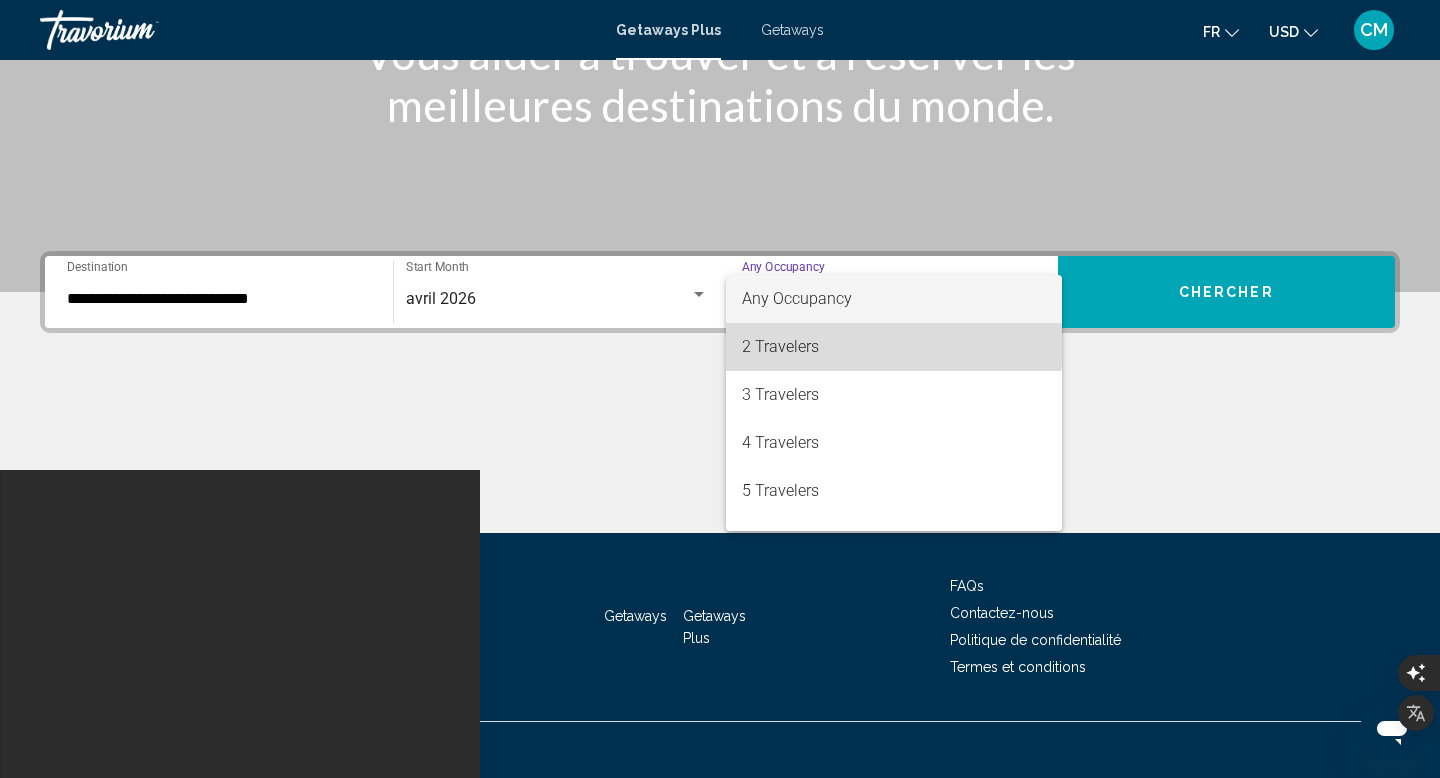 click on "2 Travelers" at bounding box center [894, 347] 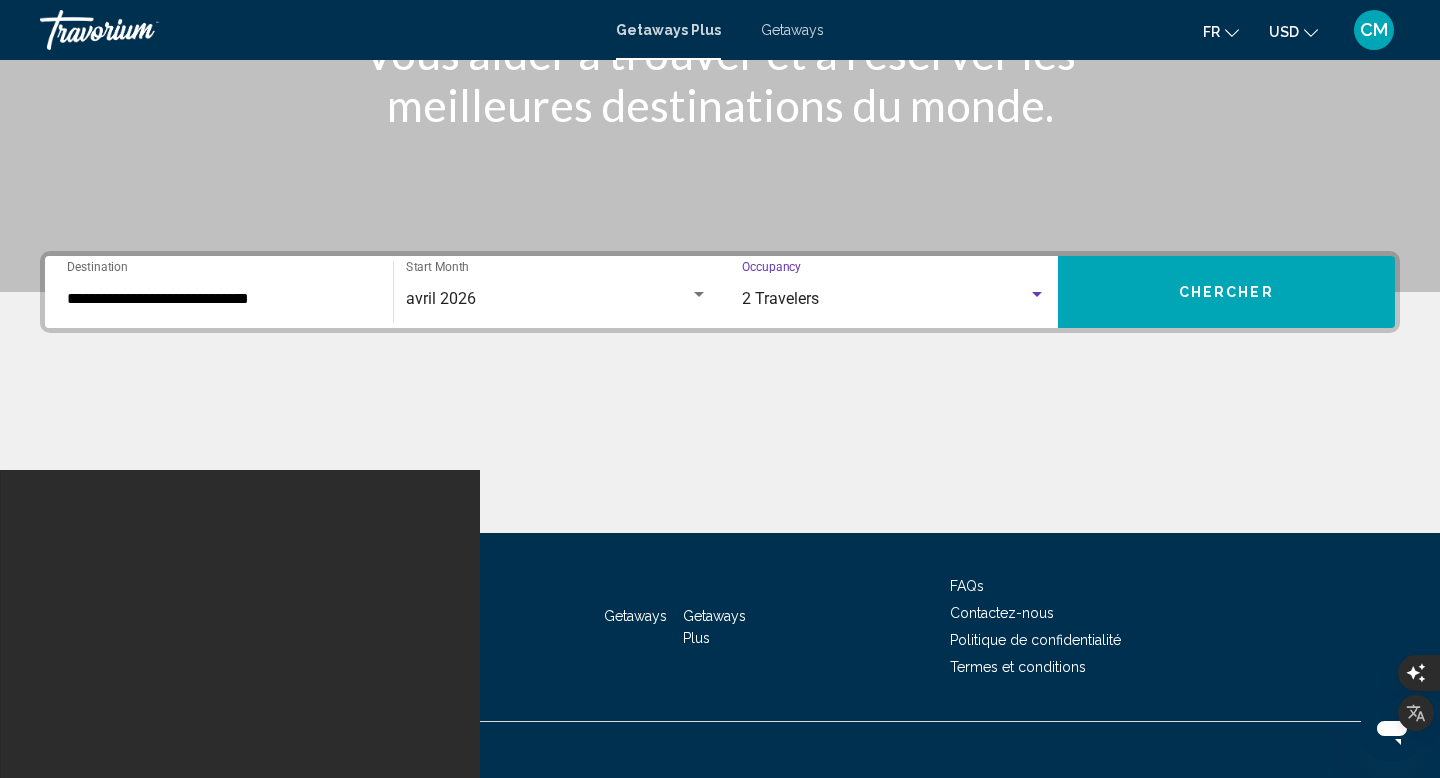 click on "Chercher" at bounding box center (1227, 292) 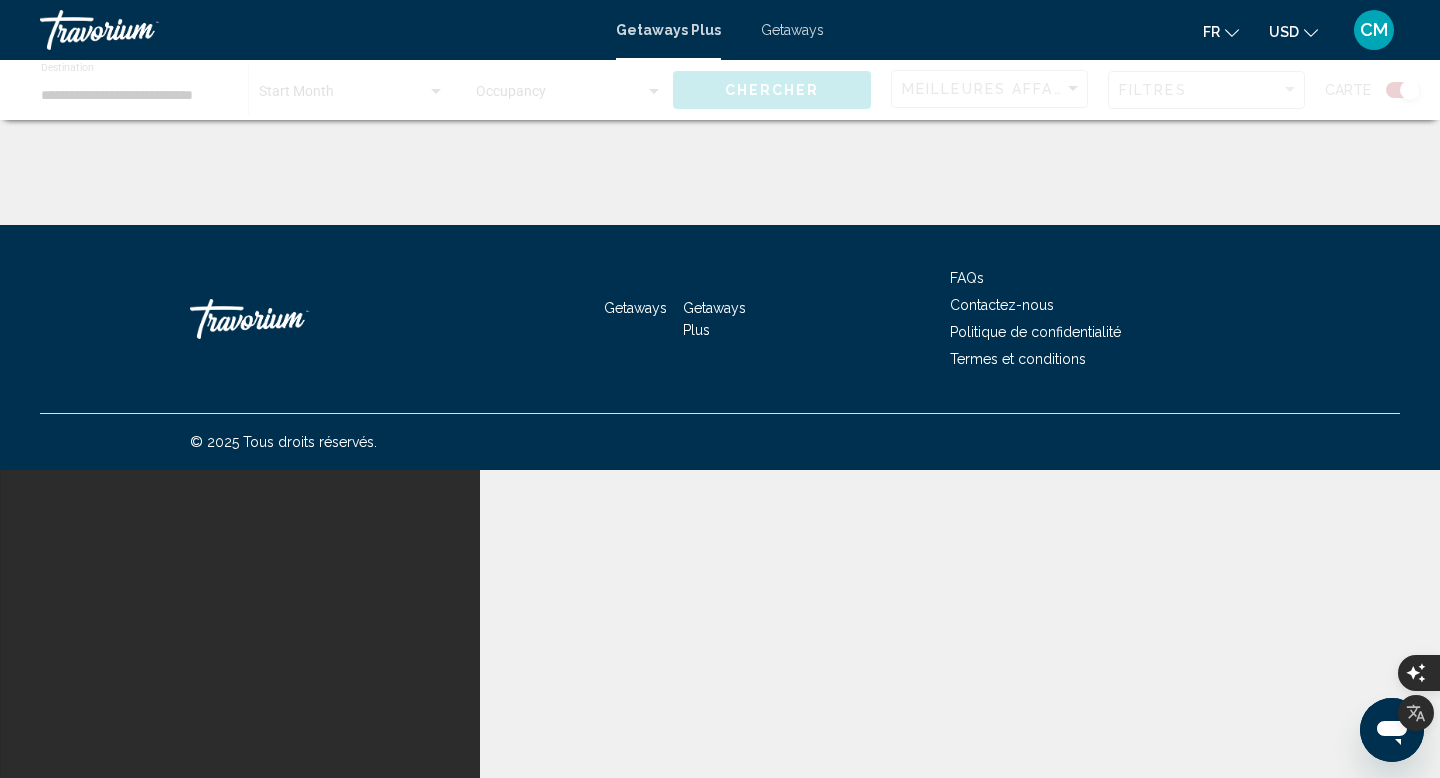 scroll, scrollTop: 0, scrollLeft: 0, axis: both 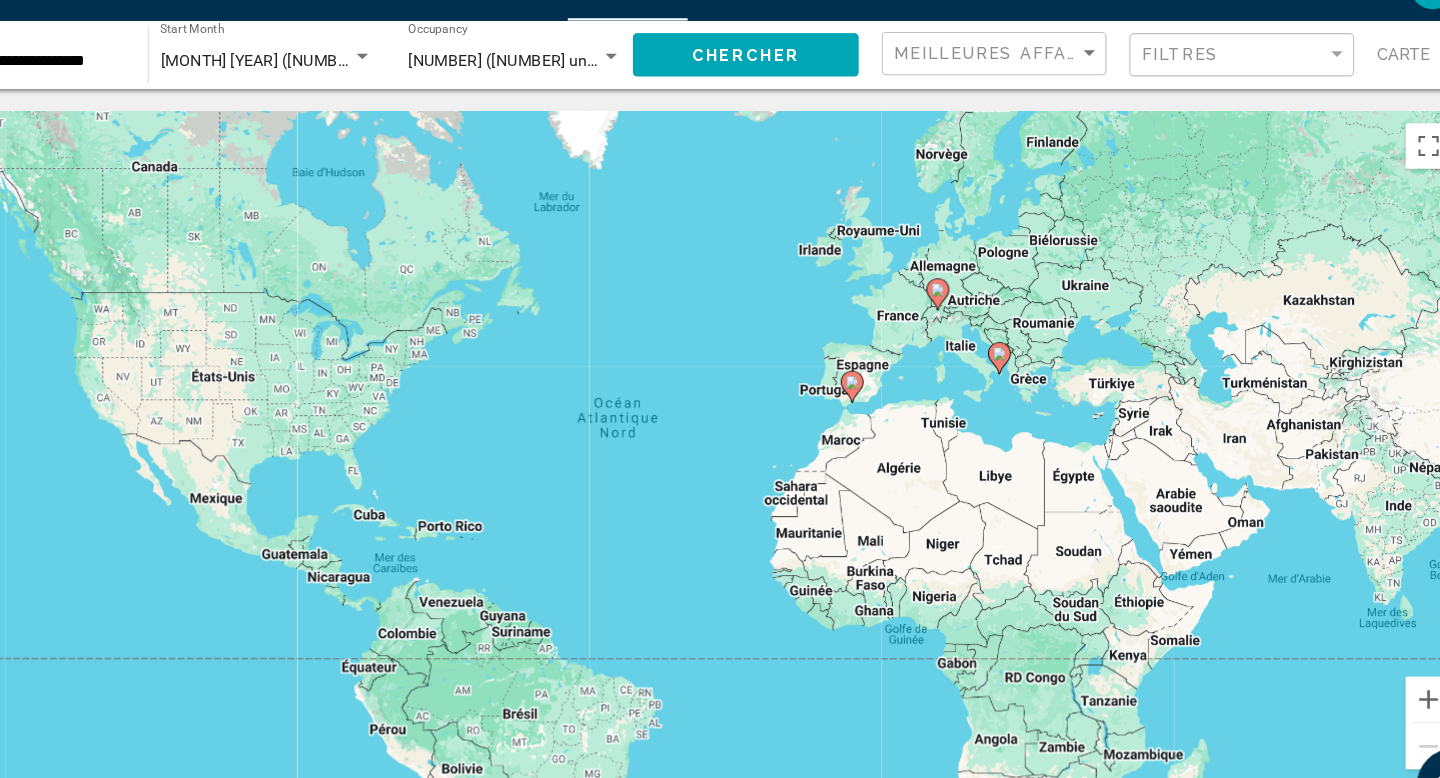 click on "Pour activer le glissement avec le clavier, appuyez sur Alt+Entrée. Une fois ce mode activé, utilisez les touches fléchées pour déplacer le repère. Pour valider le déplacement, appuyez sur Entrée. Pour annuler, appuyez sur Échap." at bounding box center [720, 440] 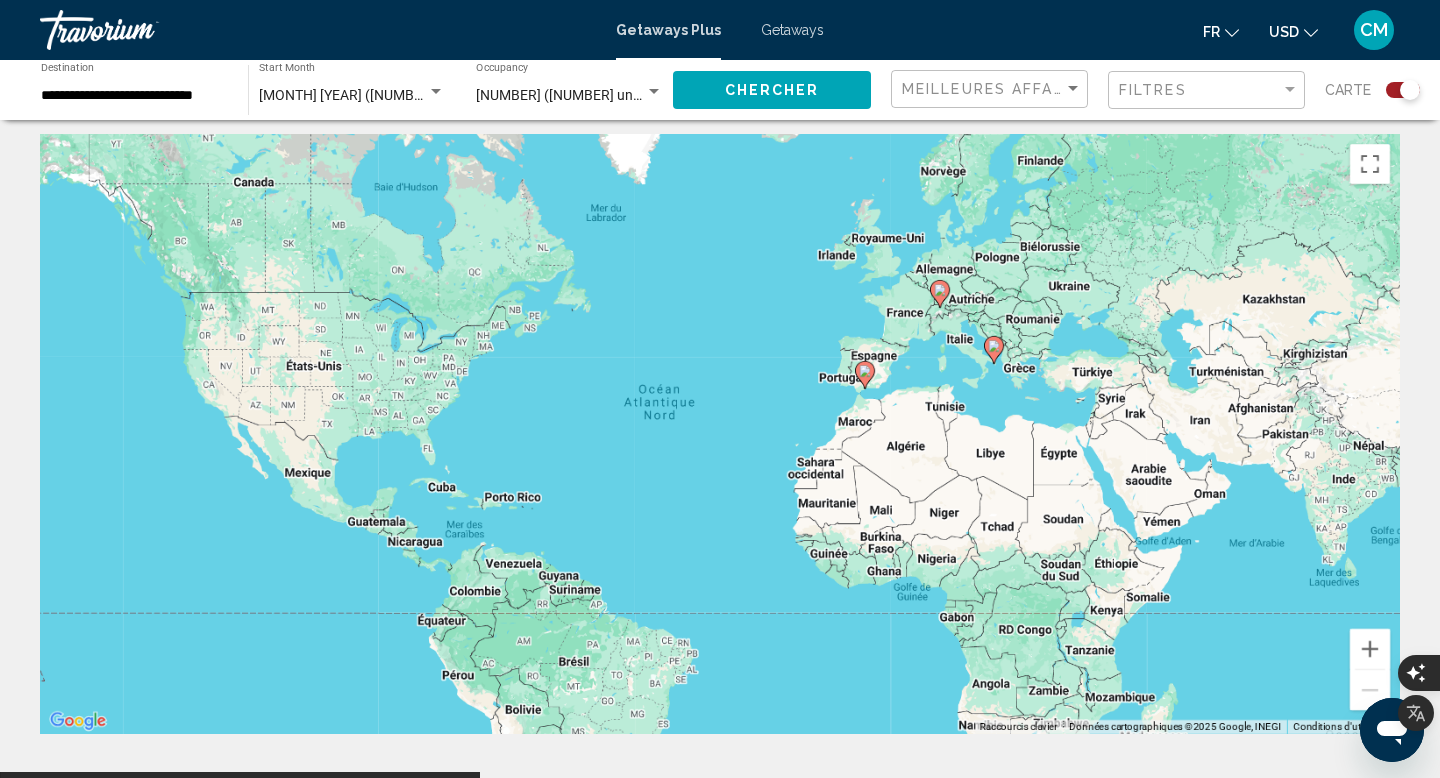 scroll, scrollTop: 0, scrollLeft: 0, axis: both 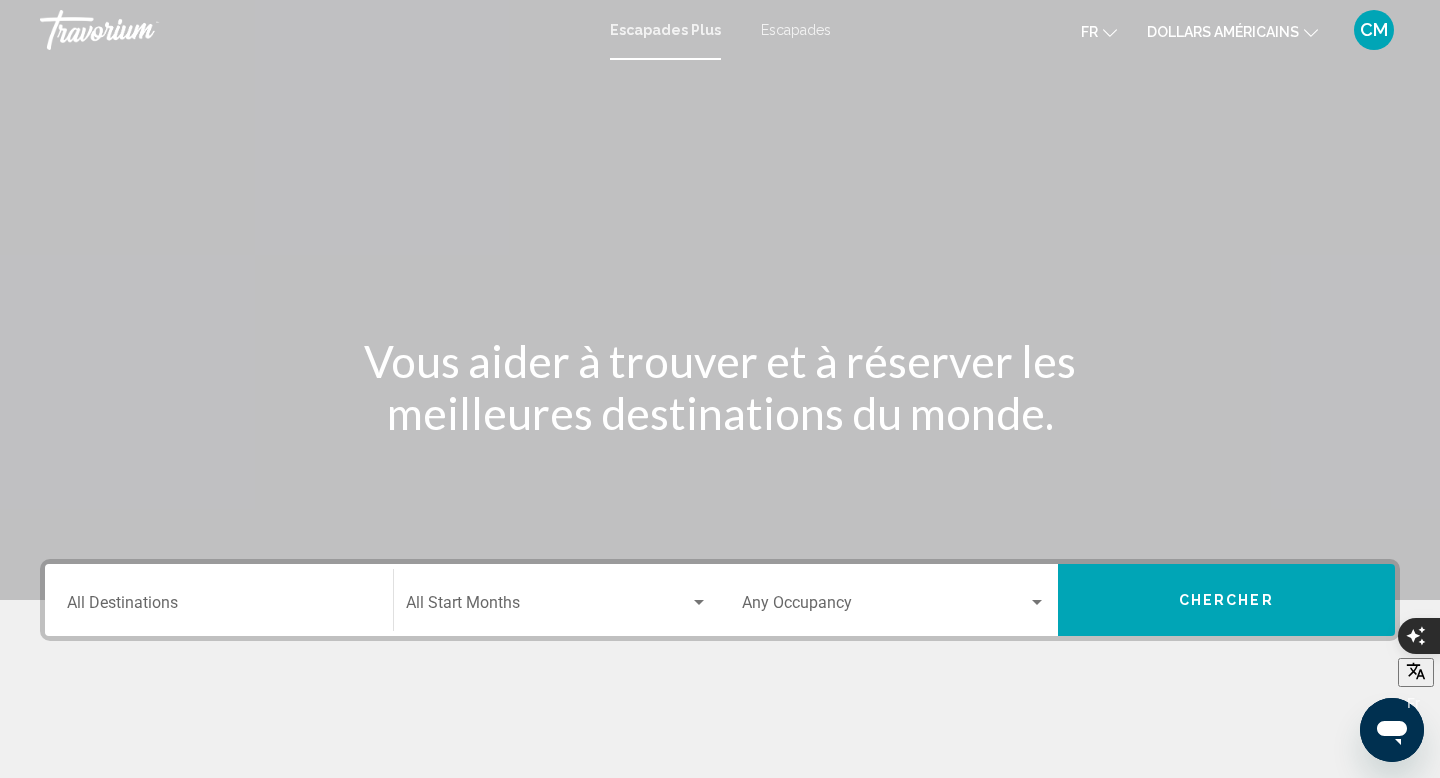 click on "Destination All Destinations" at bounding box center [219, 607] 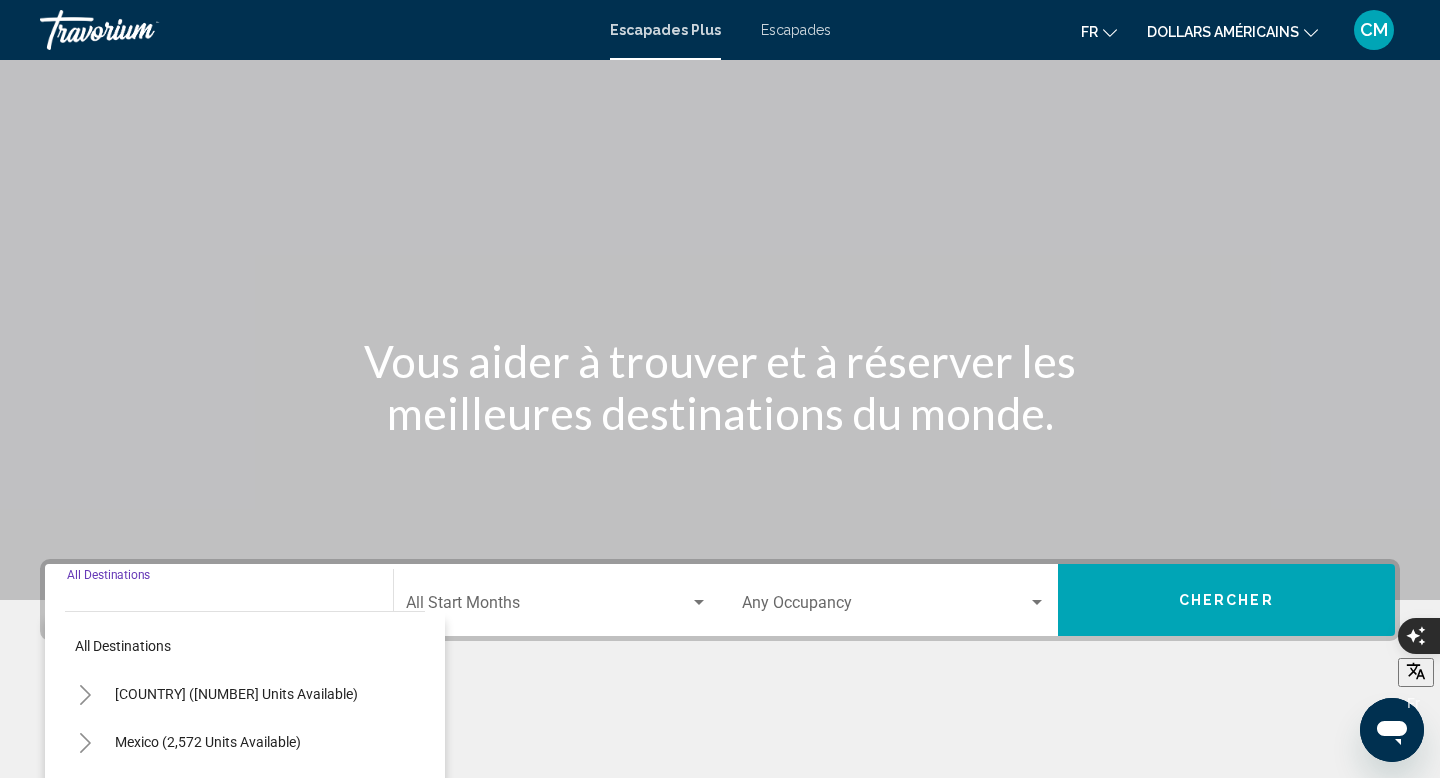 scroll, scrollTop: 308, scrollLeft: 0, axis: vertical 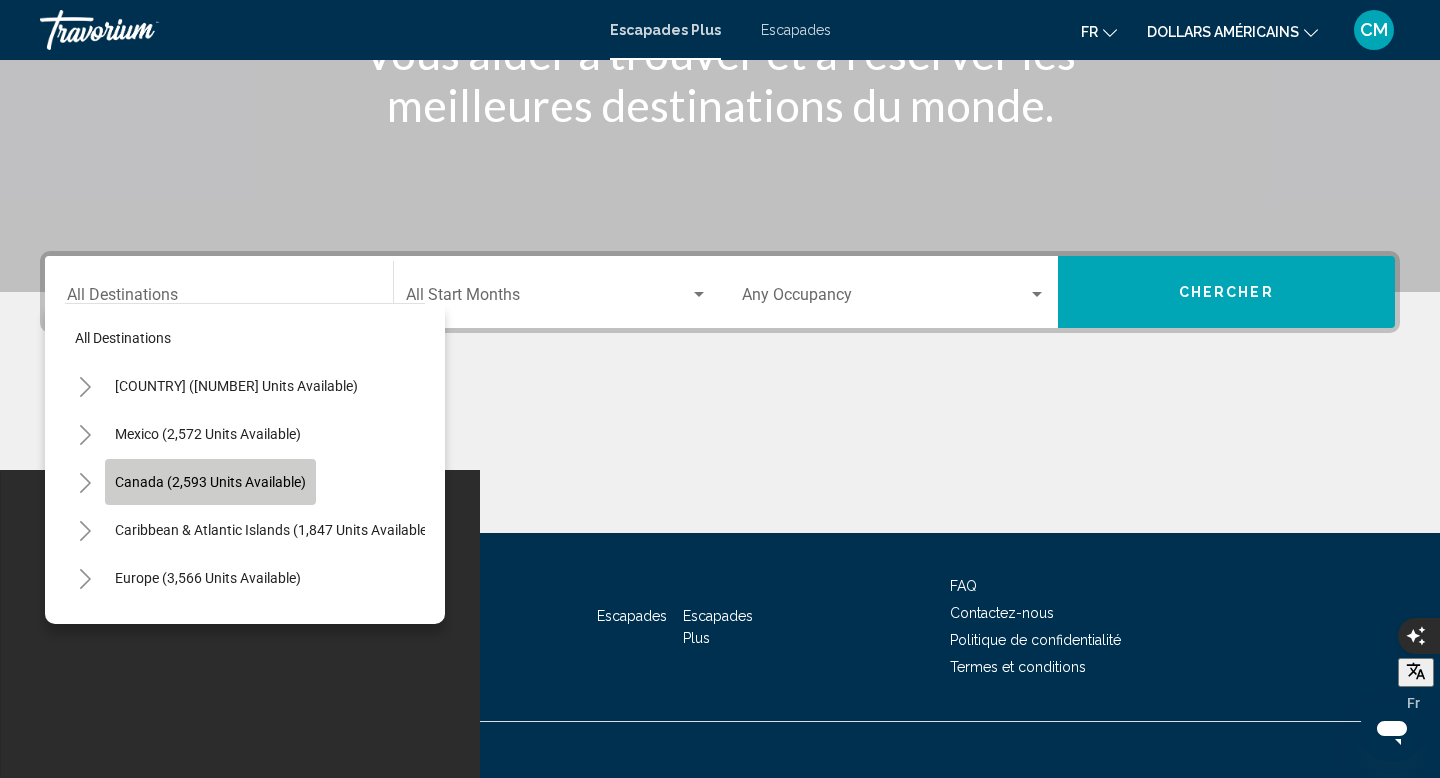 click on "Canada (2,593 units available)" 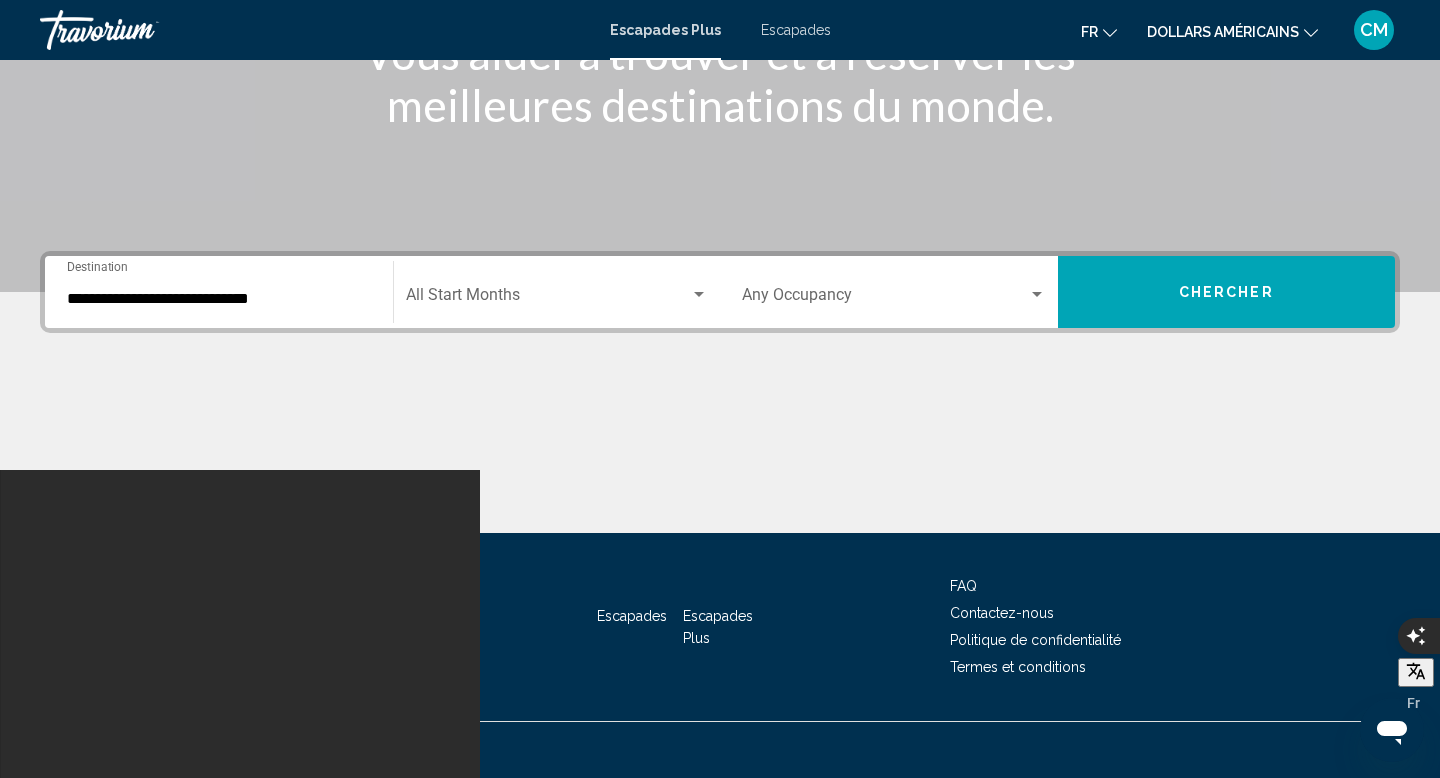 click on "Start Month All Start Months" 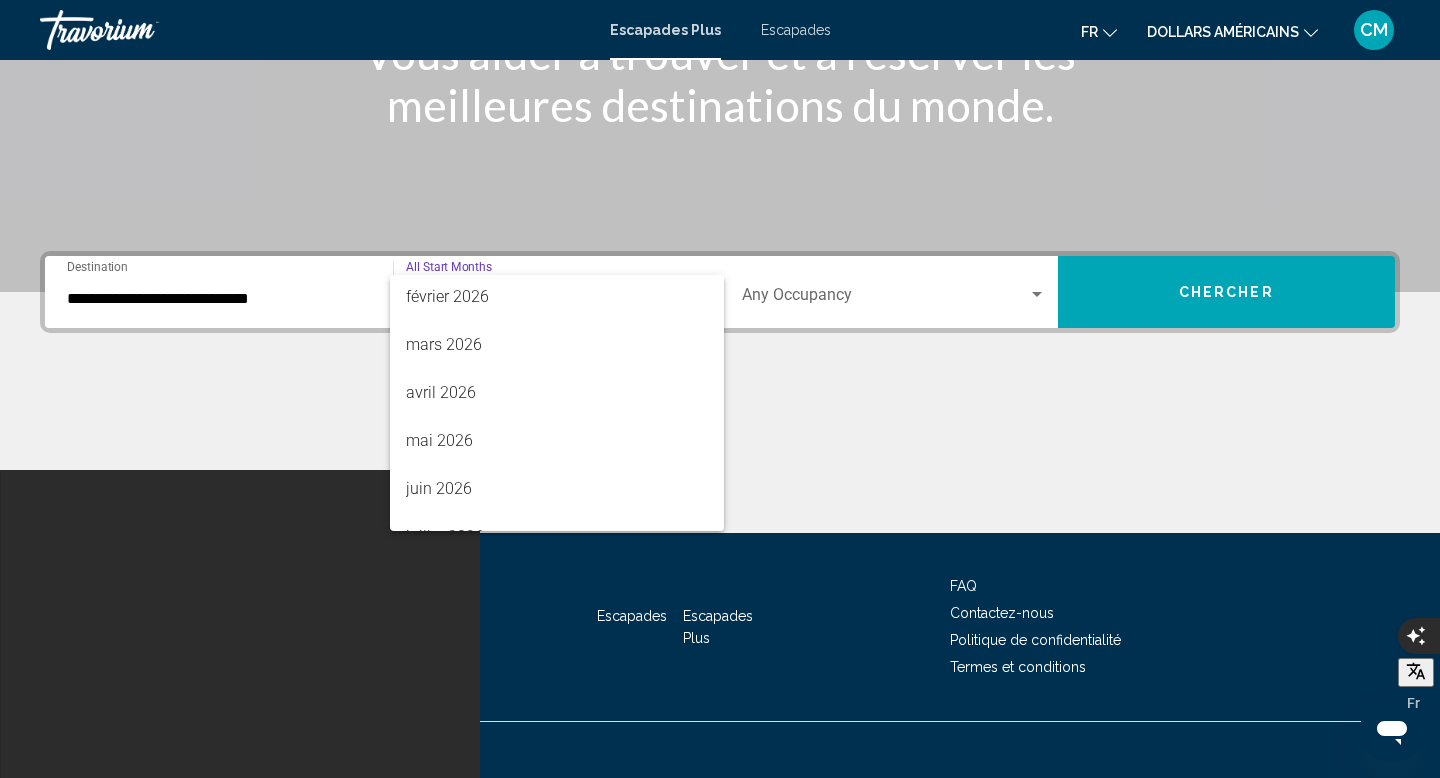 scroll, scrollTop: 416, scrollLeft: 0, axis: vertical 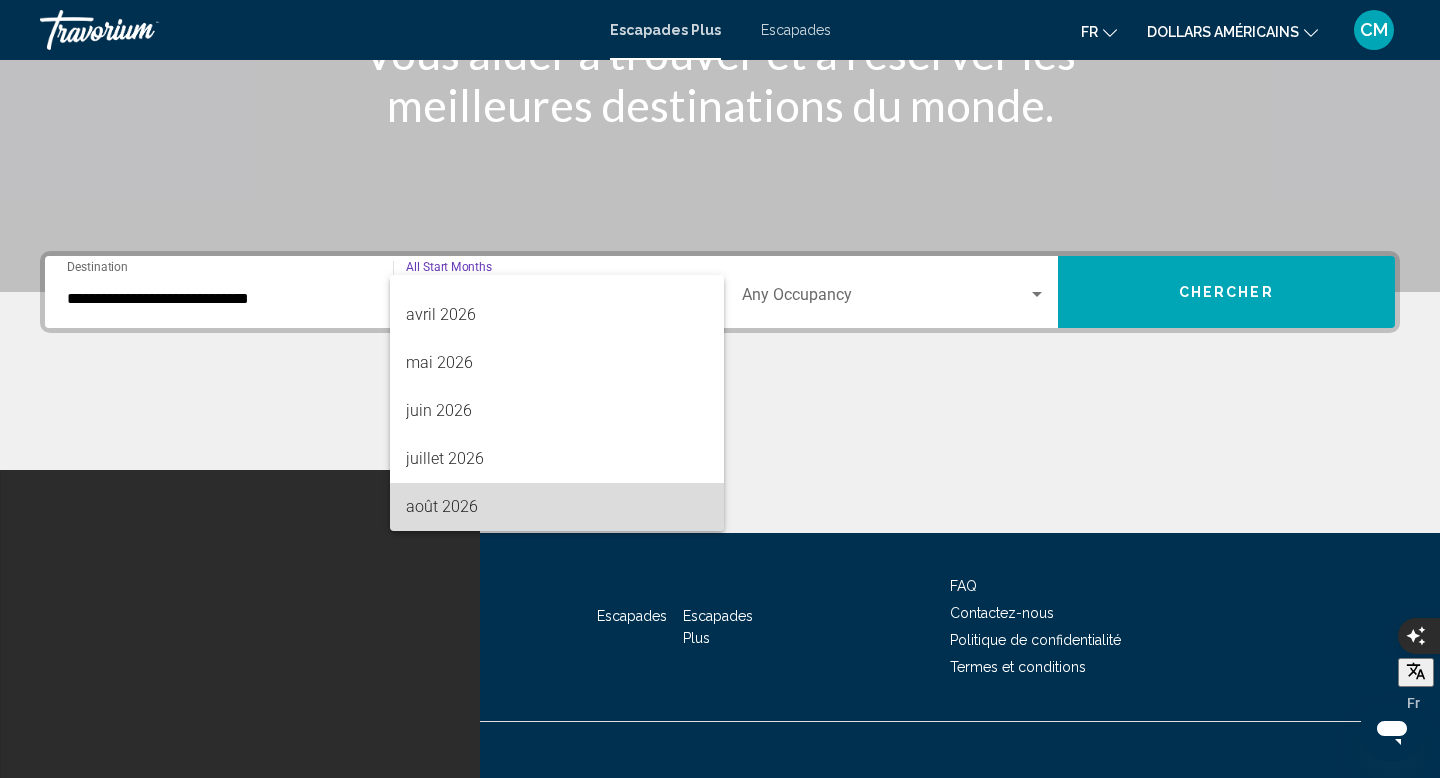 click on "août 2026" at bounding box center [557, 507] 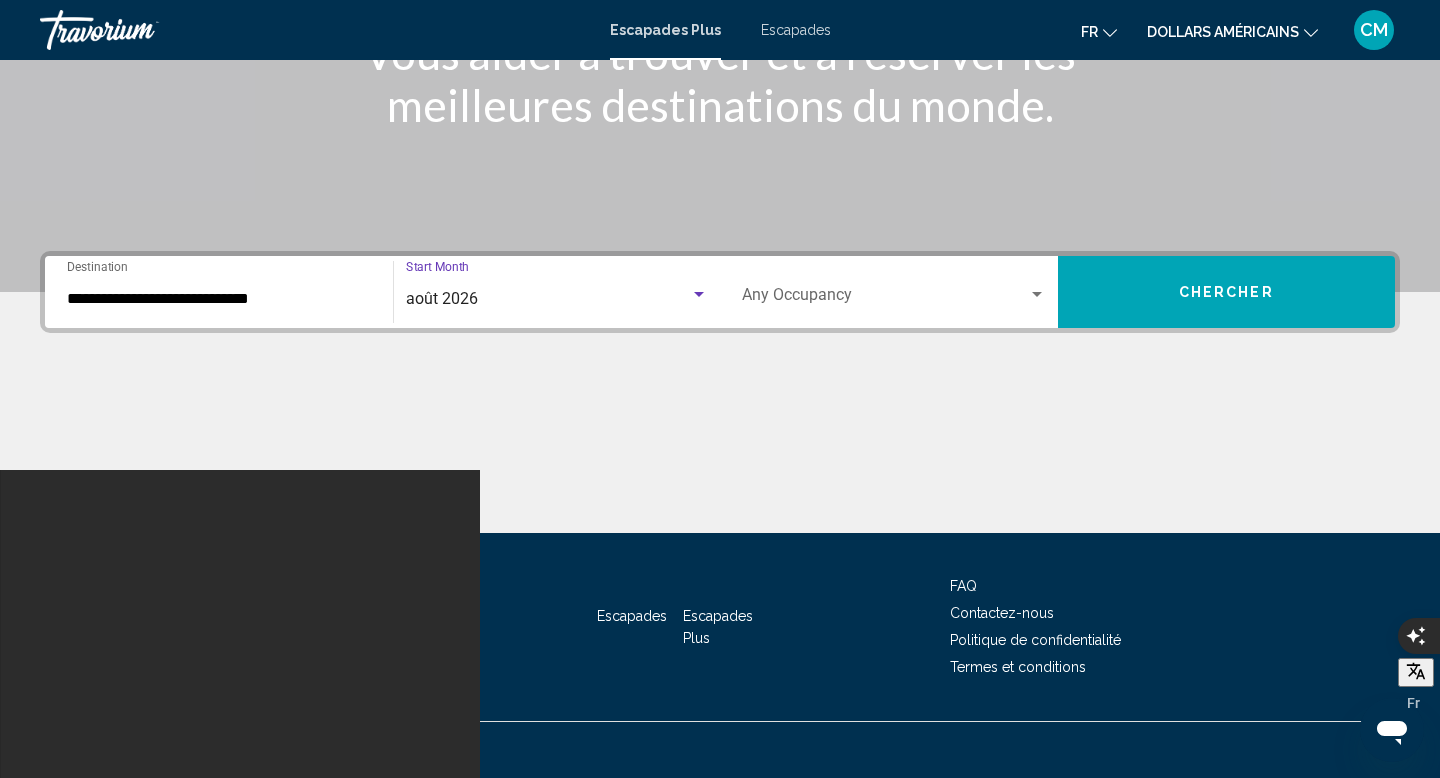 click on "Chercher" at bounding box center [1227, 292] 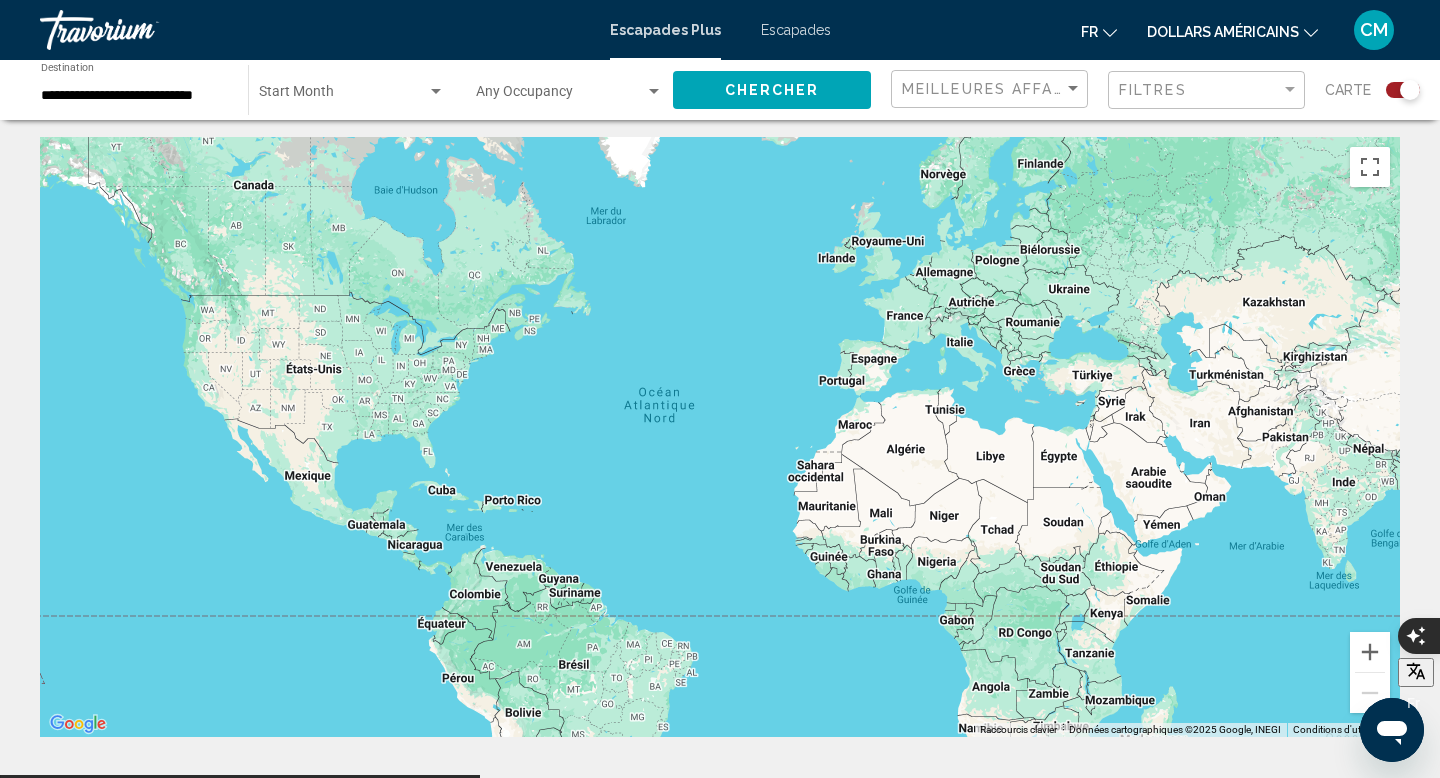 scroll, scrollTop: 0, scrollLeft: 0, axis: both 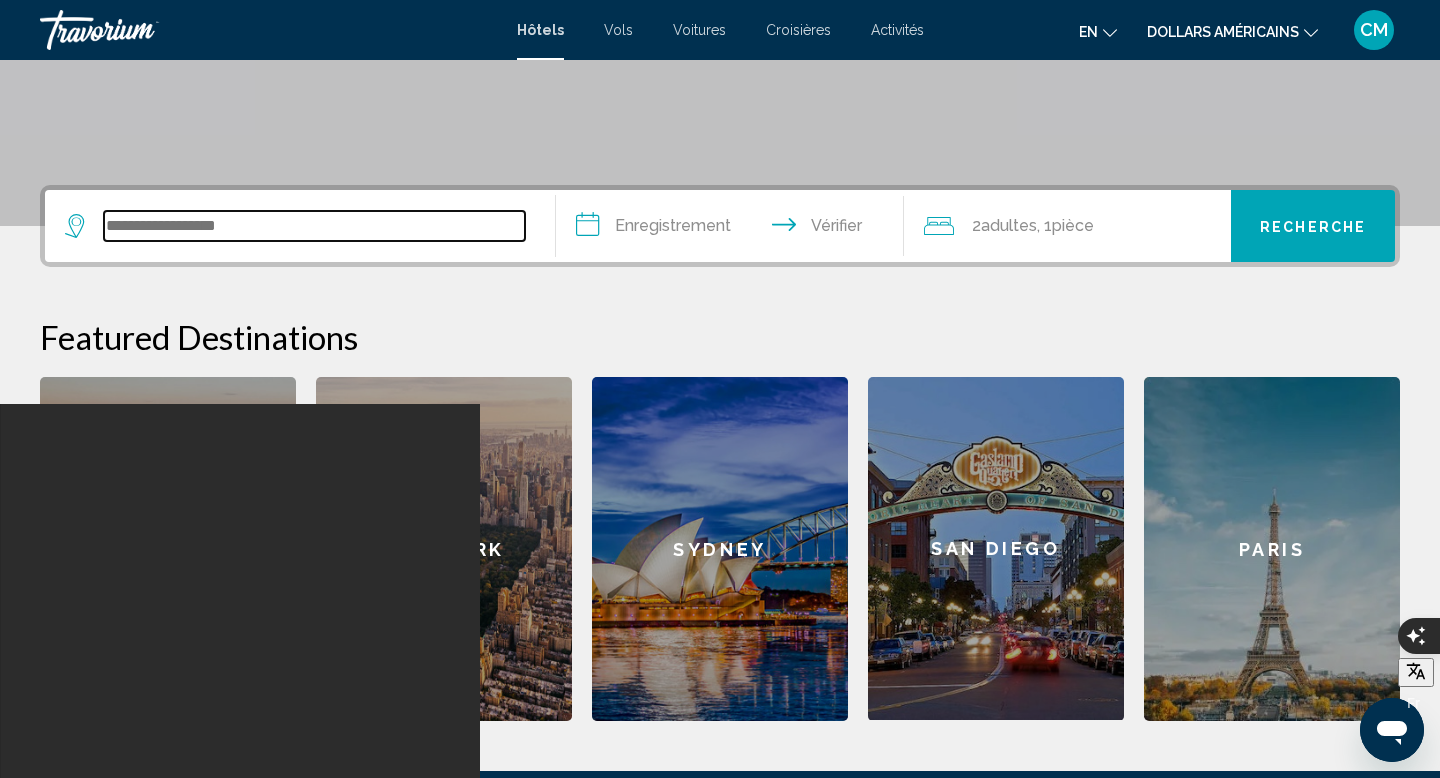click at bounding box center [314, 226] 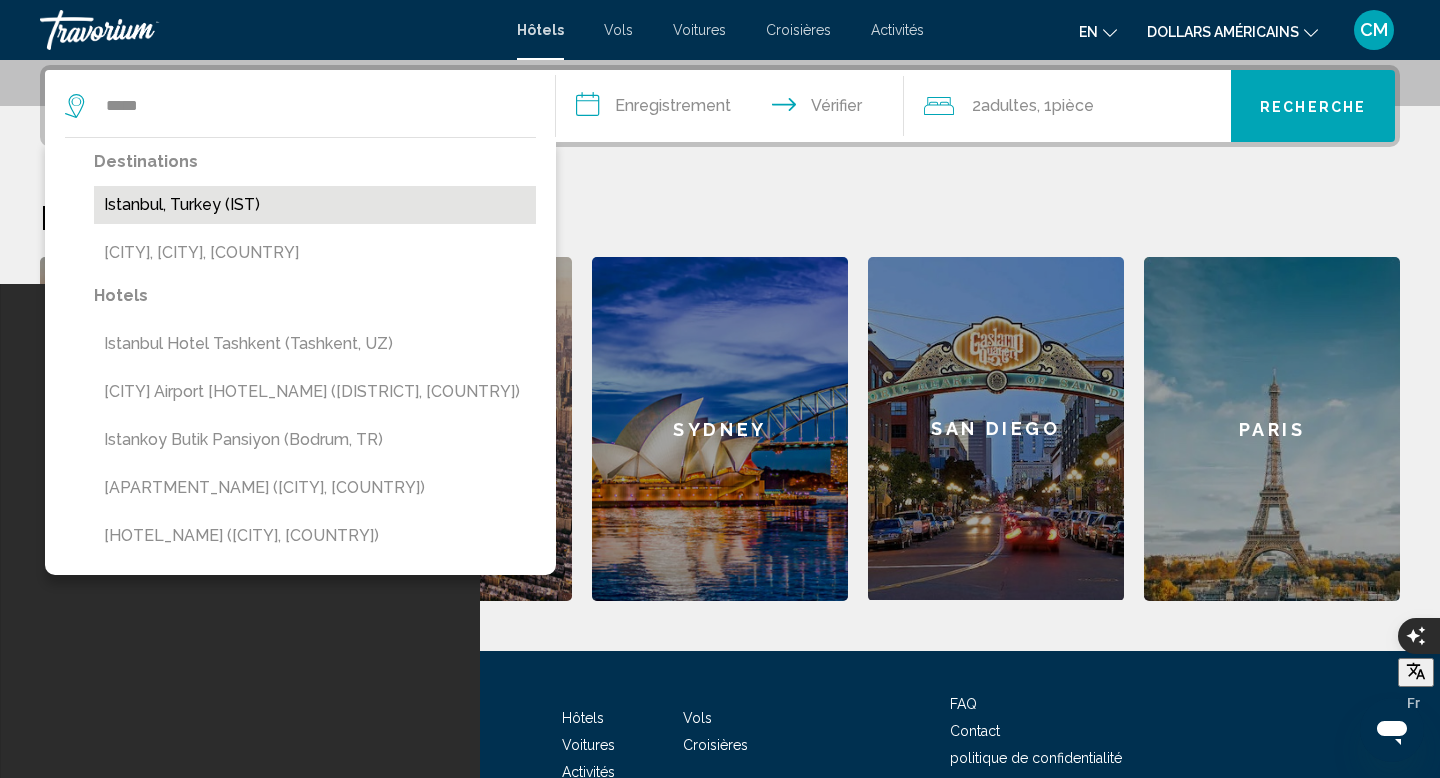 click on "Istanbul, Turkey (IST)" at bounding box center [315, 205] 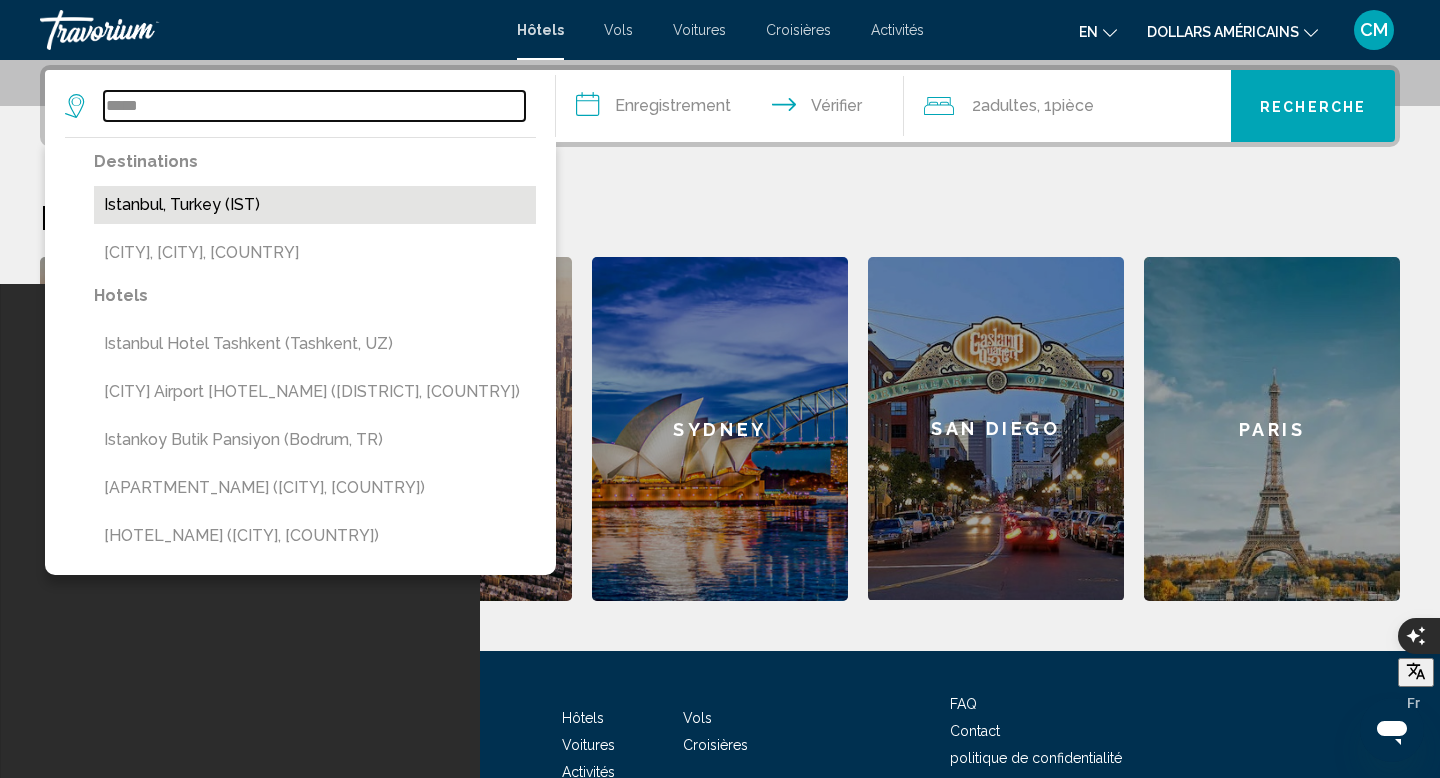 type on "**********" 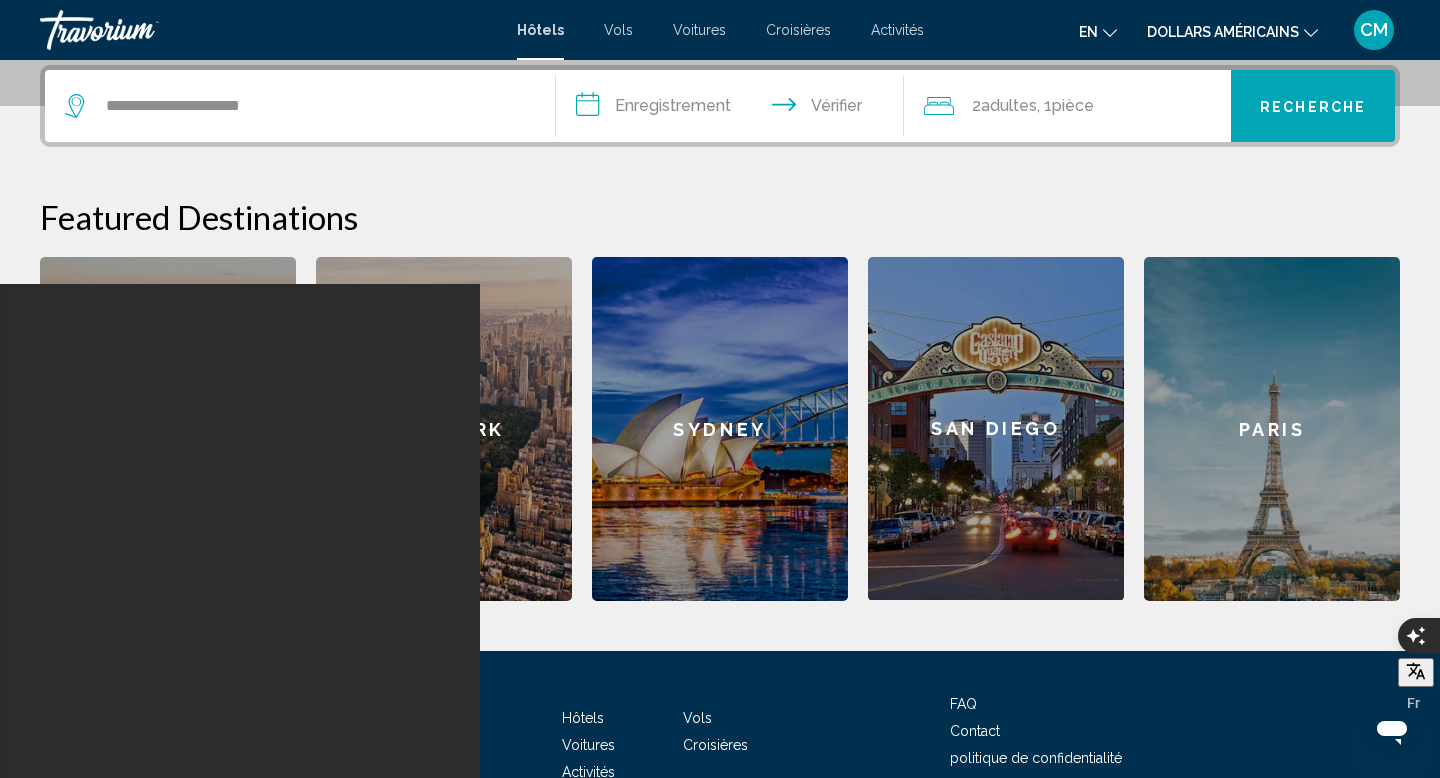 click on "Recherche" at bounding box center [1313, 107] 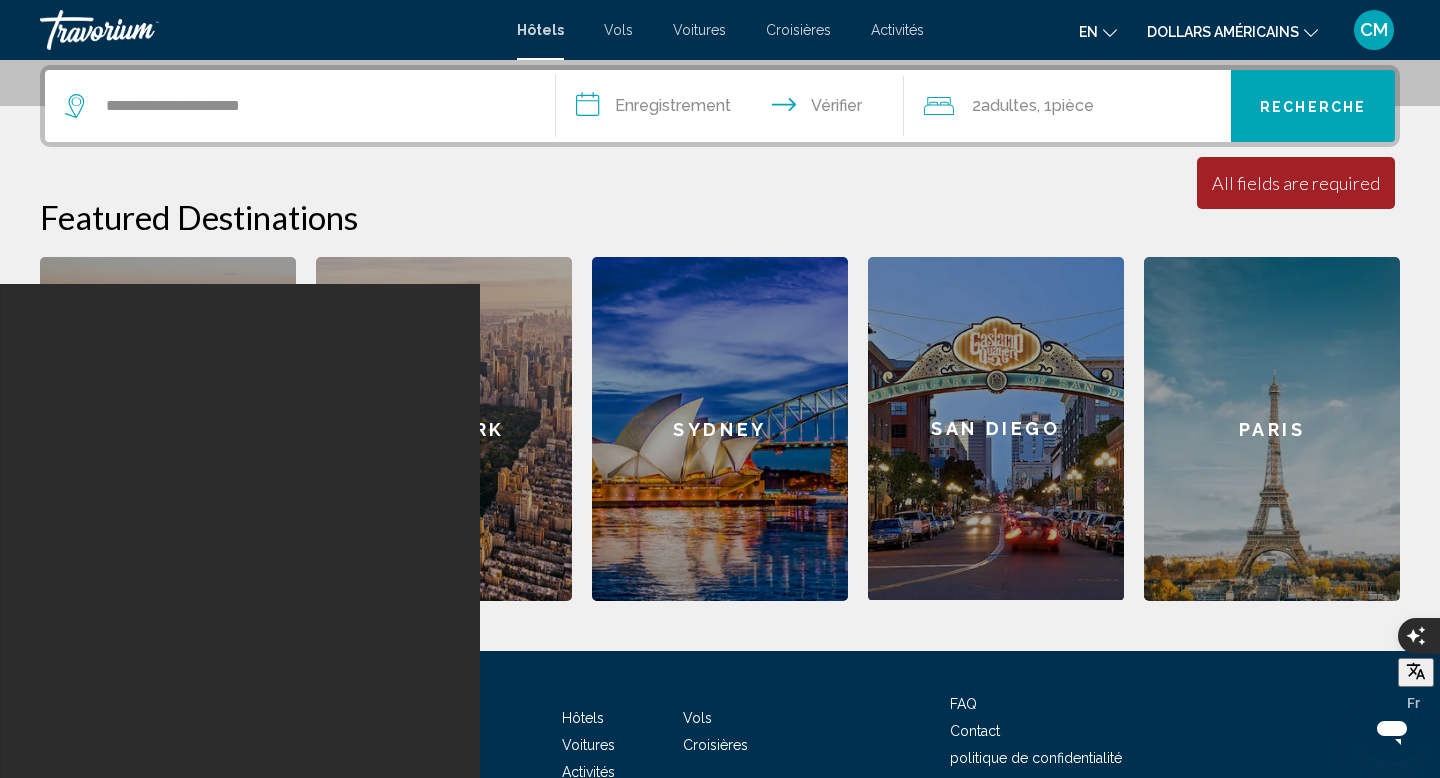 click on "**********" at bounding box center (734, 109) 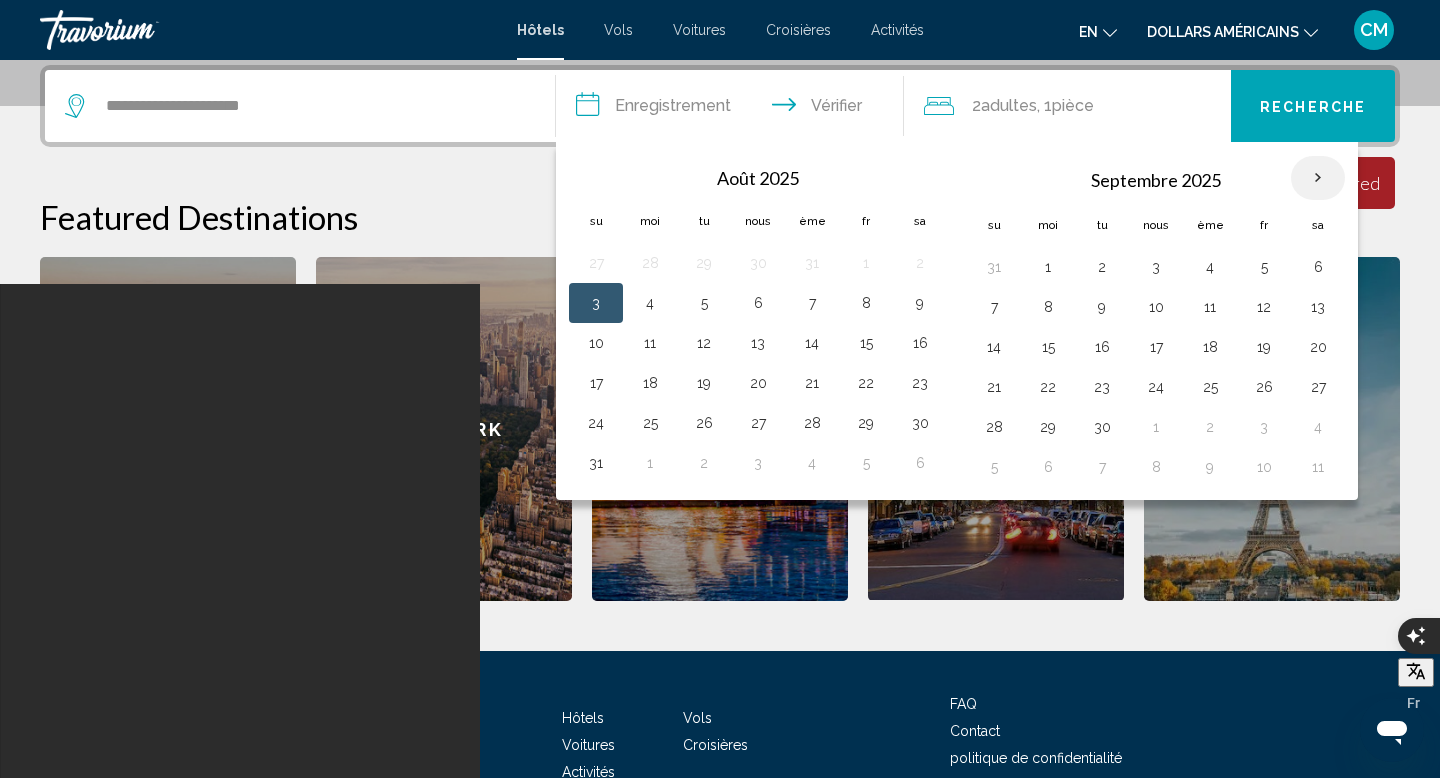 click at bounding box center (1318, 178) 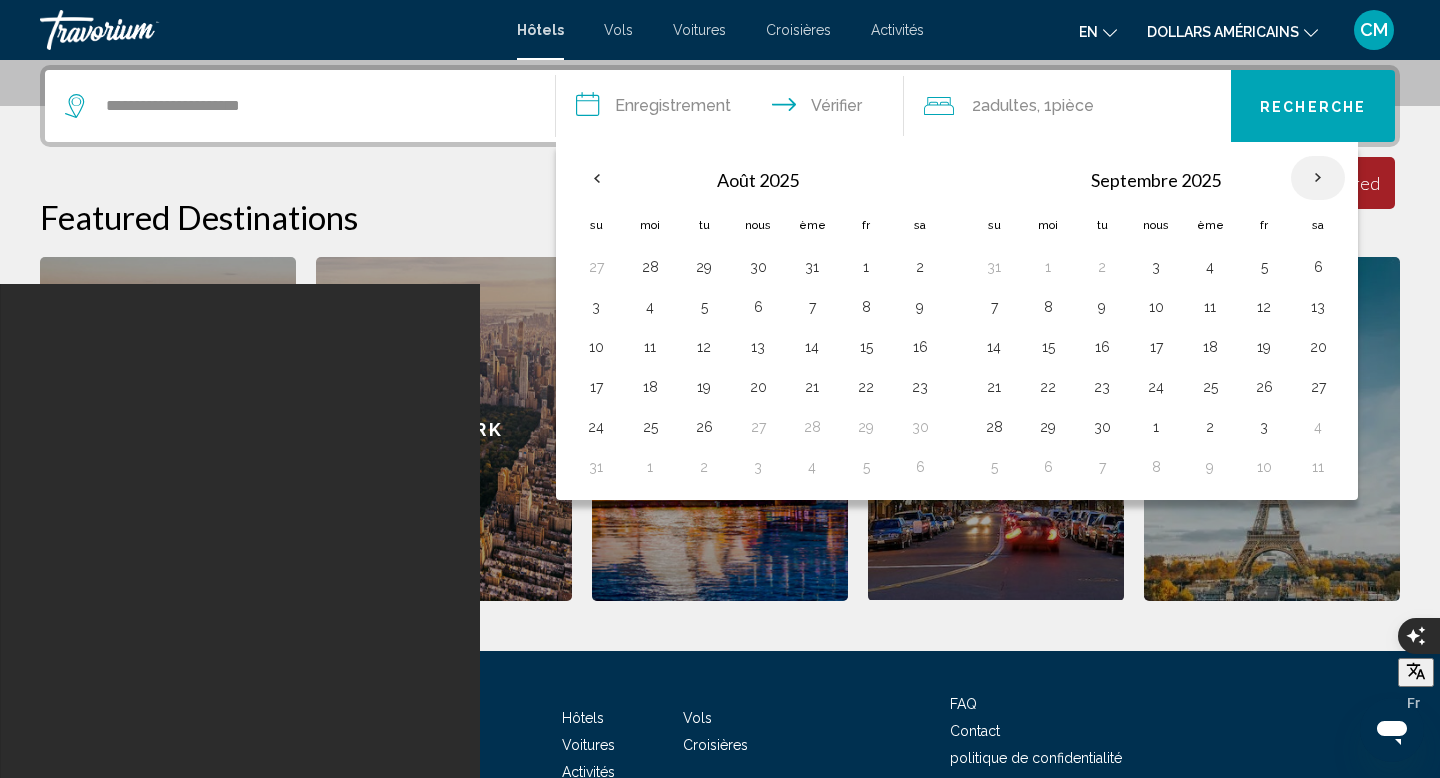 click at bounding box center (1318, 178) 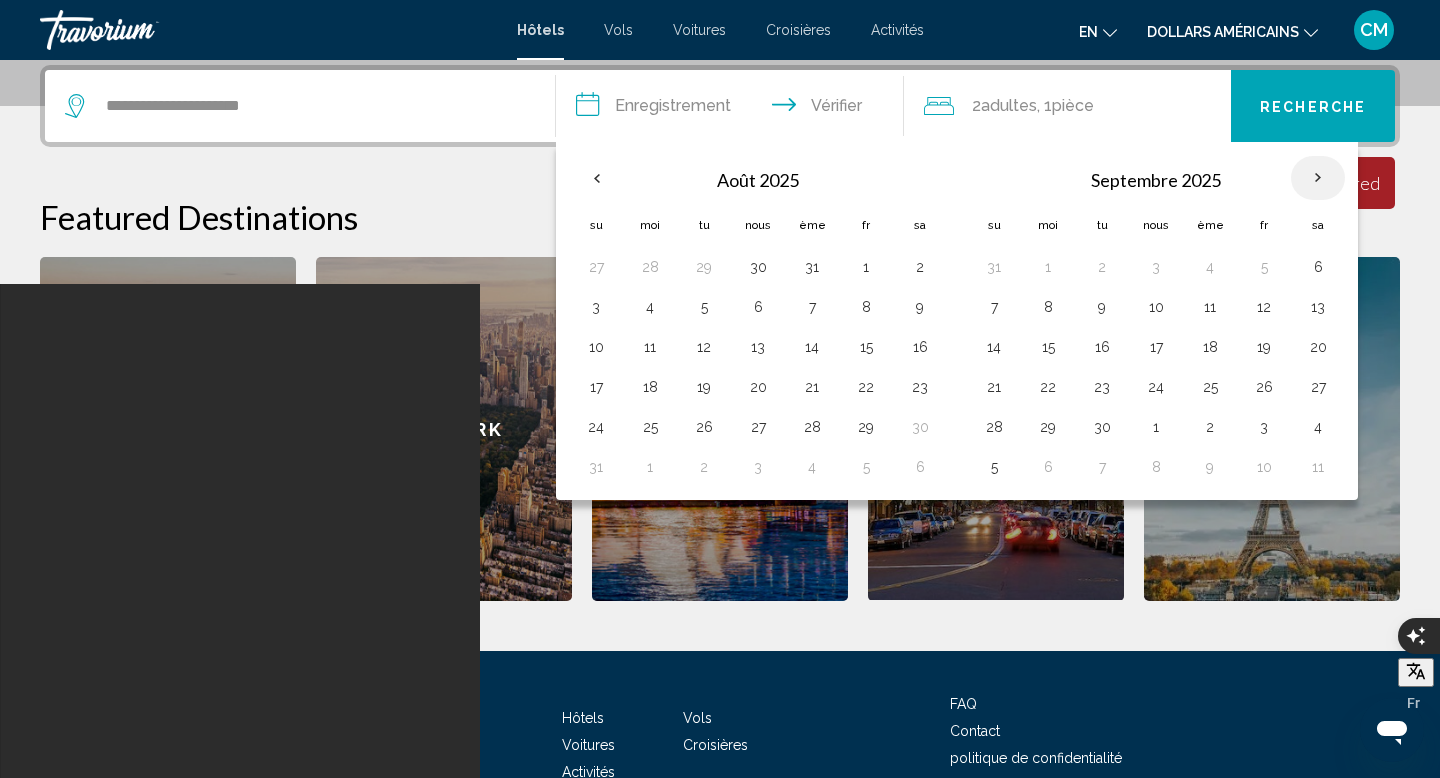 click at bounding box center [1318, 178] 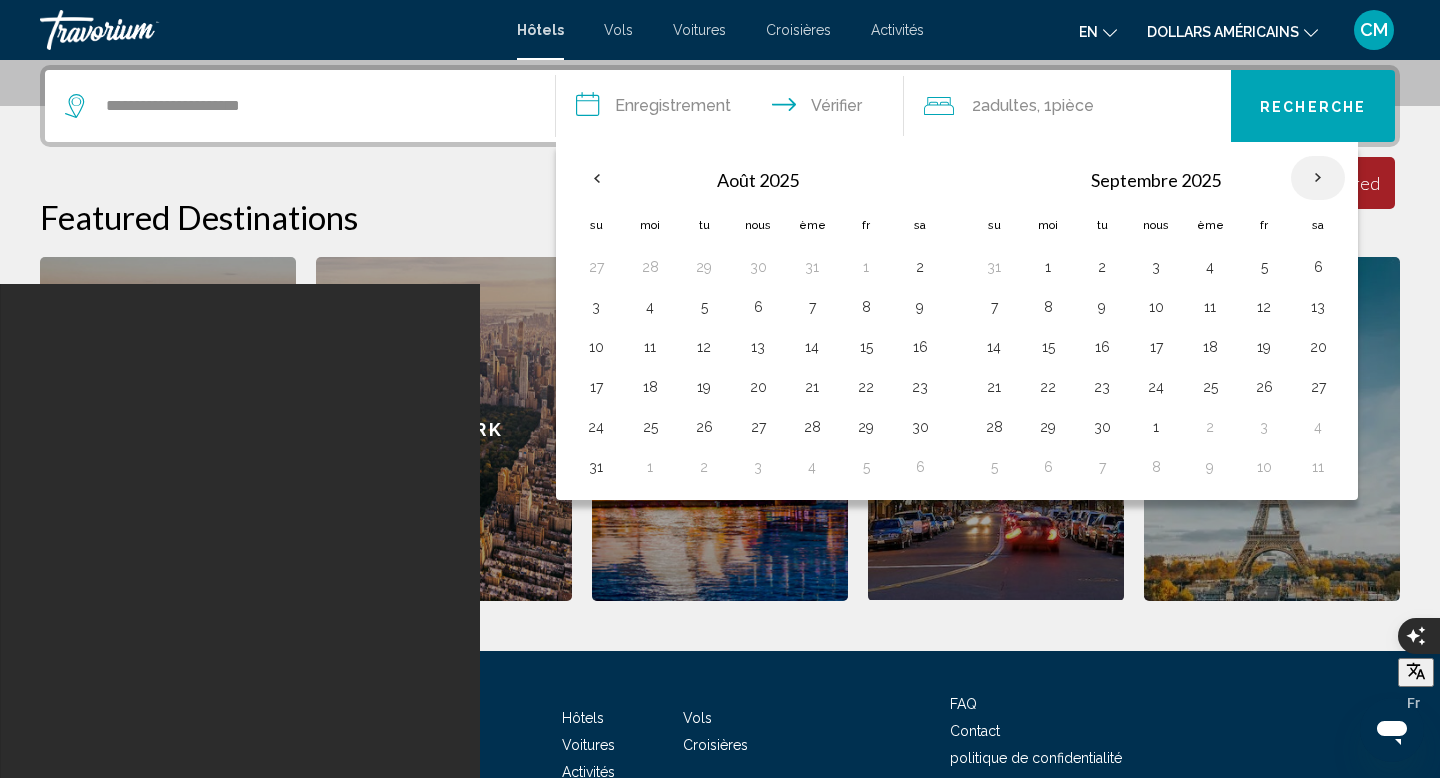 click at bounding box center [1318, 178] 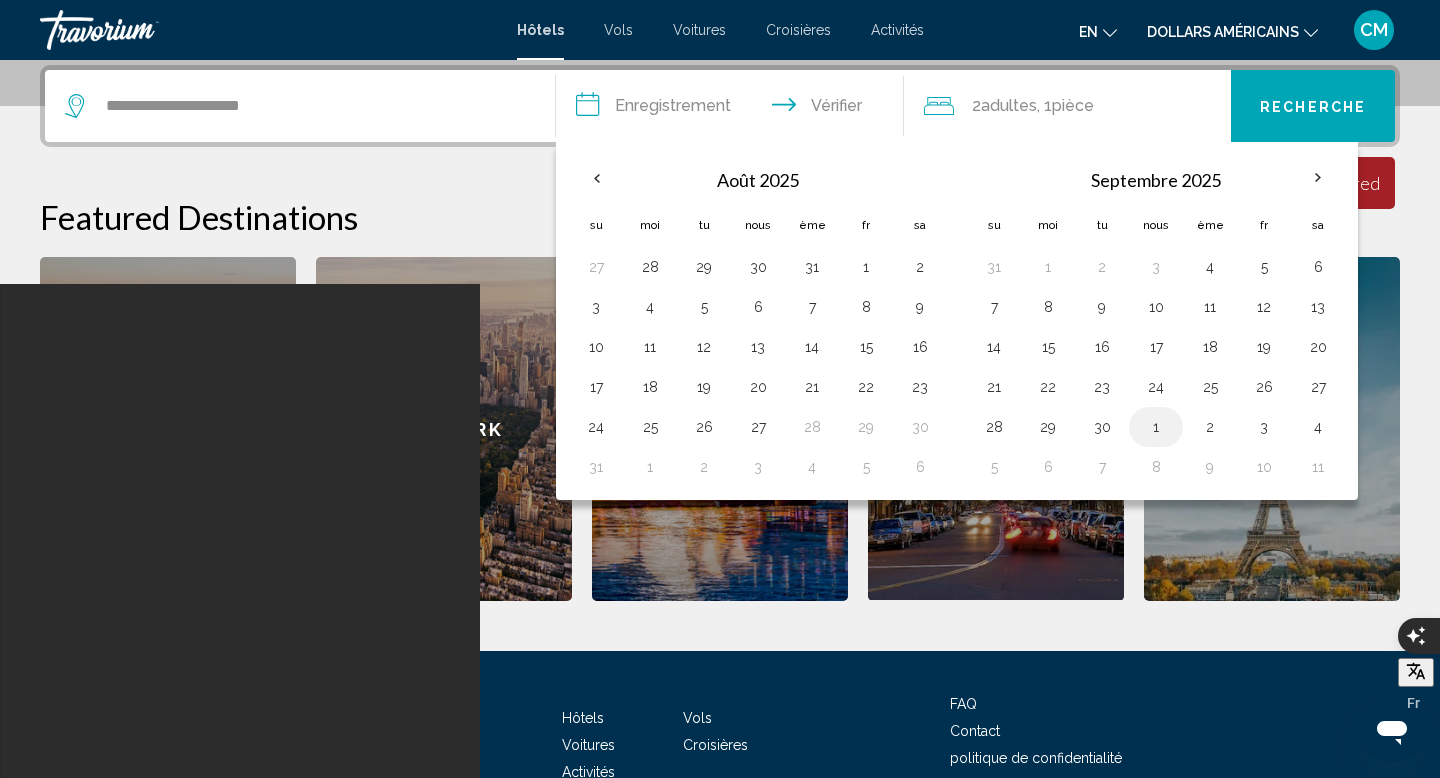 scroll, scrollTop: 612, scrollLeft: 0, axis: vertical 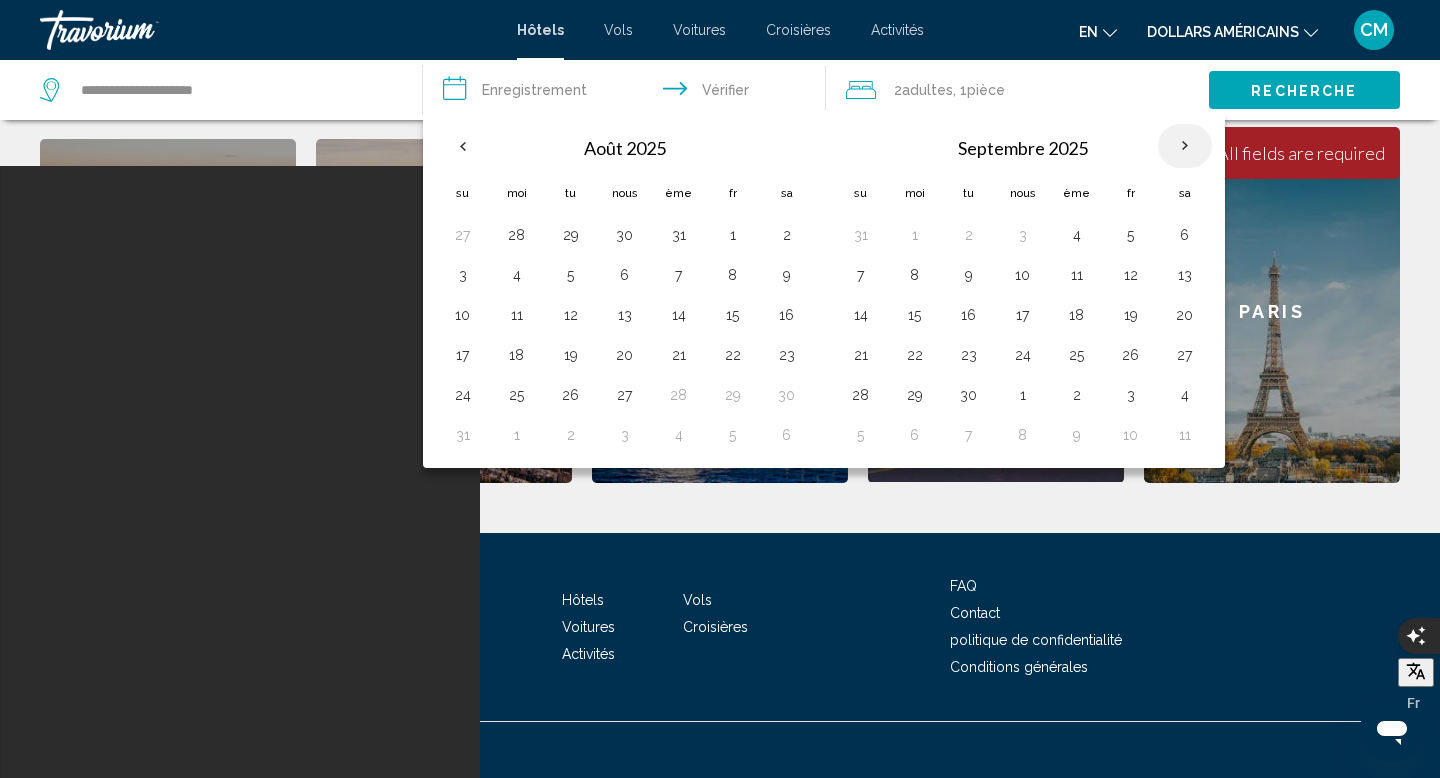 click at bounding box center (1185, 146) 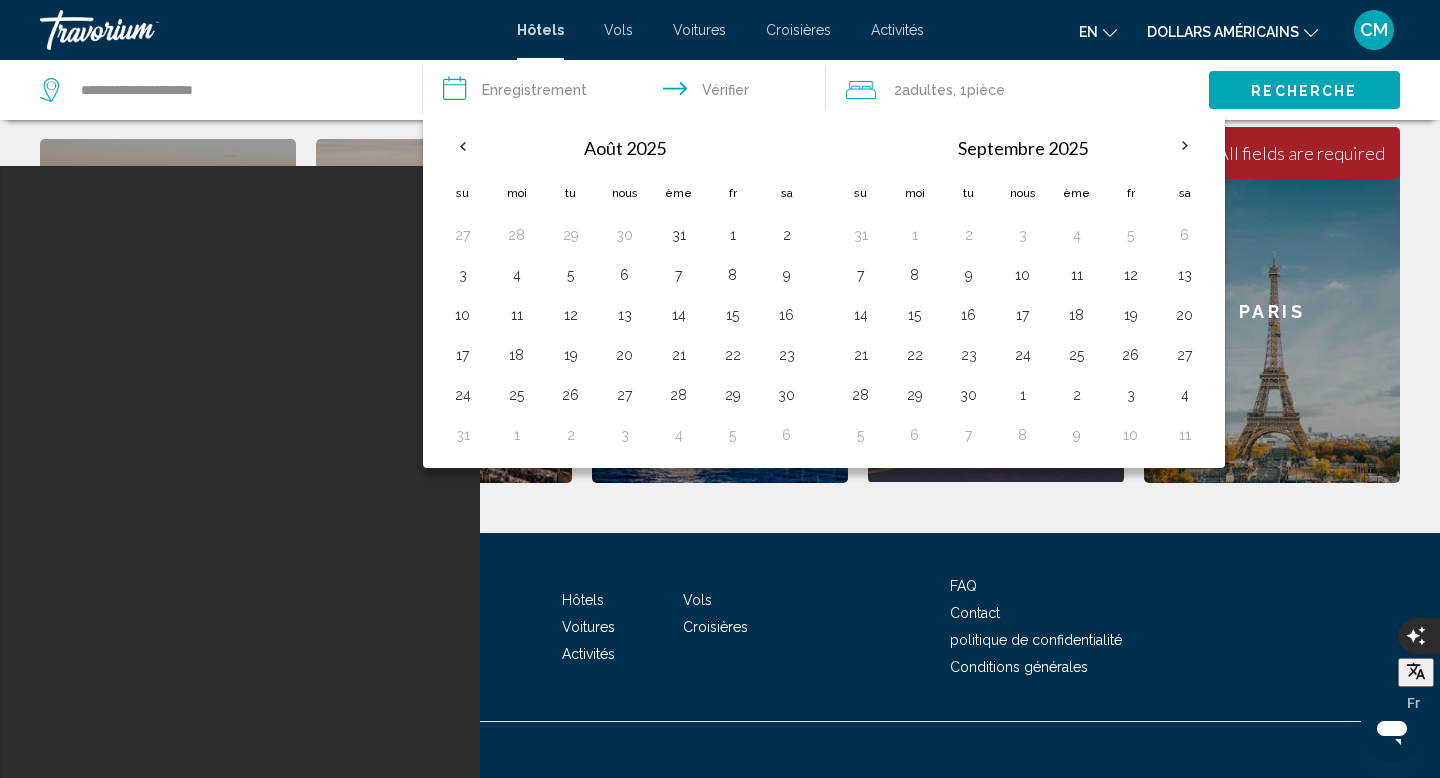 click on "**********" at bounding box center (628, 93) 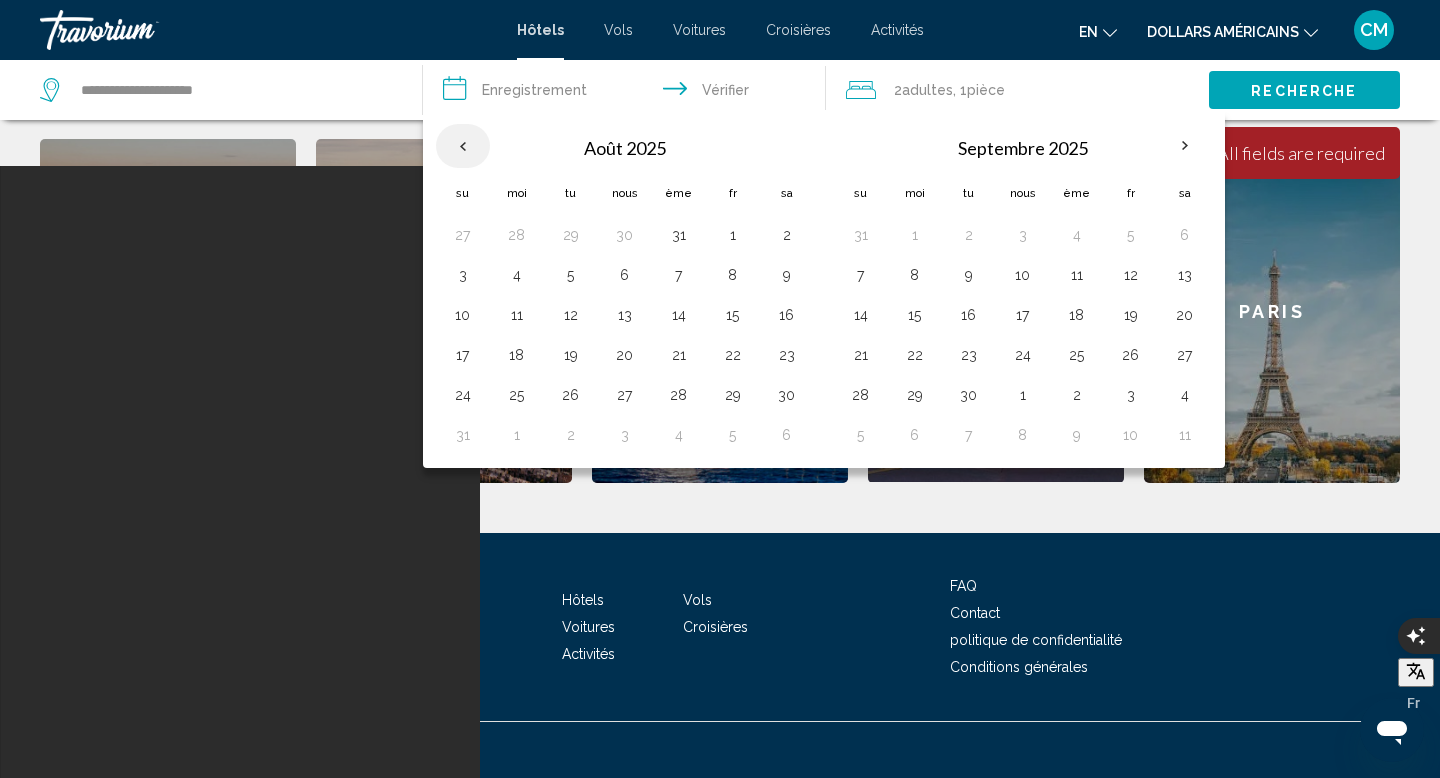 click at bounding box center (463, 146) 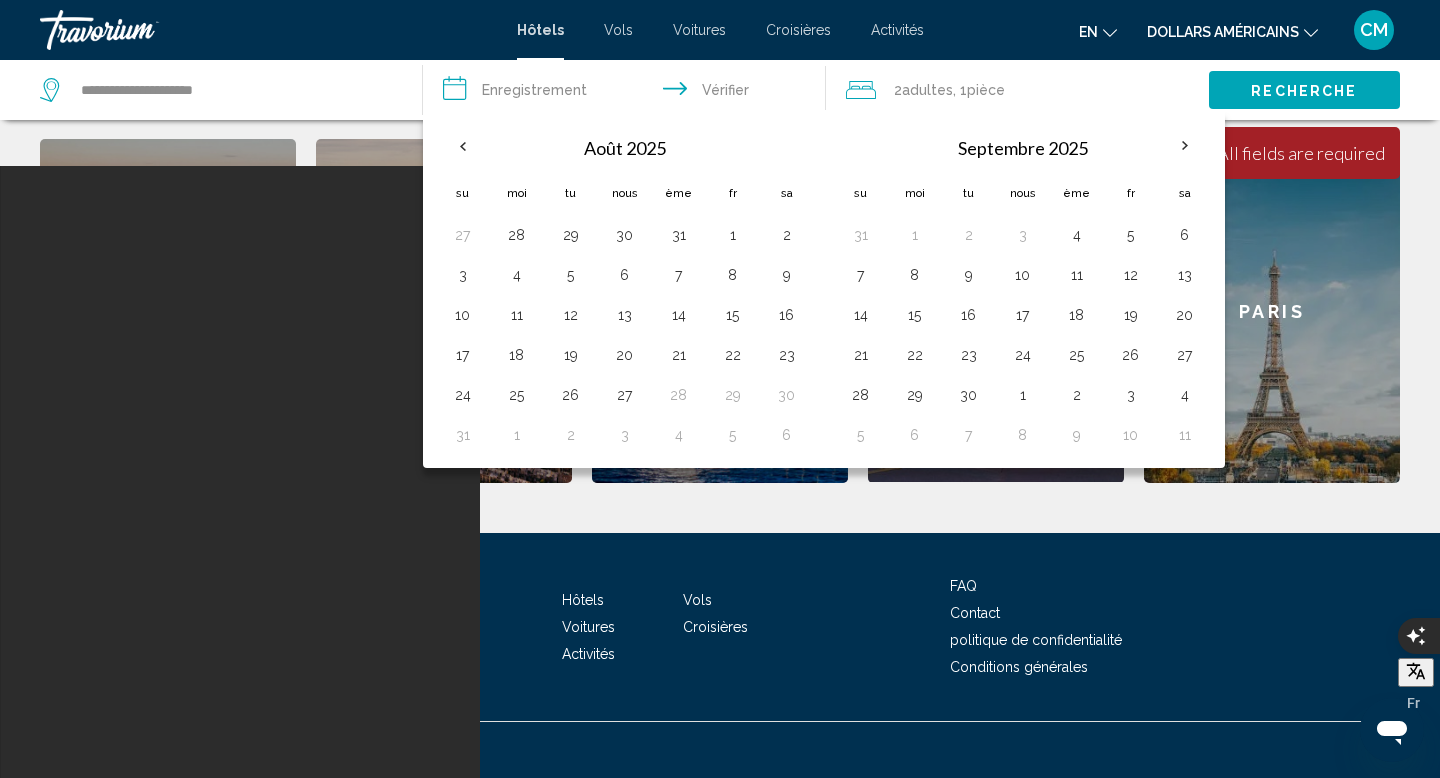 click on "**********" at bounding box center [628, 93] 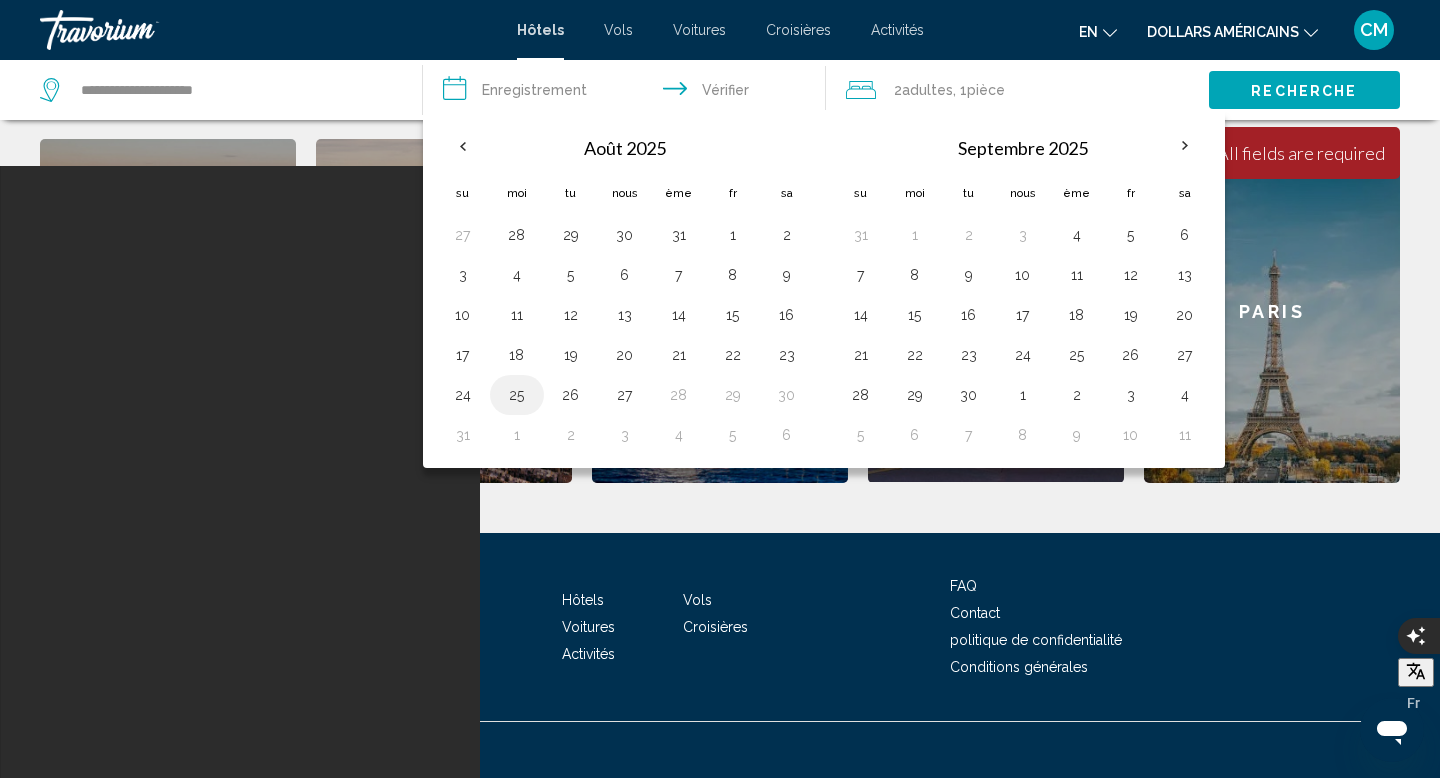 click on "25" at bounding box center [517, 395] 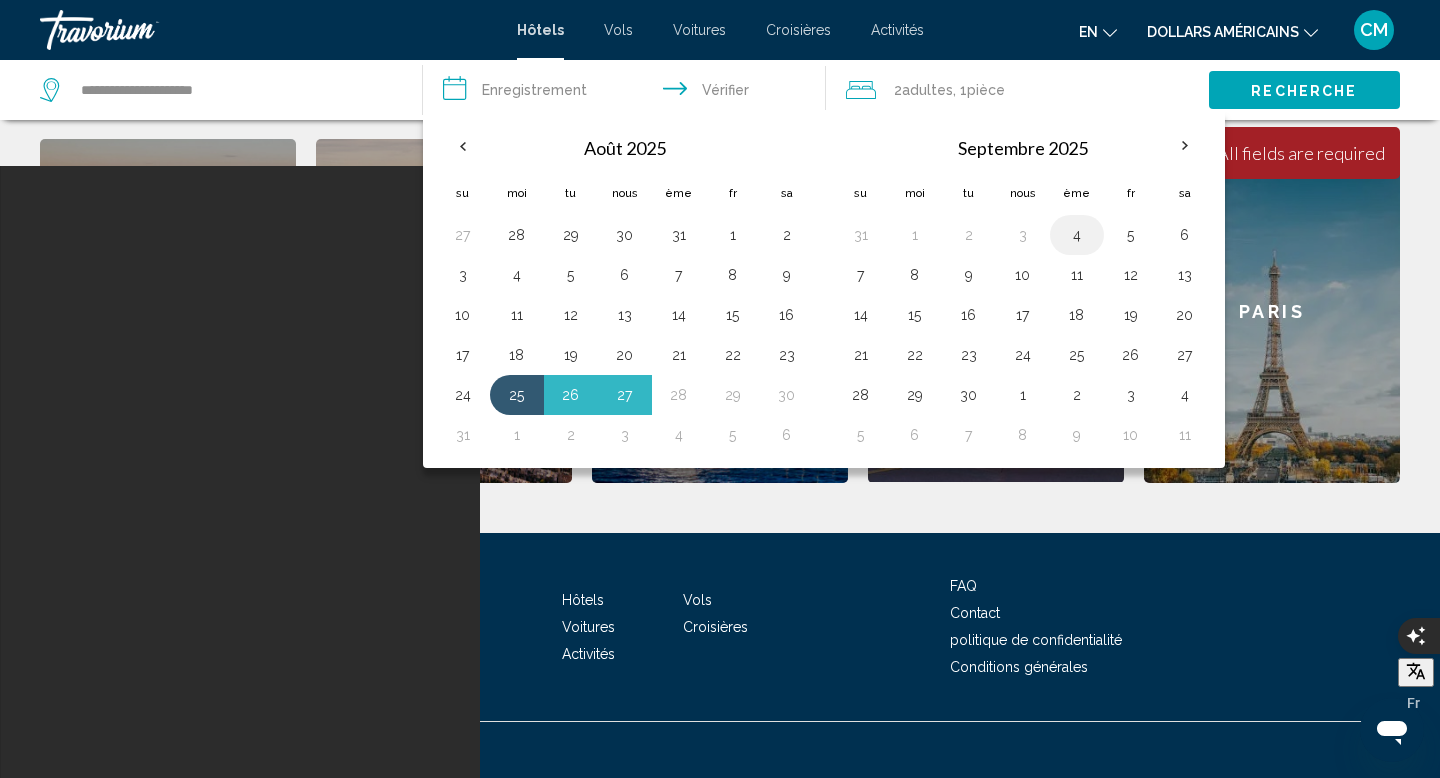click on "4" at bounding box center [1077, 235] 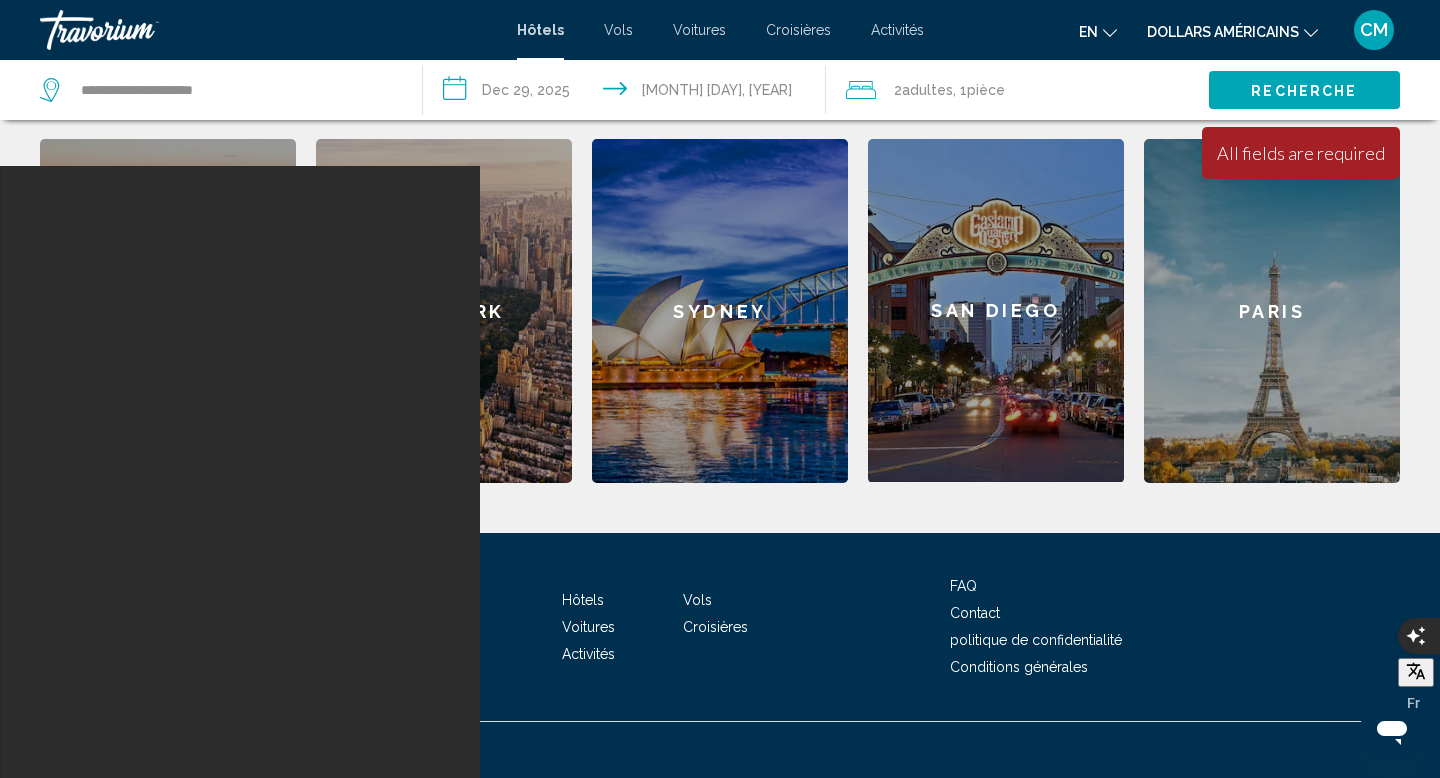 click on "**********" at bounding box center (628, 93) 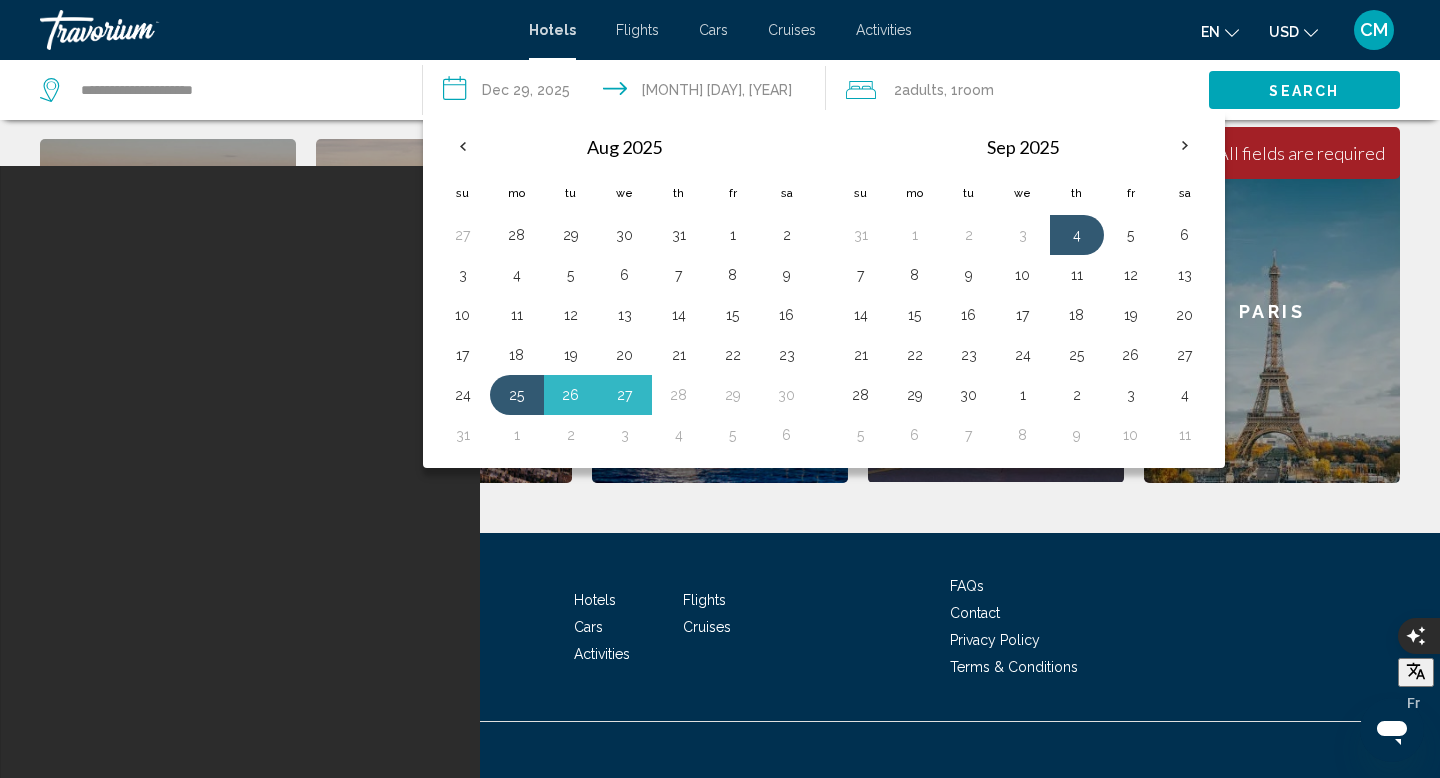 click on "Aug  2025" at bounding box center [625, 147] 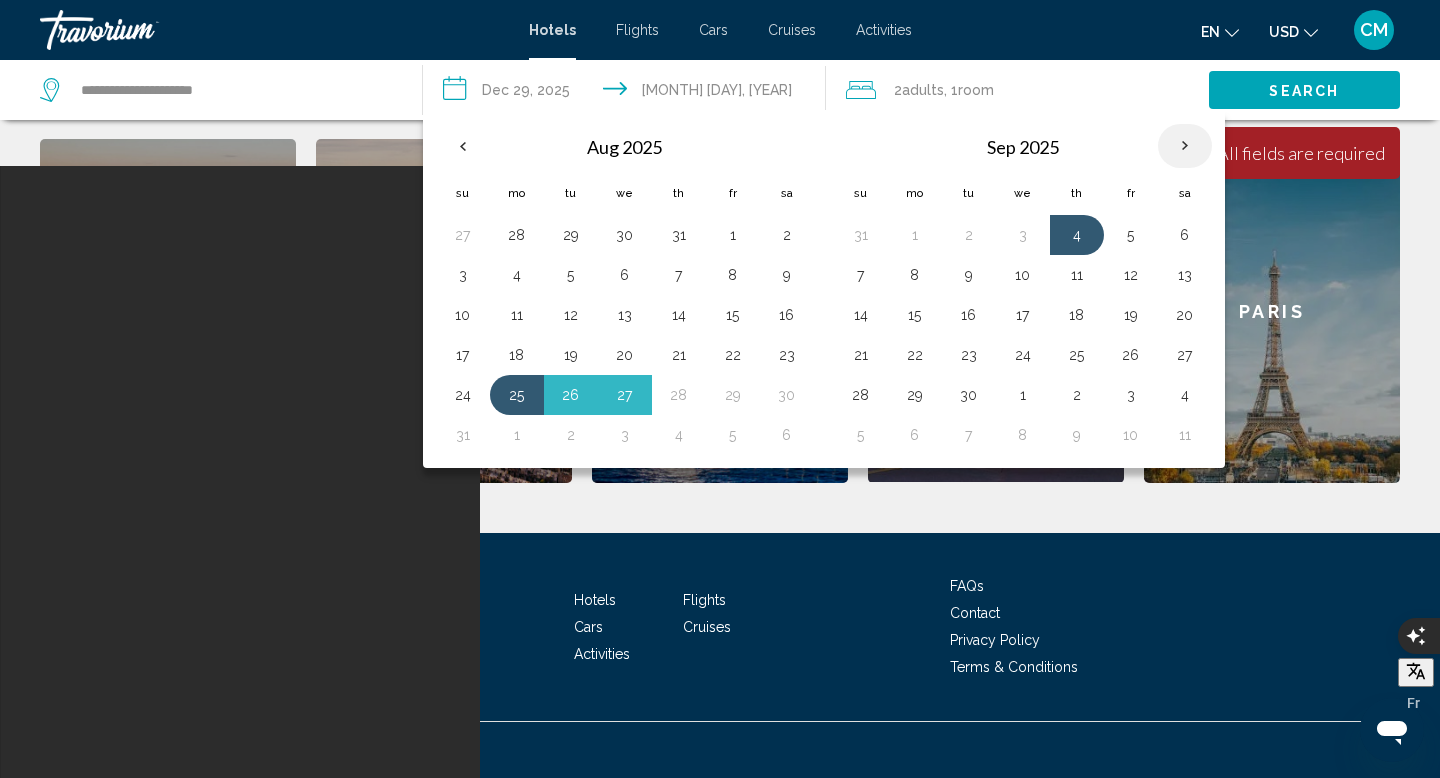 click at bounding box center (1185, 146) 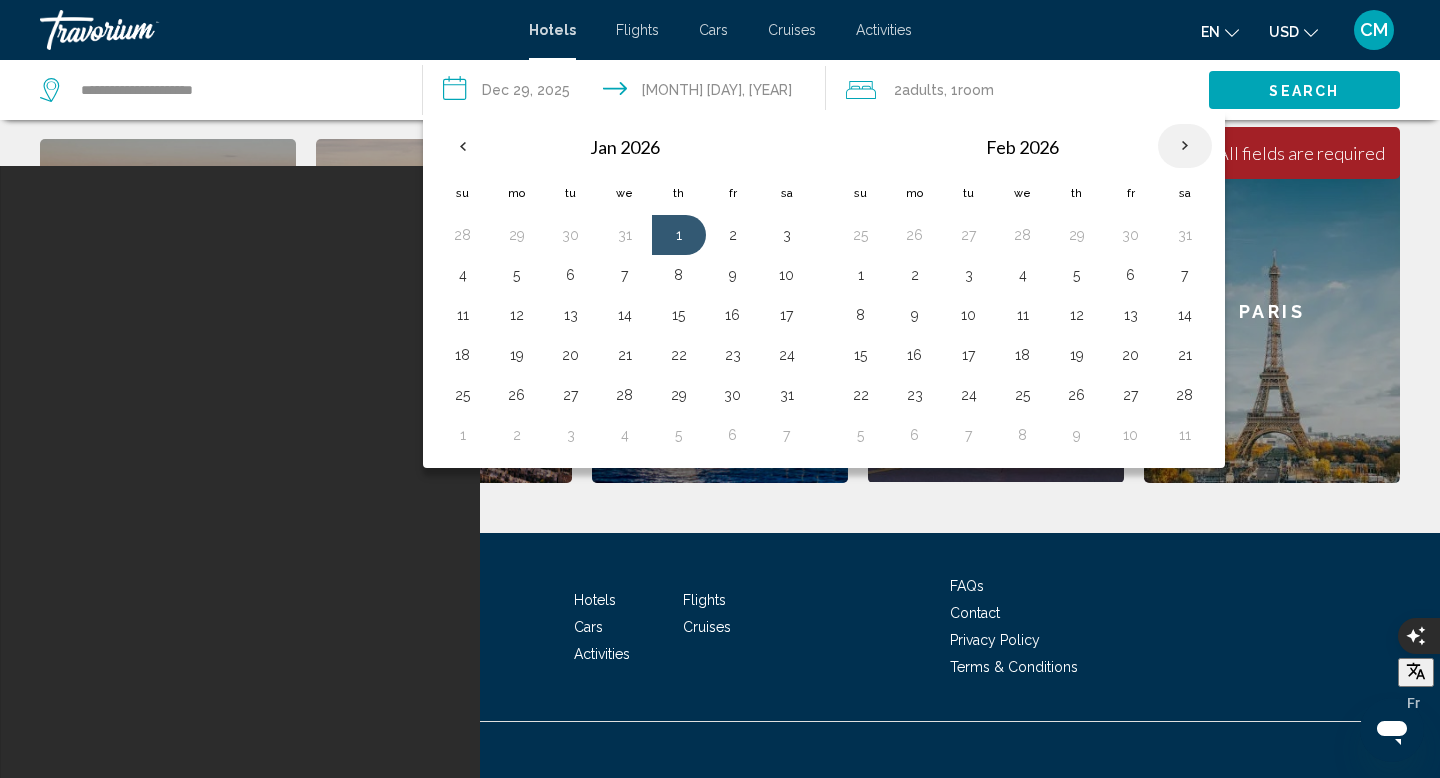 click at bounding box center (1185, 146) 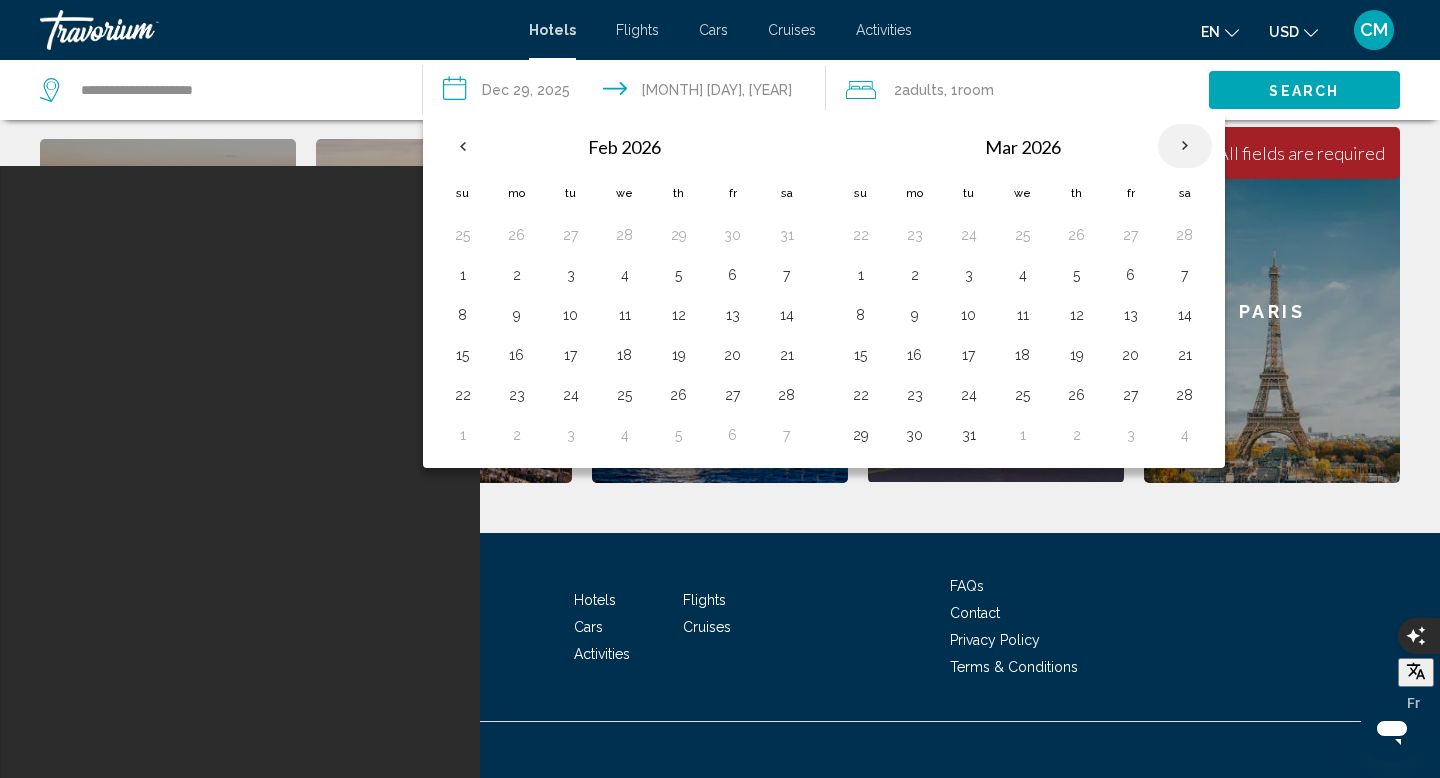 click at bounding box center (1185, 146) 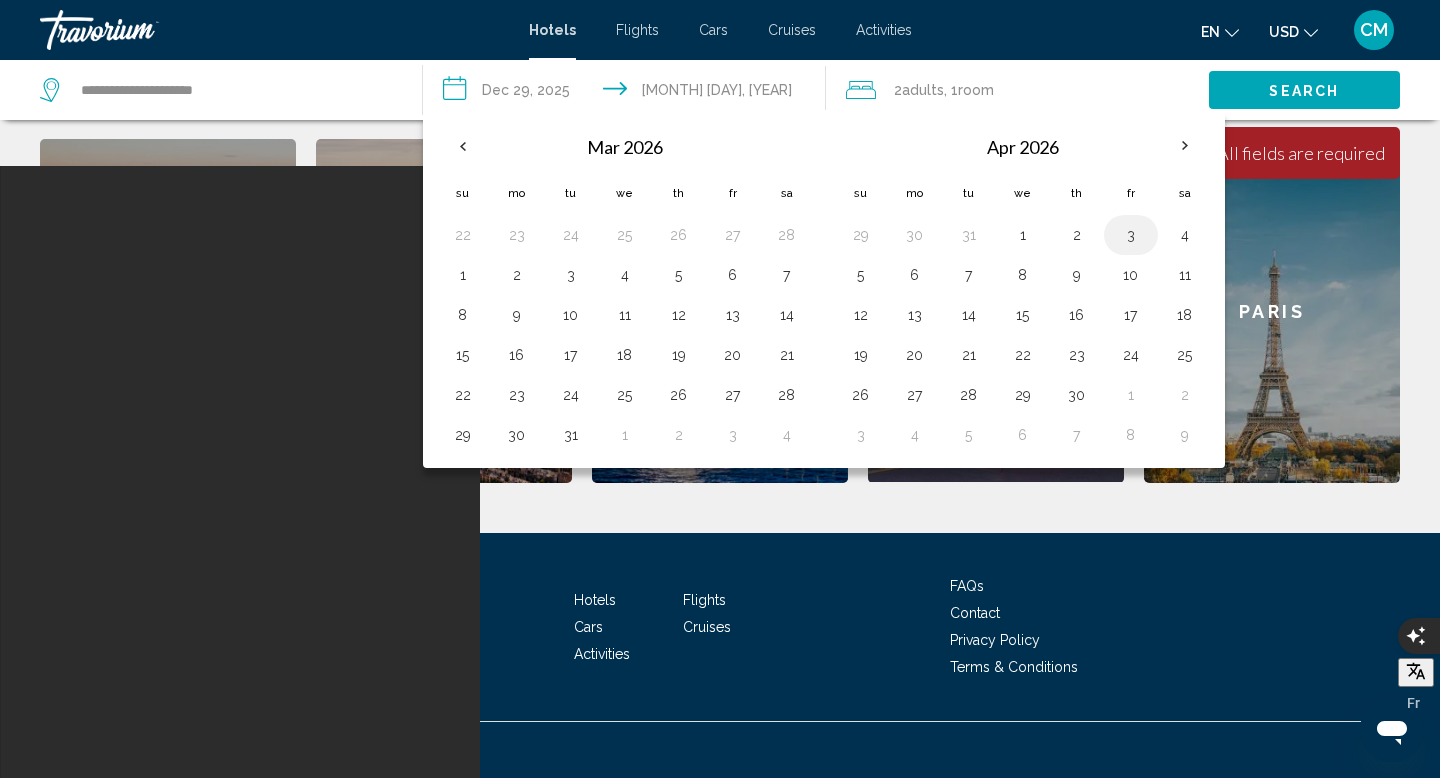 click on "3" at bounding box center [1131, 235] 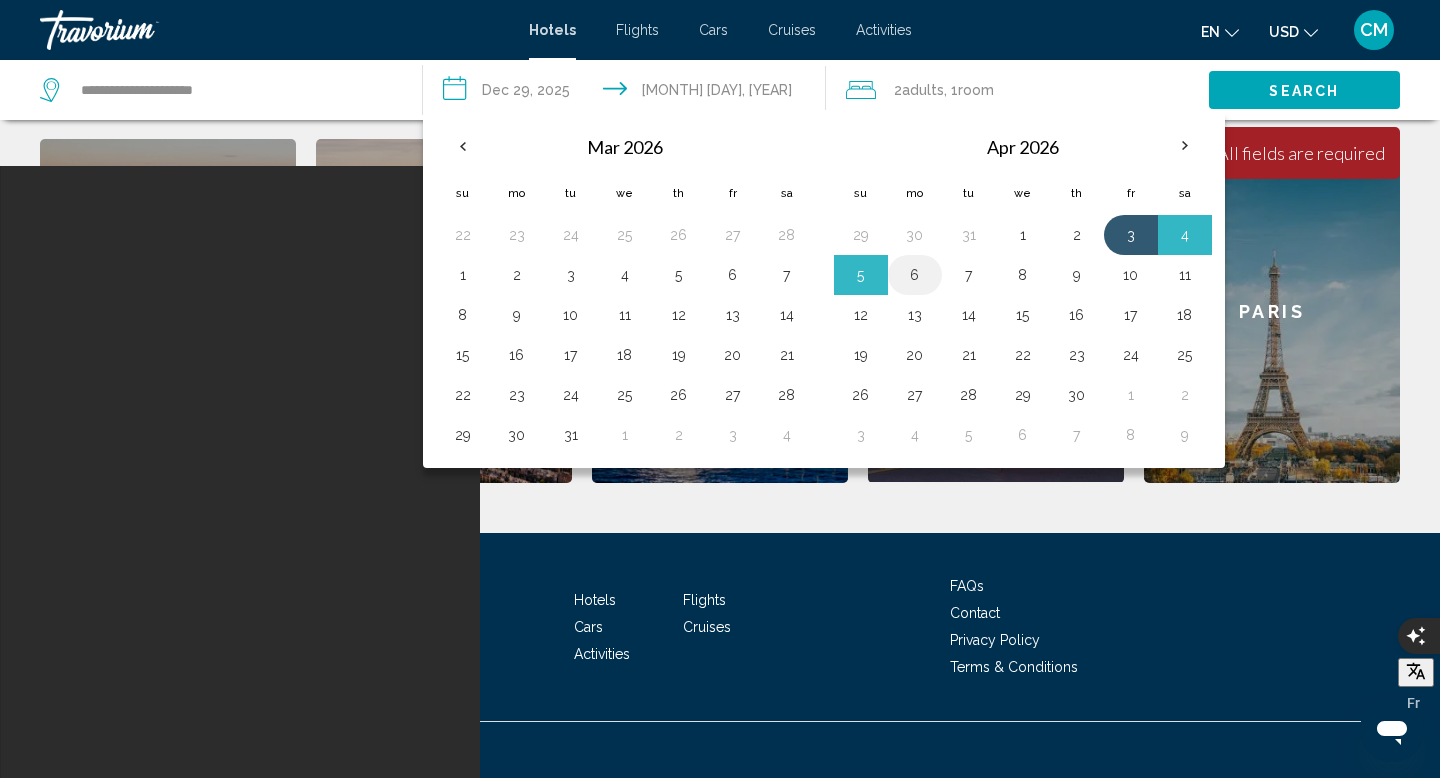 click on "6" at bounding box center [915, 275] 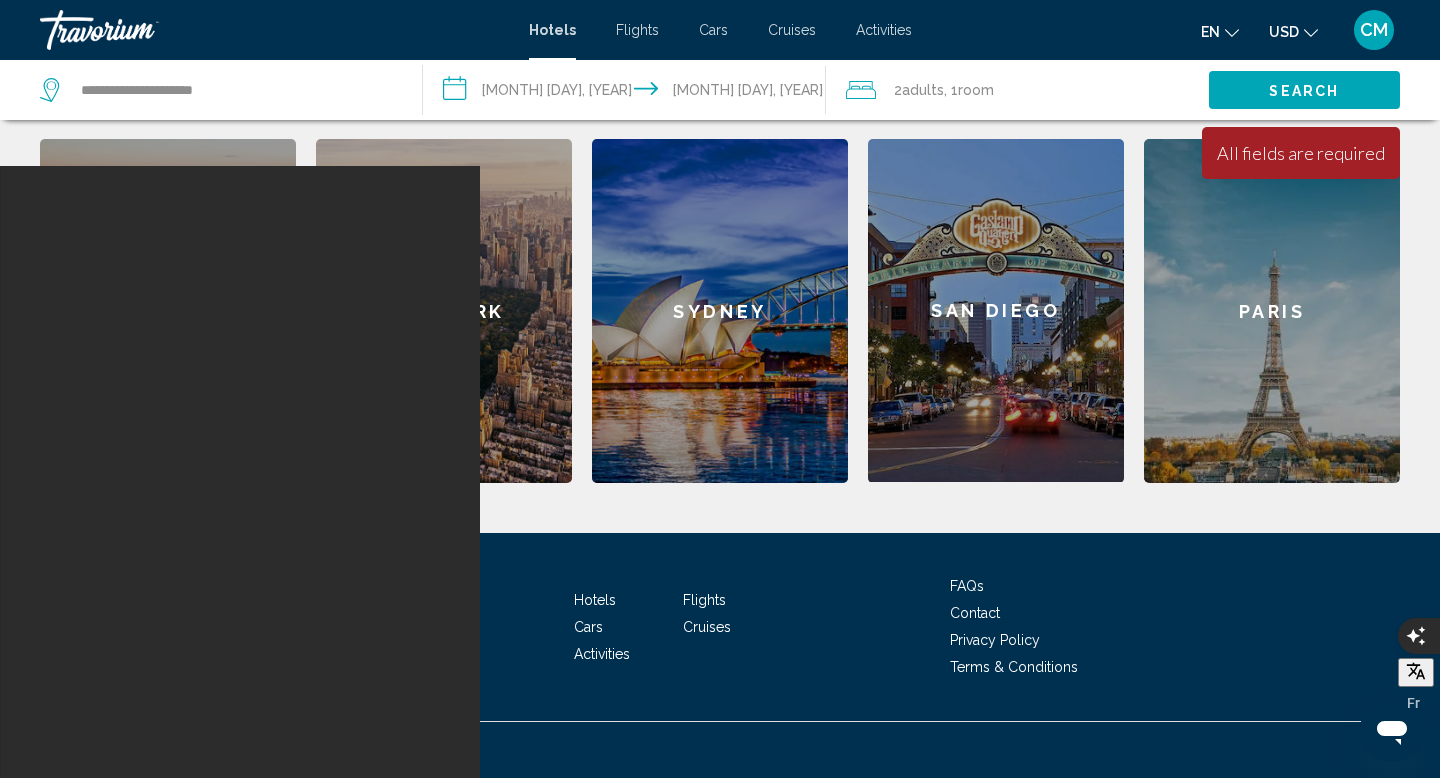 click on "Search" at bounding box center (1304, 91) 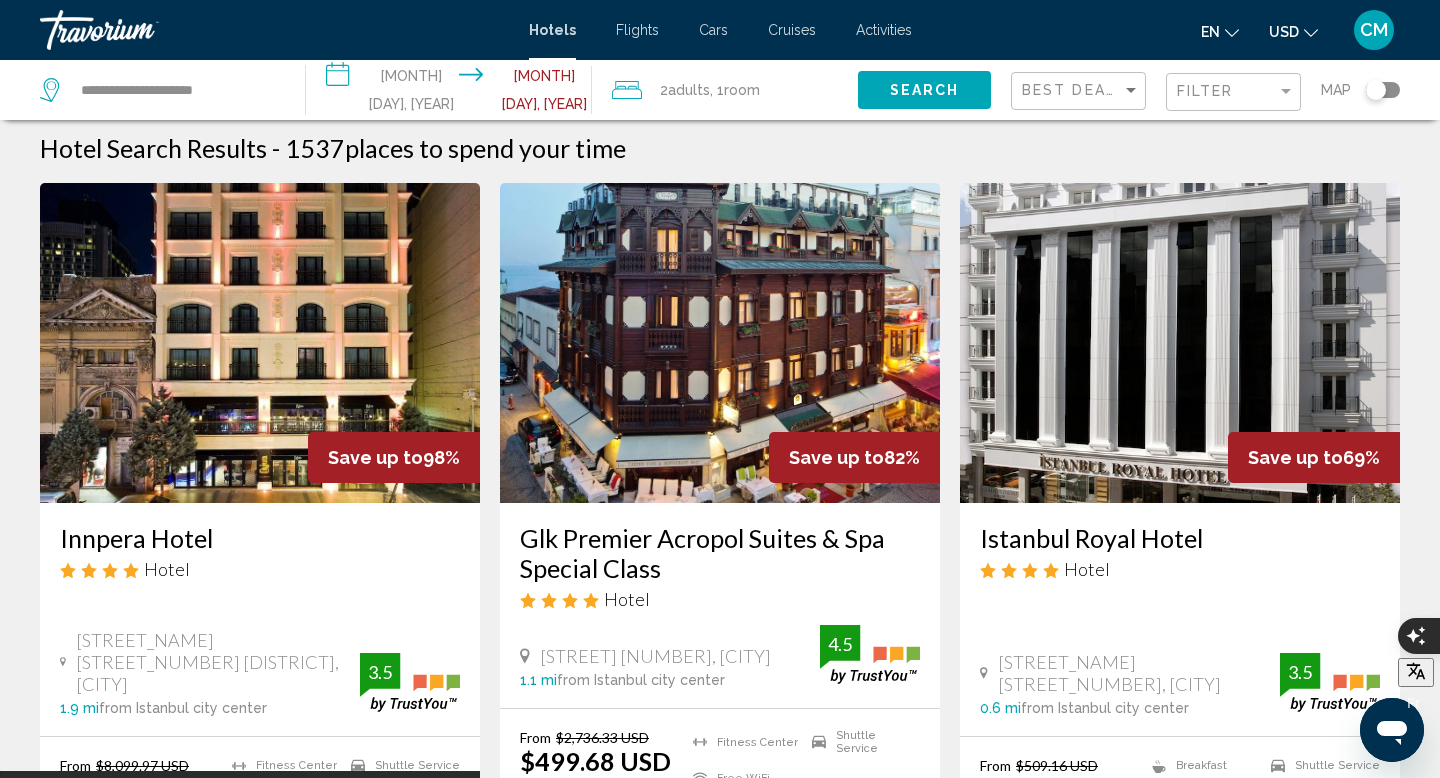 scroll, scrollTop: 0, scrollLeft: 0, axis: both 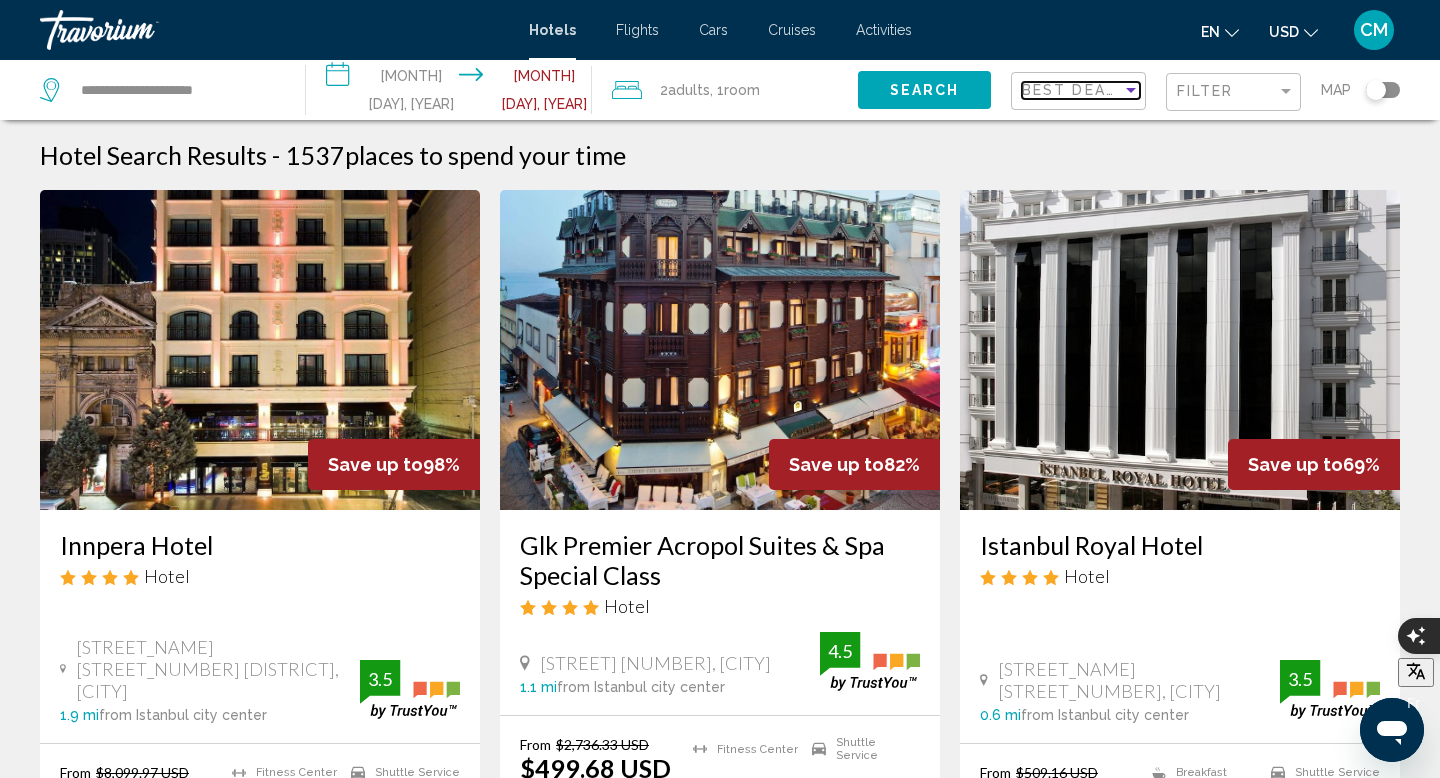 click at bounding box center (1131, 90) 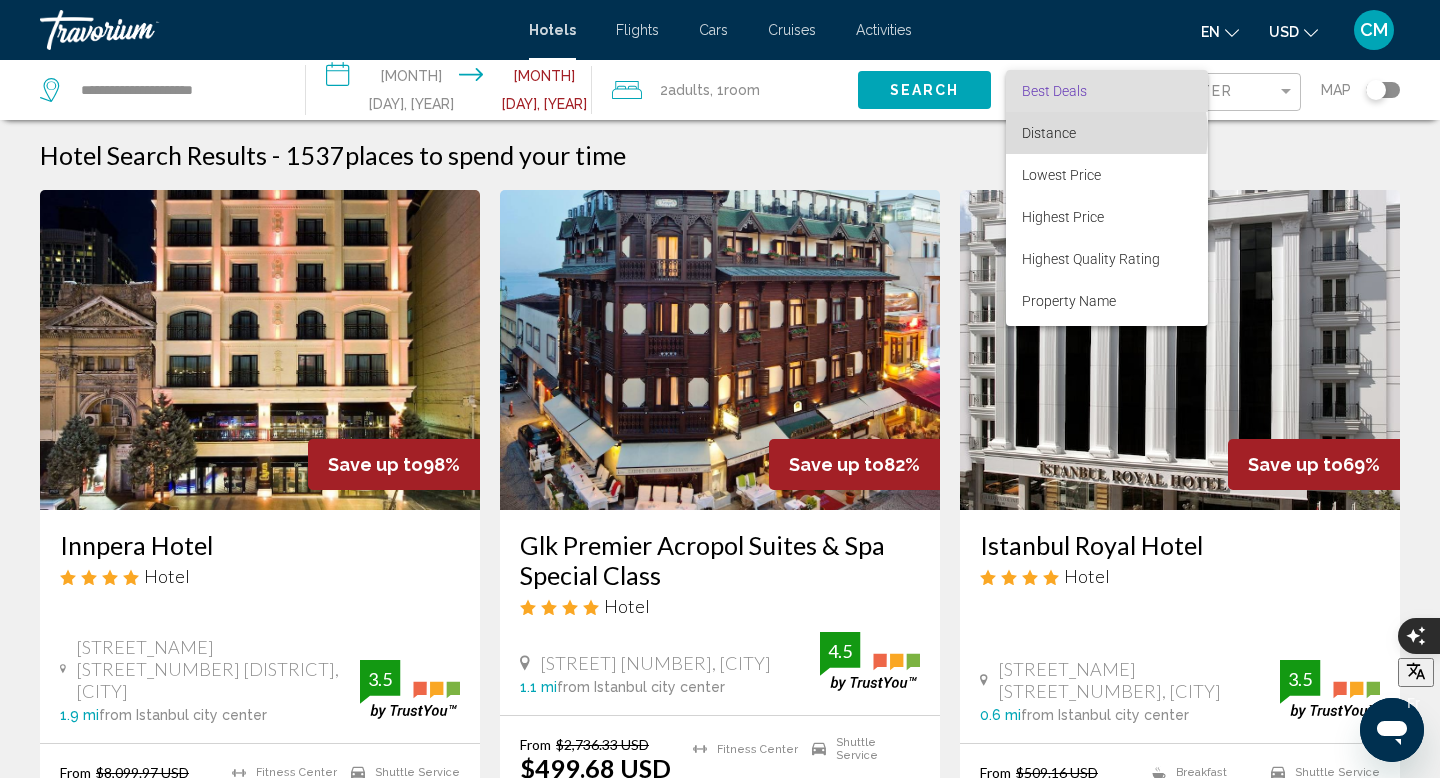 click on "Distance" at bounding box center (1107, 133) 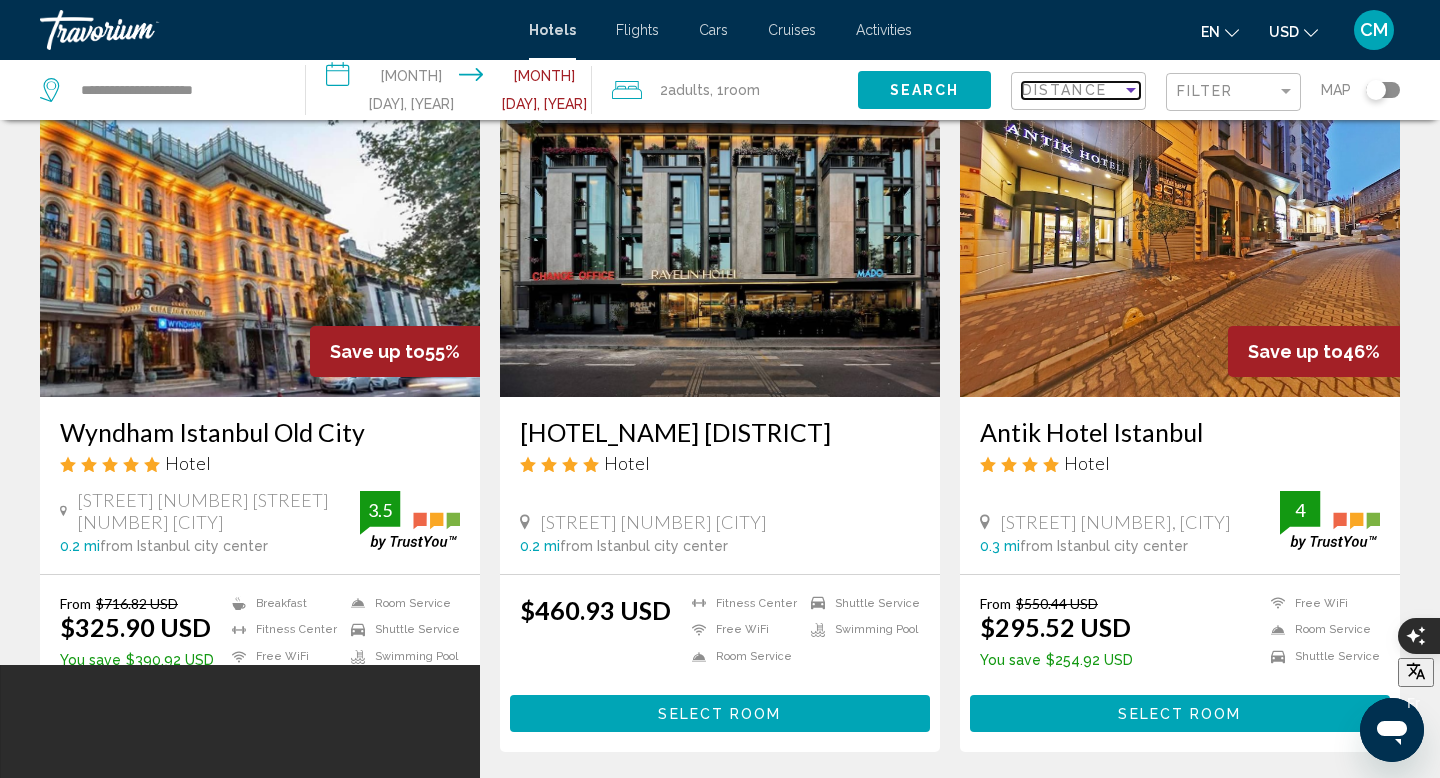 scroll, scrollTop: 115, scrollLeft: 0, axis: vertical 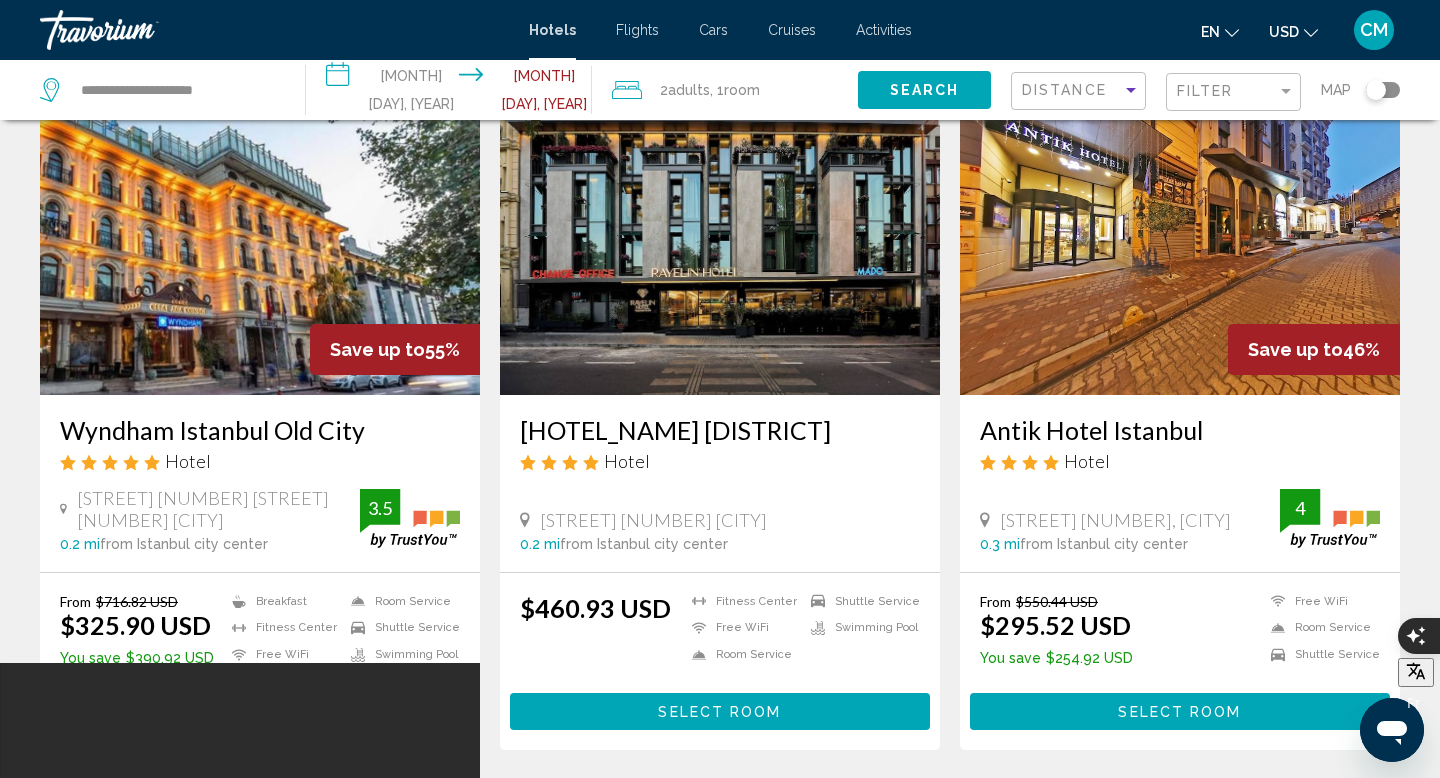 click at bounding box center (260, 235) 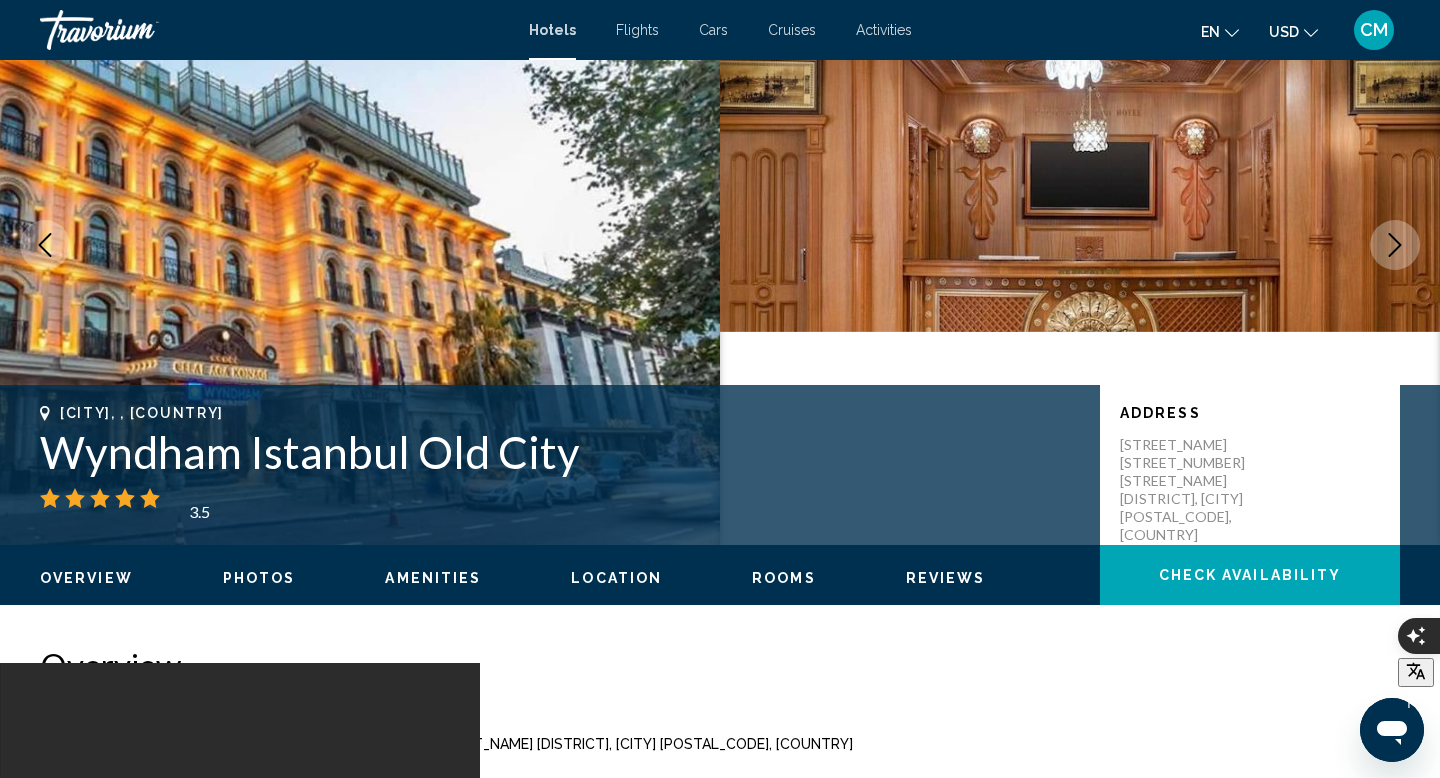 scroll, scrollTop: 0, scrollLeft: 0, axis: both 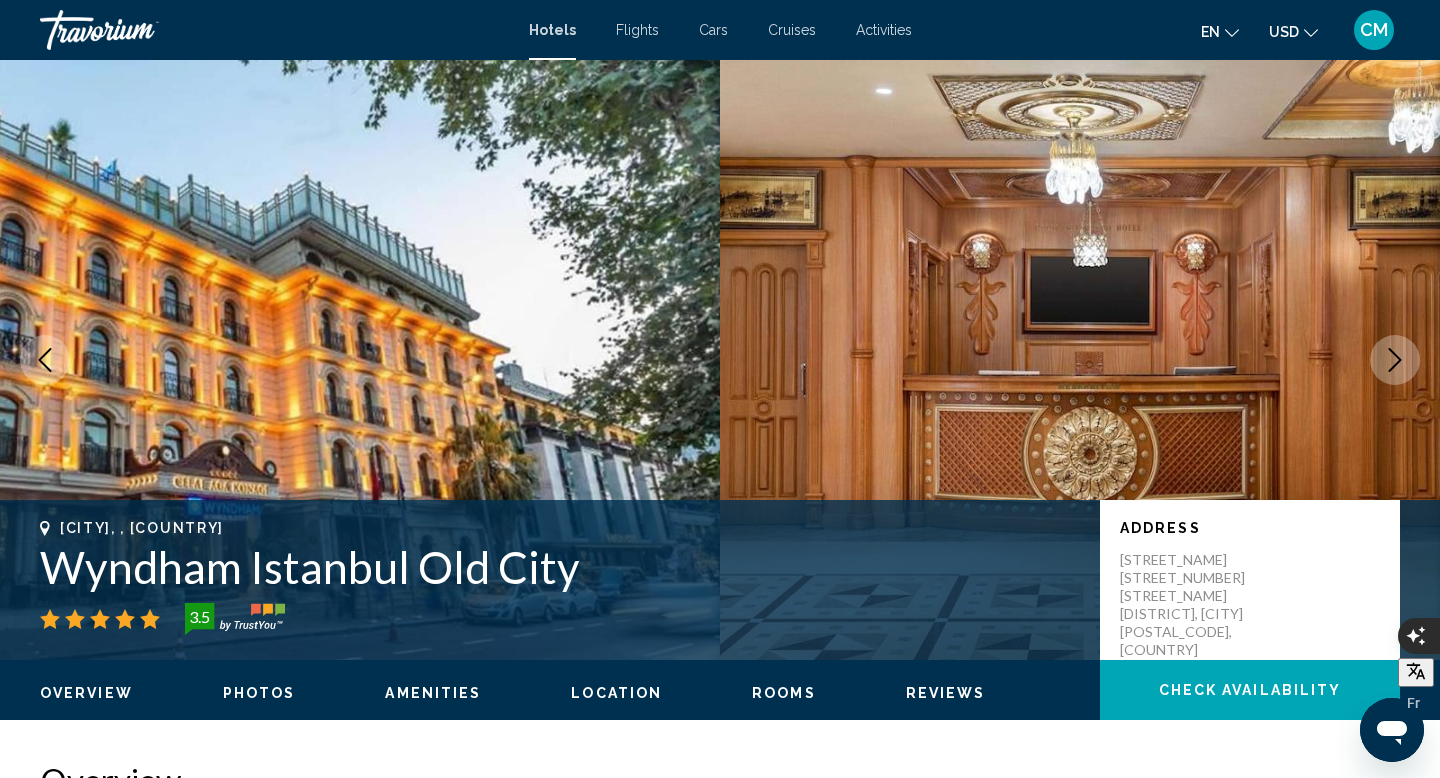 click 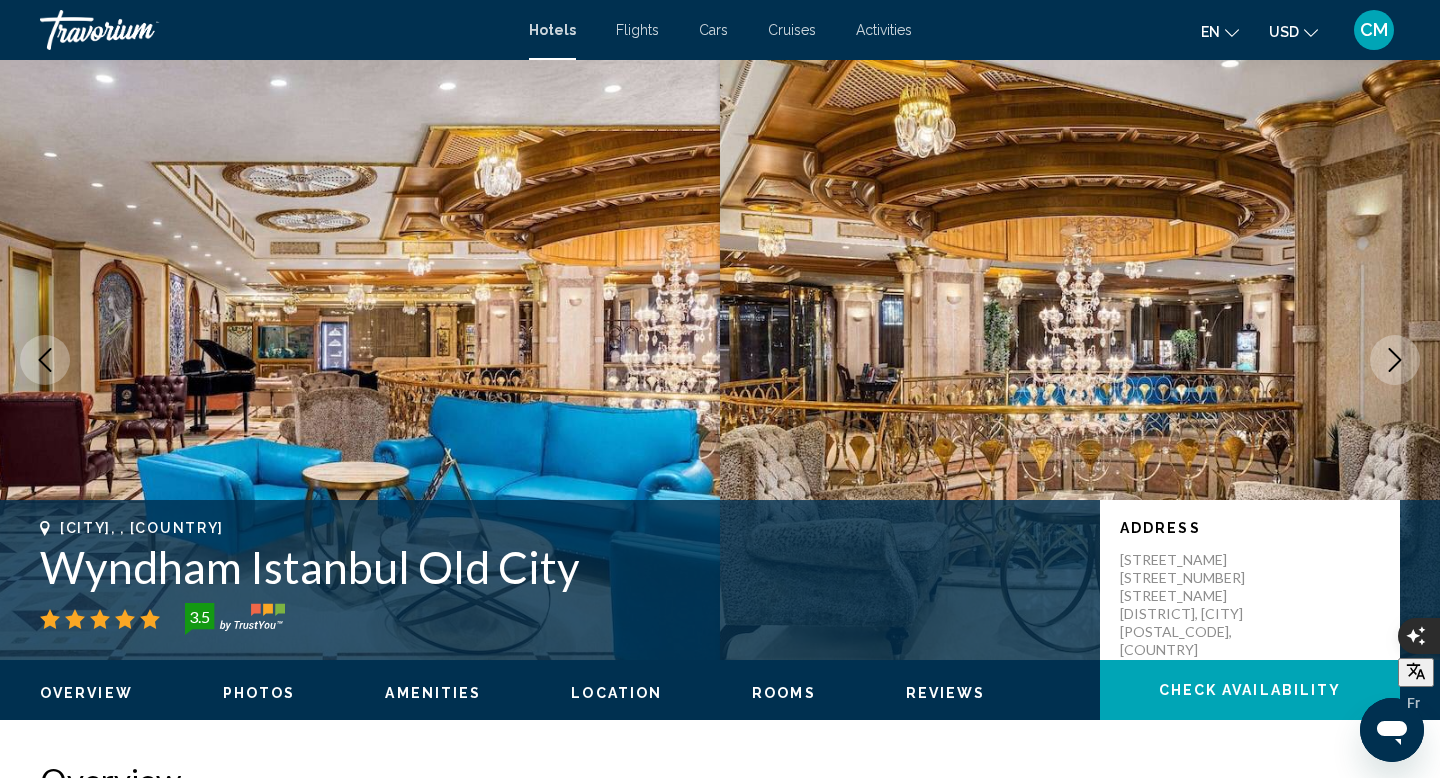 click 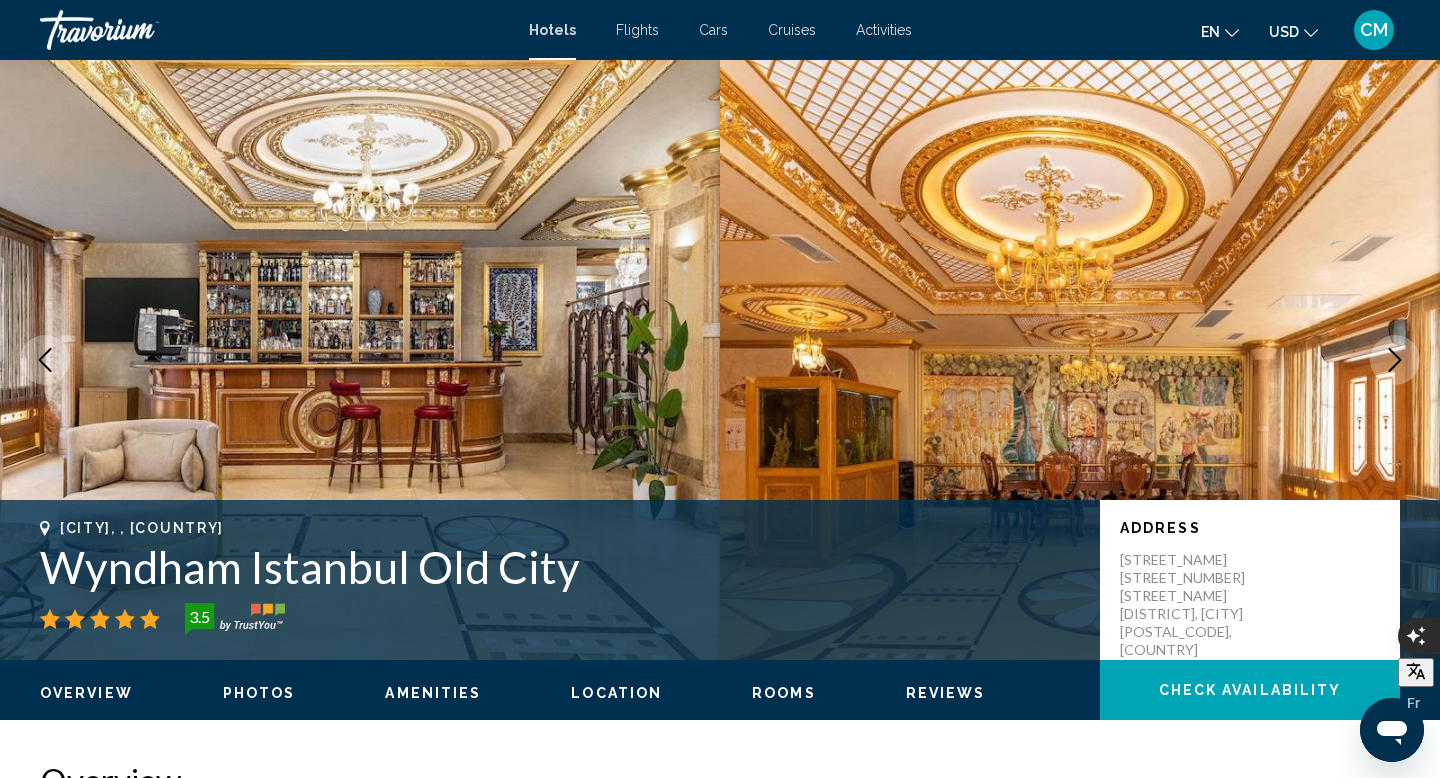 click 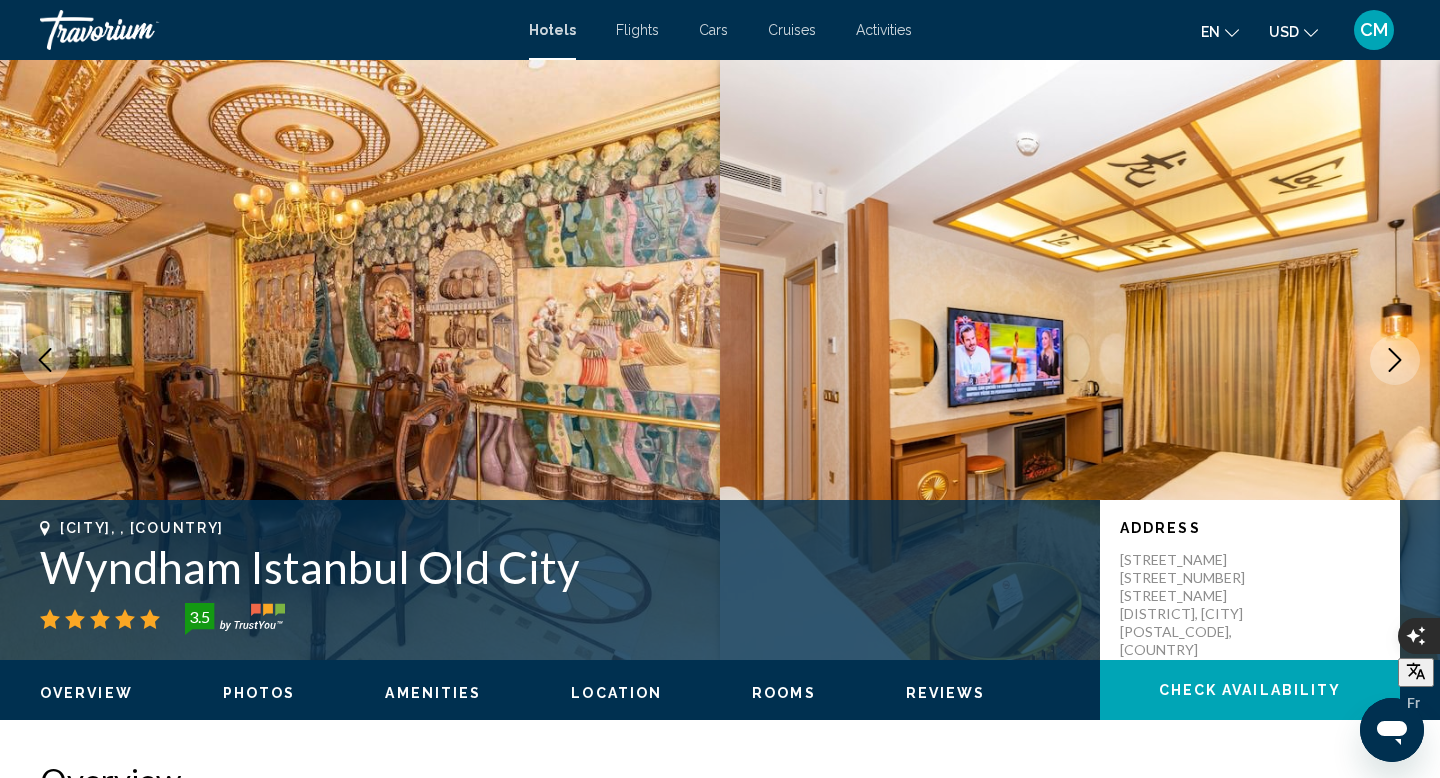 click 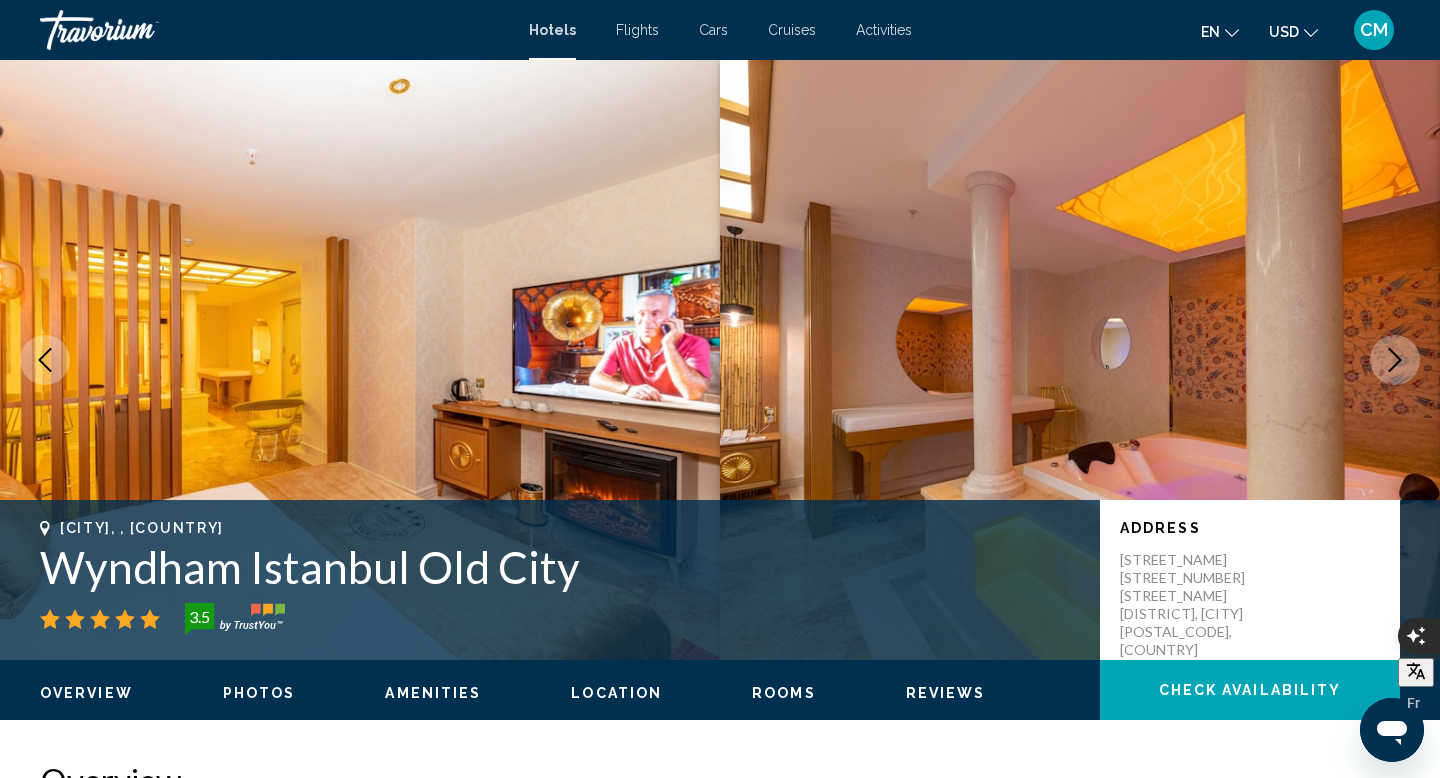 click 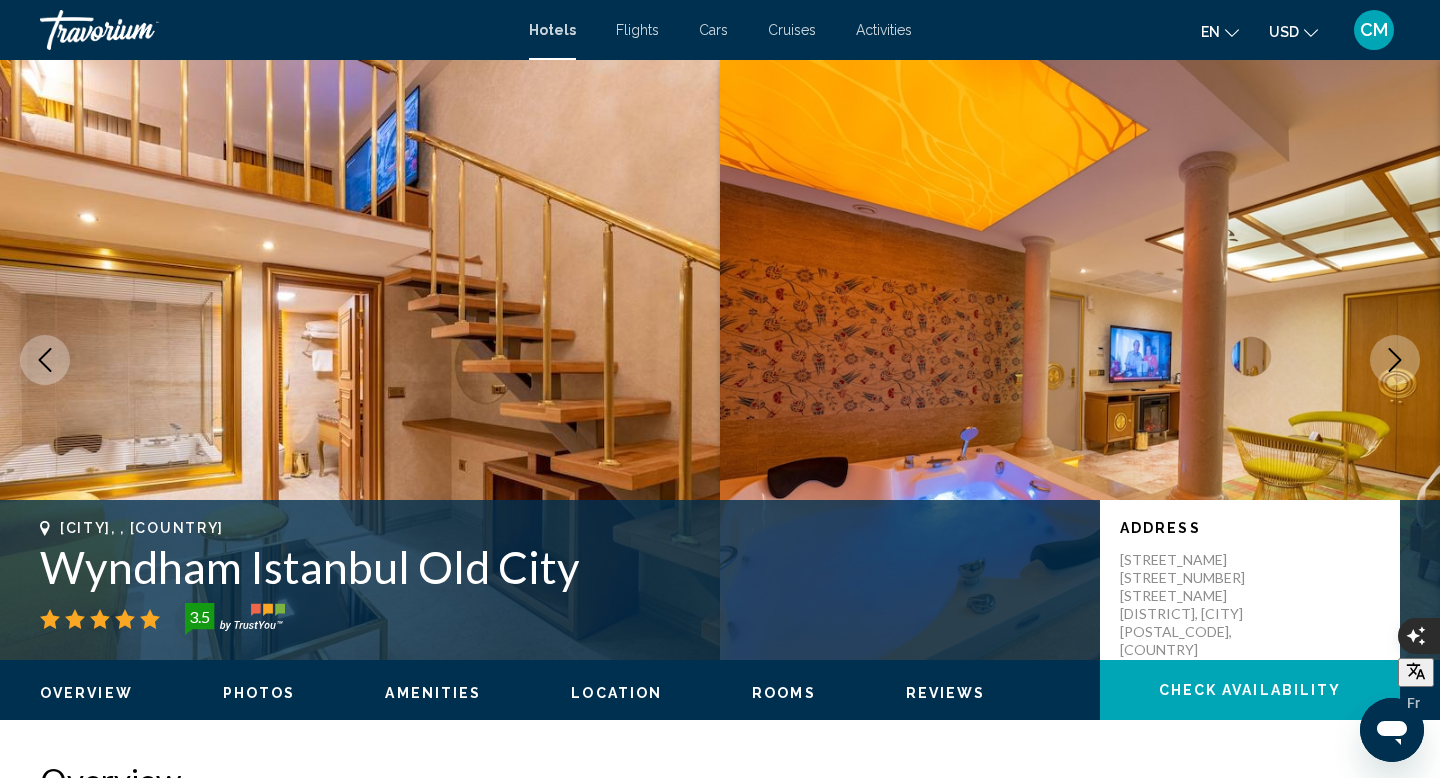 click 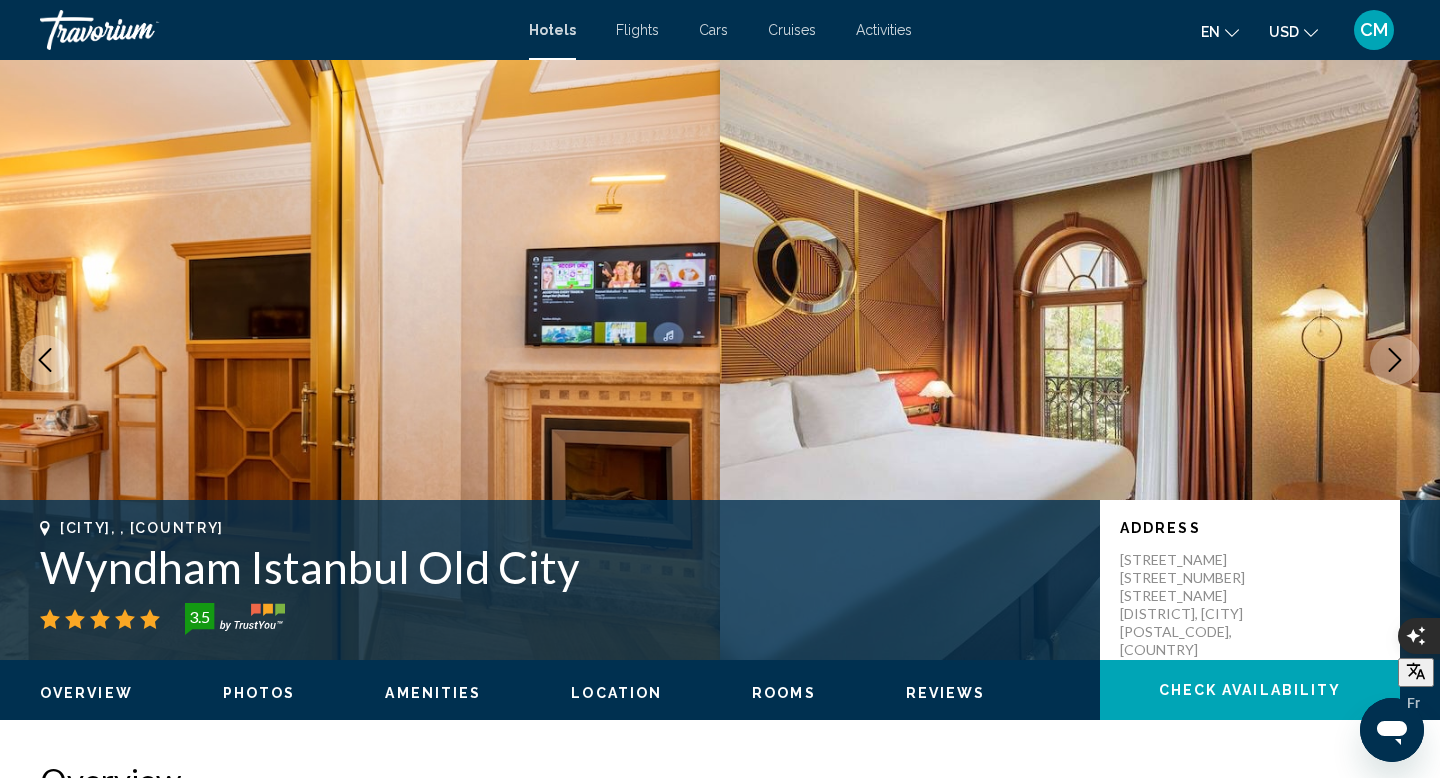 click on "Hotels" at bounding box center (552, 30) 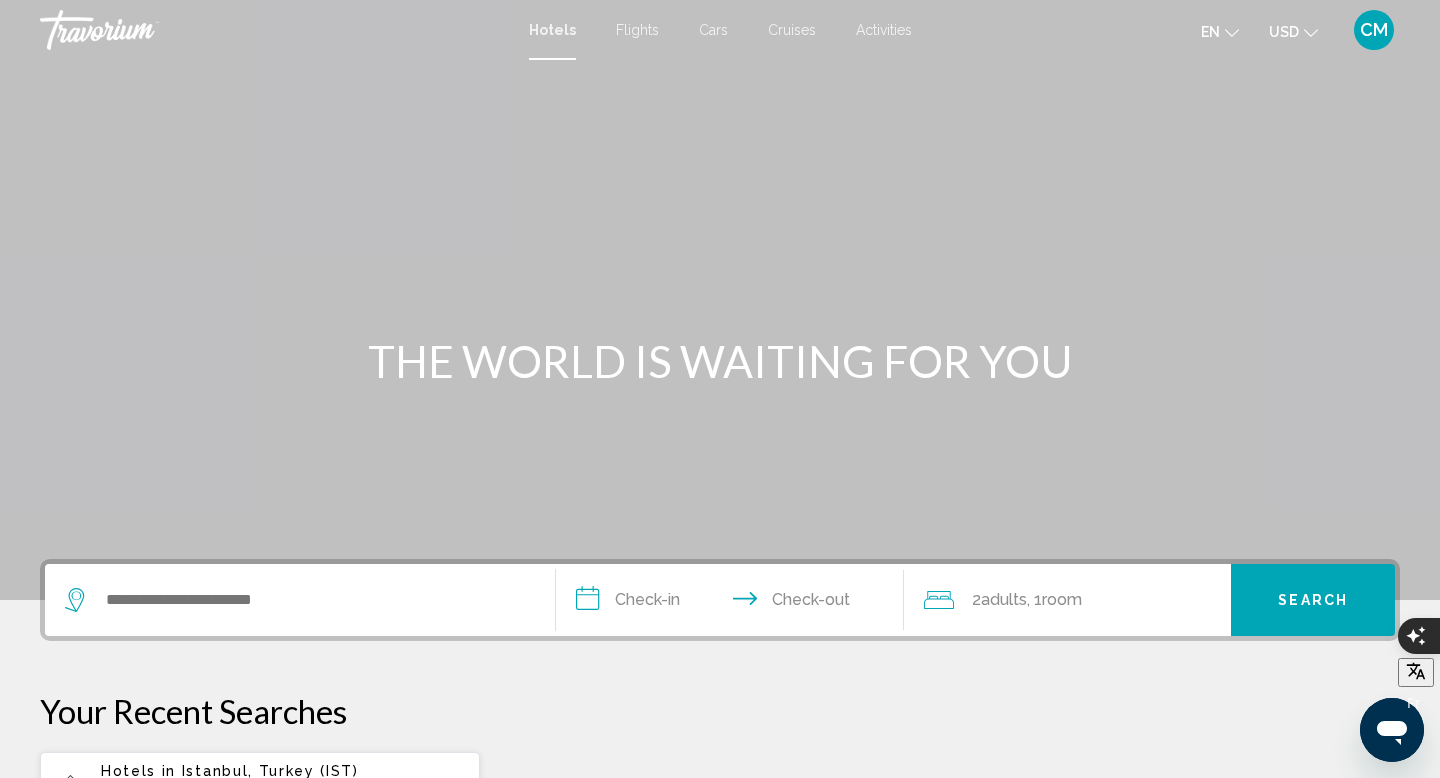 click on "USD
USD ($) MXN (Mex$) CAD (Can$) GBP (£) EUR (€) AUD (A$) NZD (NZ$) CNY (CN¥)" 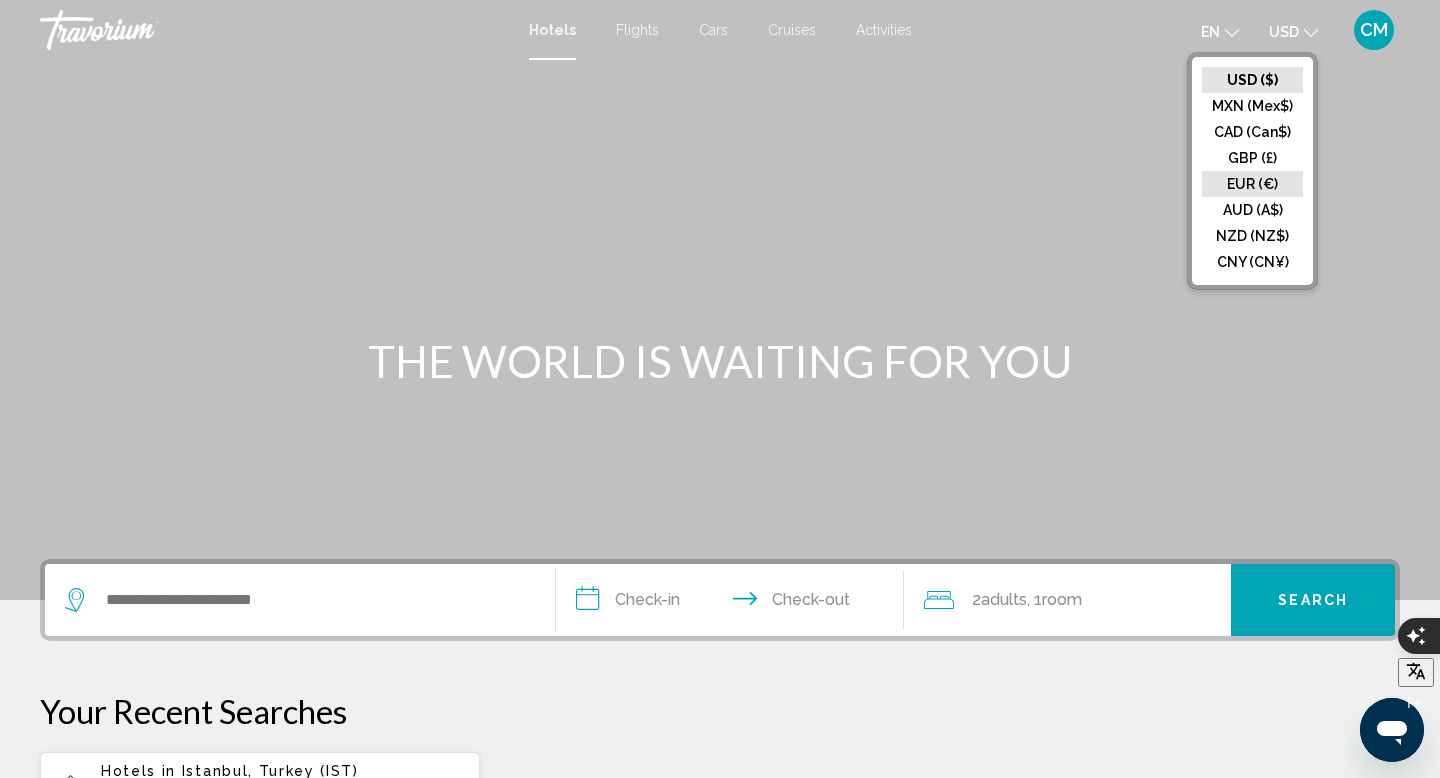 click on "EUR (€)" 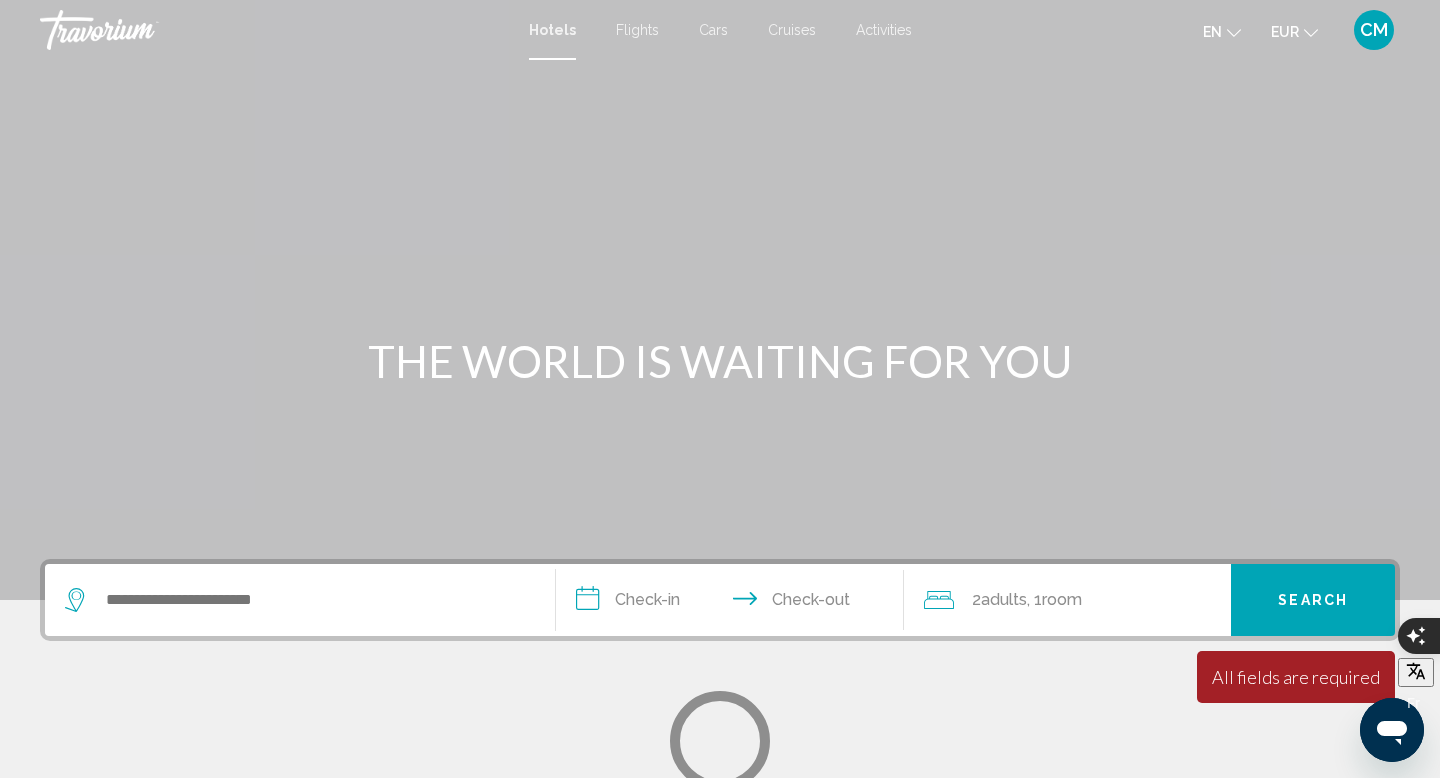 click 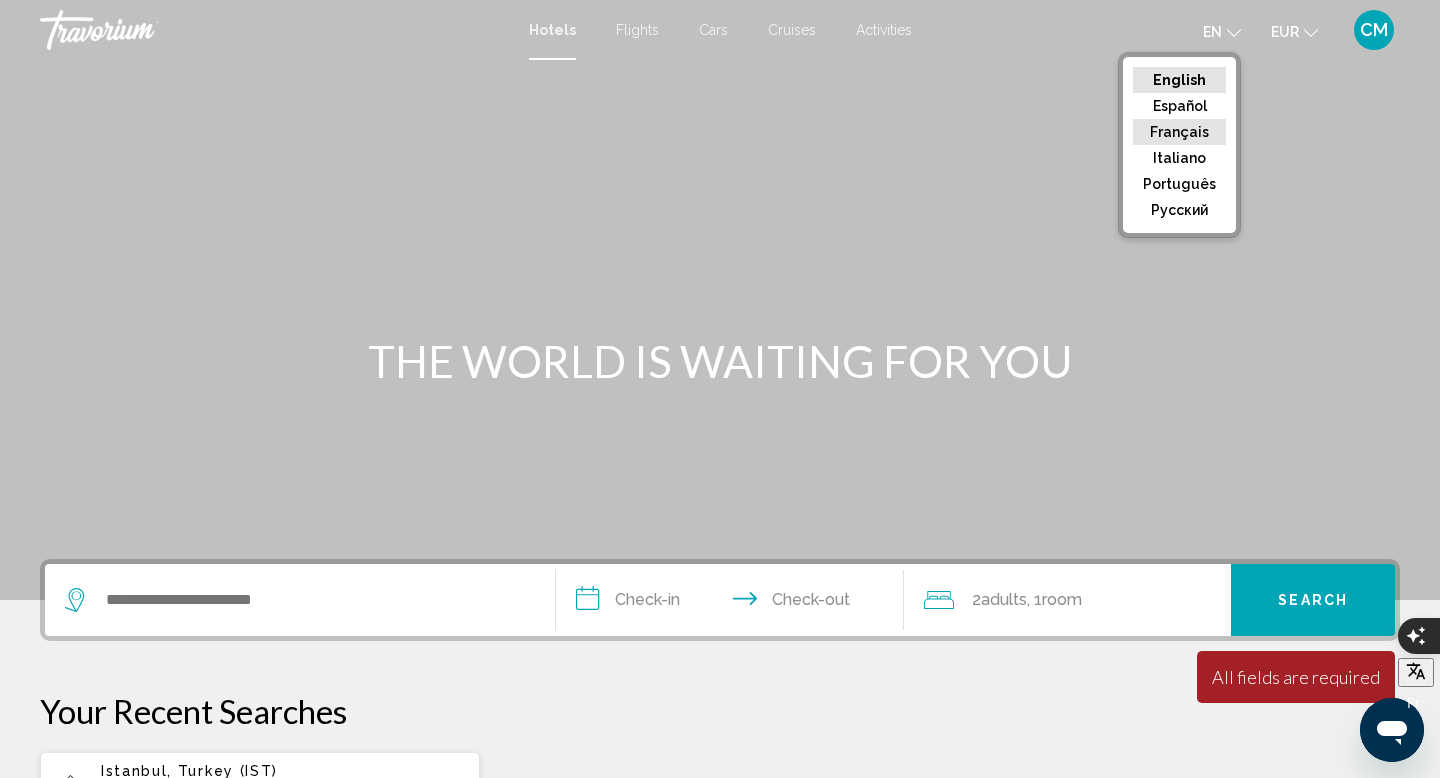 click on "Français" 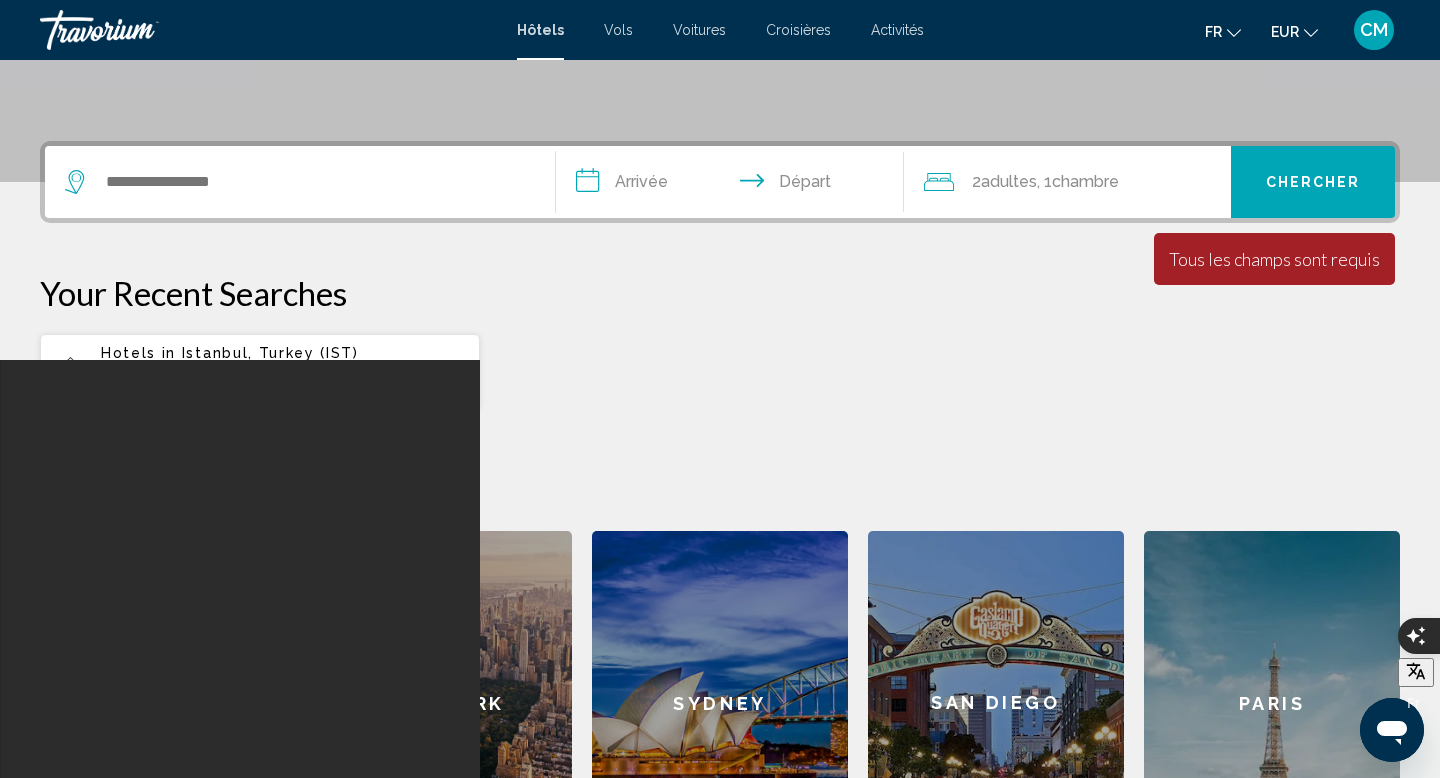 scroll, scrollTop: 538, scrollLeft: 0, axis: vertical 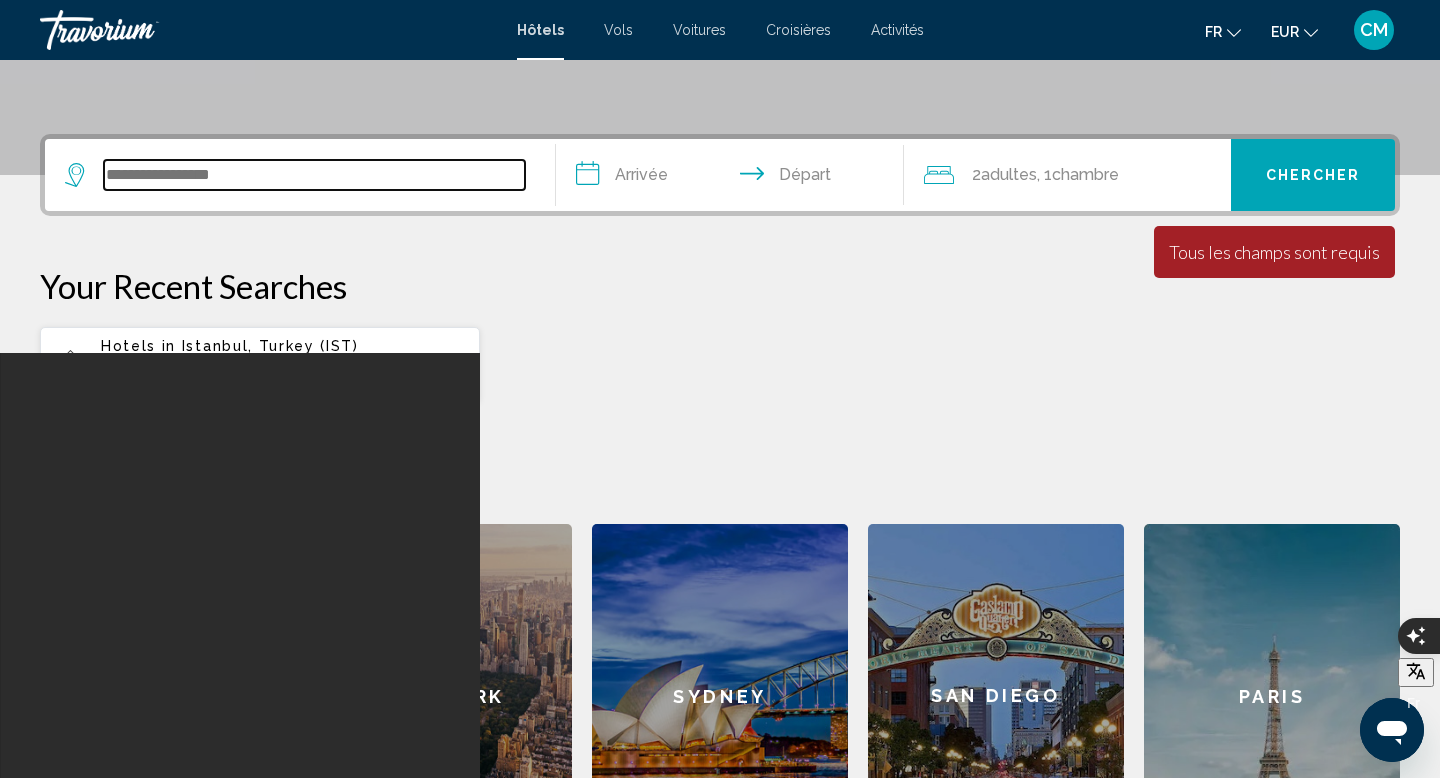 click at bounding box center (314, 175) 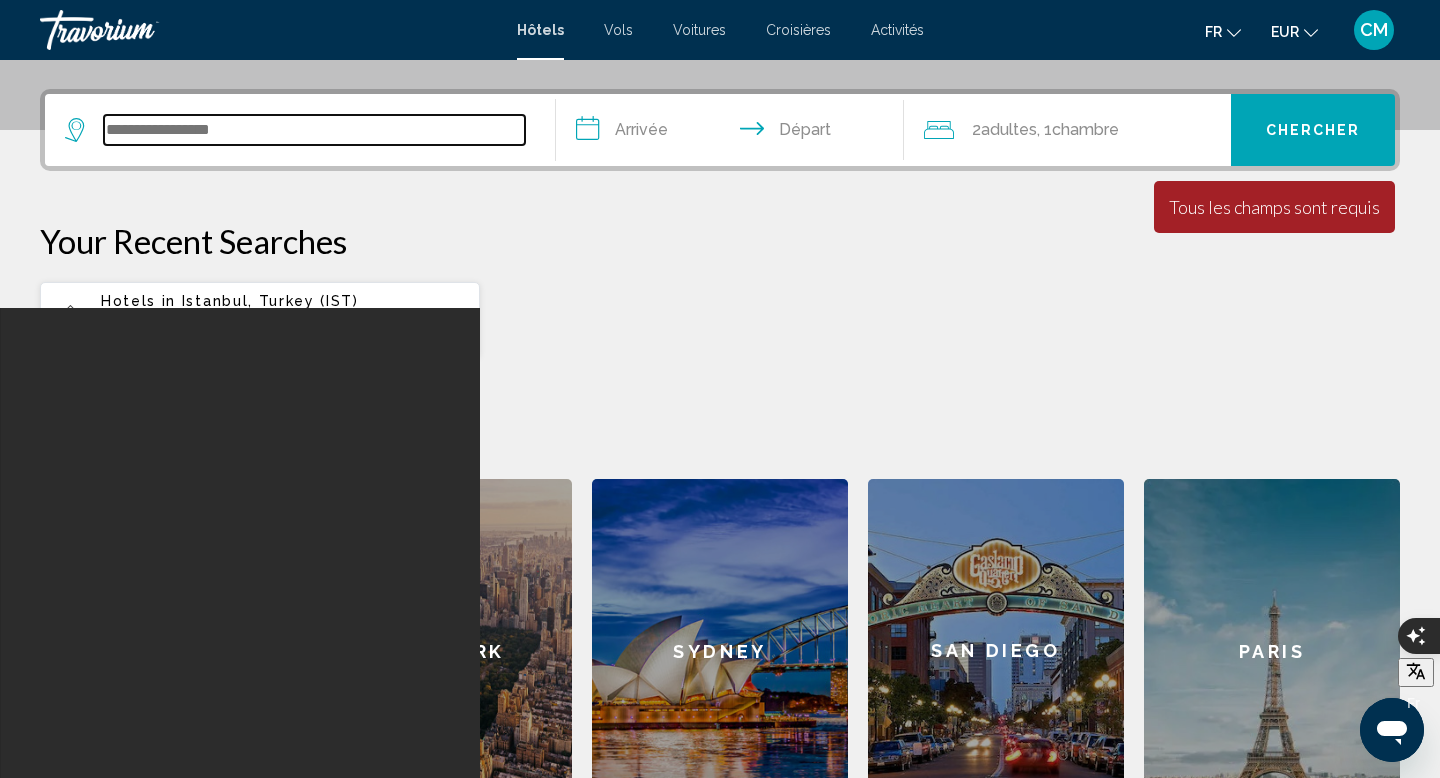 scroll, scrollTop: 494, scrollLeft: 0, axis: vertical 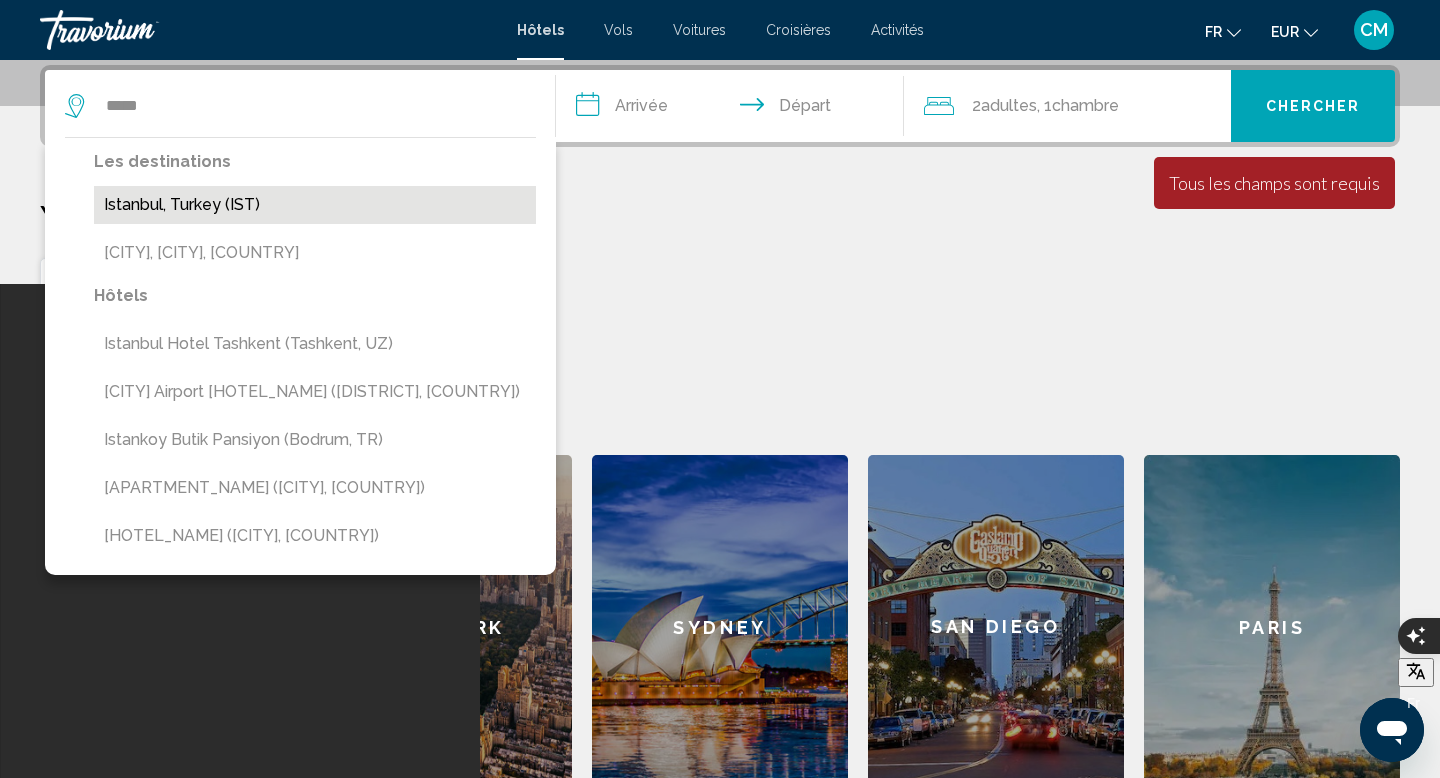 click on "Istanbul, Turkey (IST)" at bounding box center [315, 205] 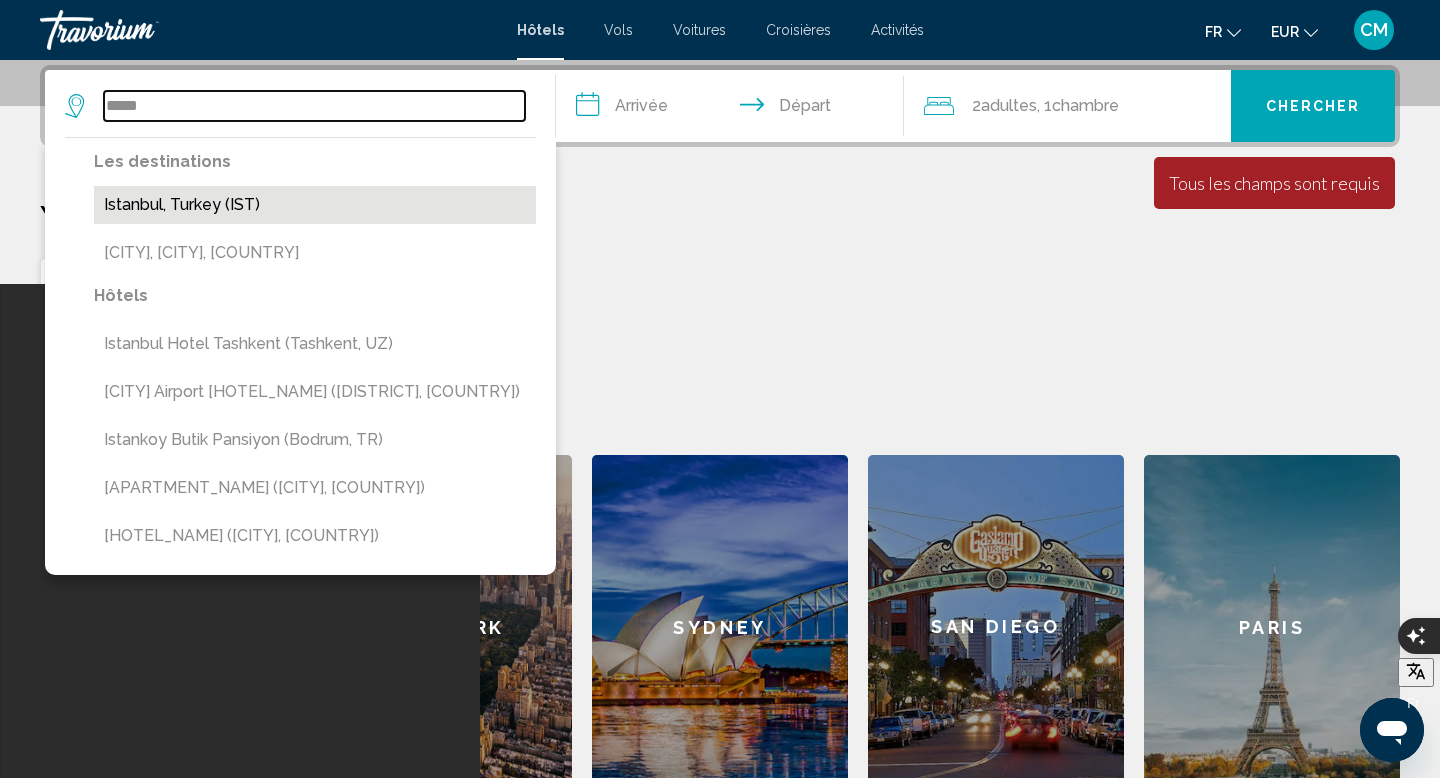 type on "**********" 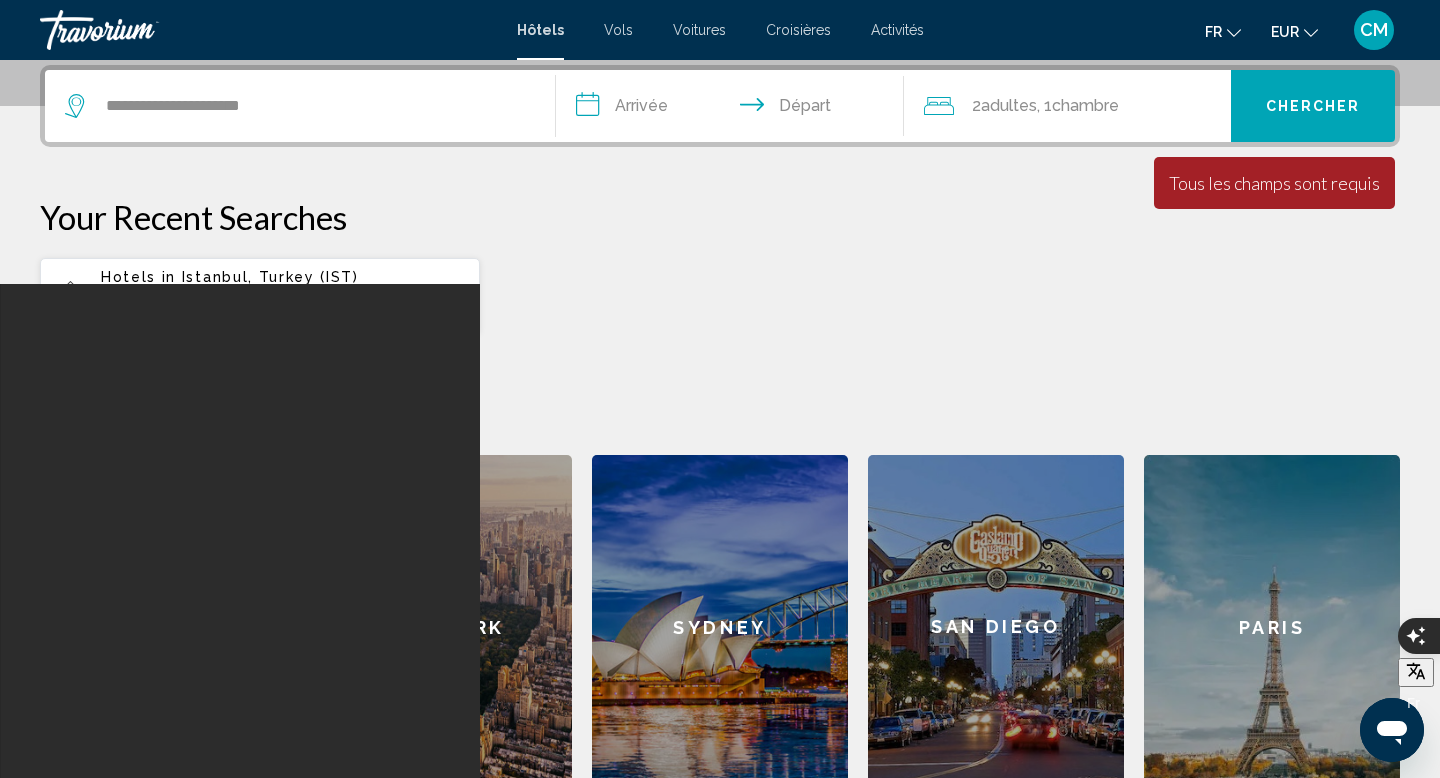 click on "**********" at bounding box center [734, 109] 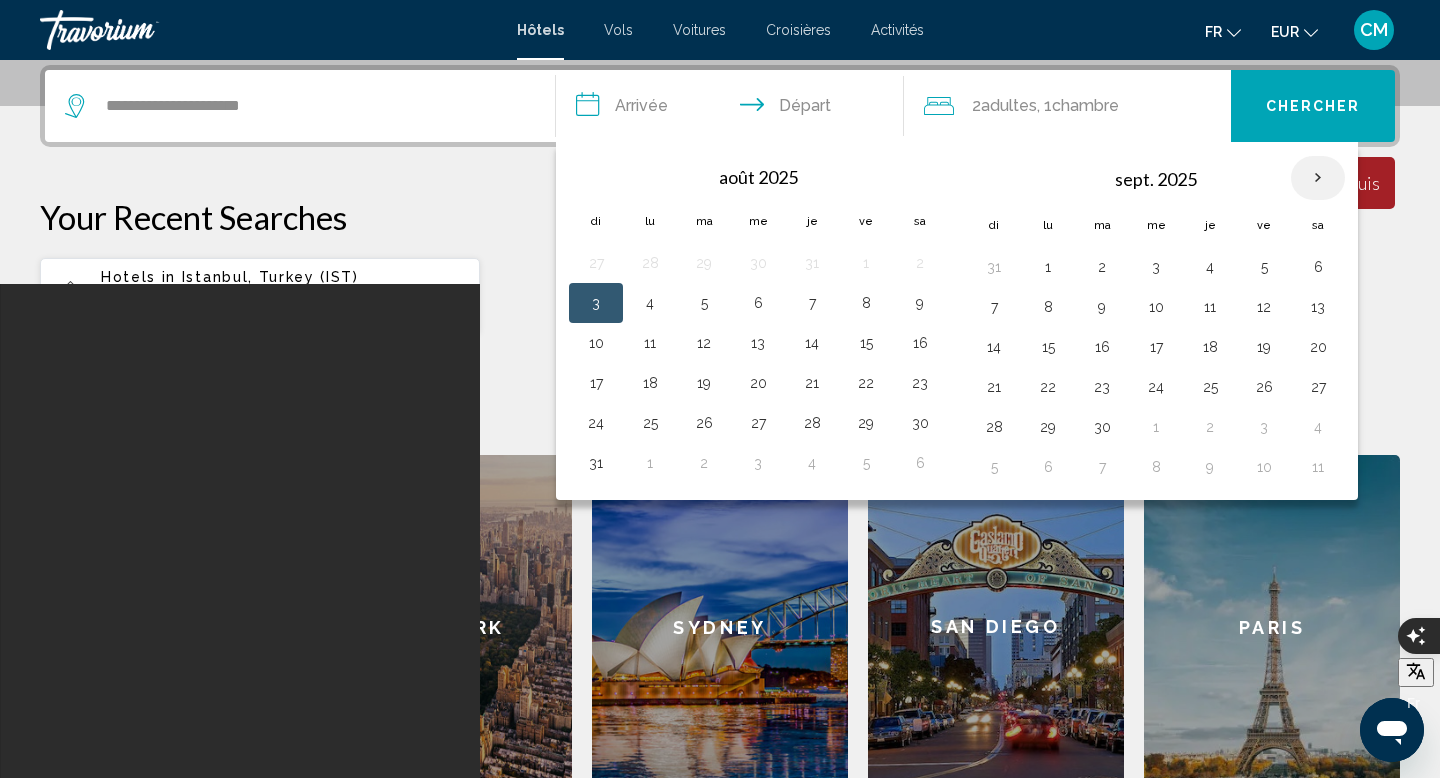 click at bounding box center (1318, 178) 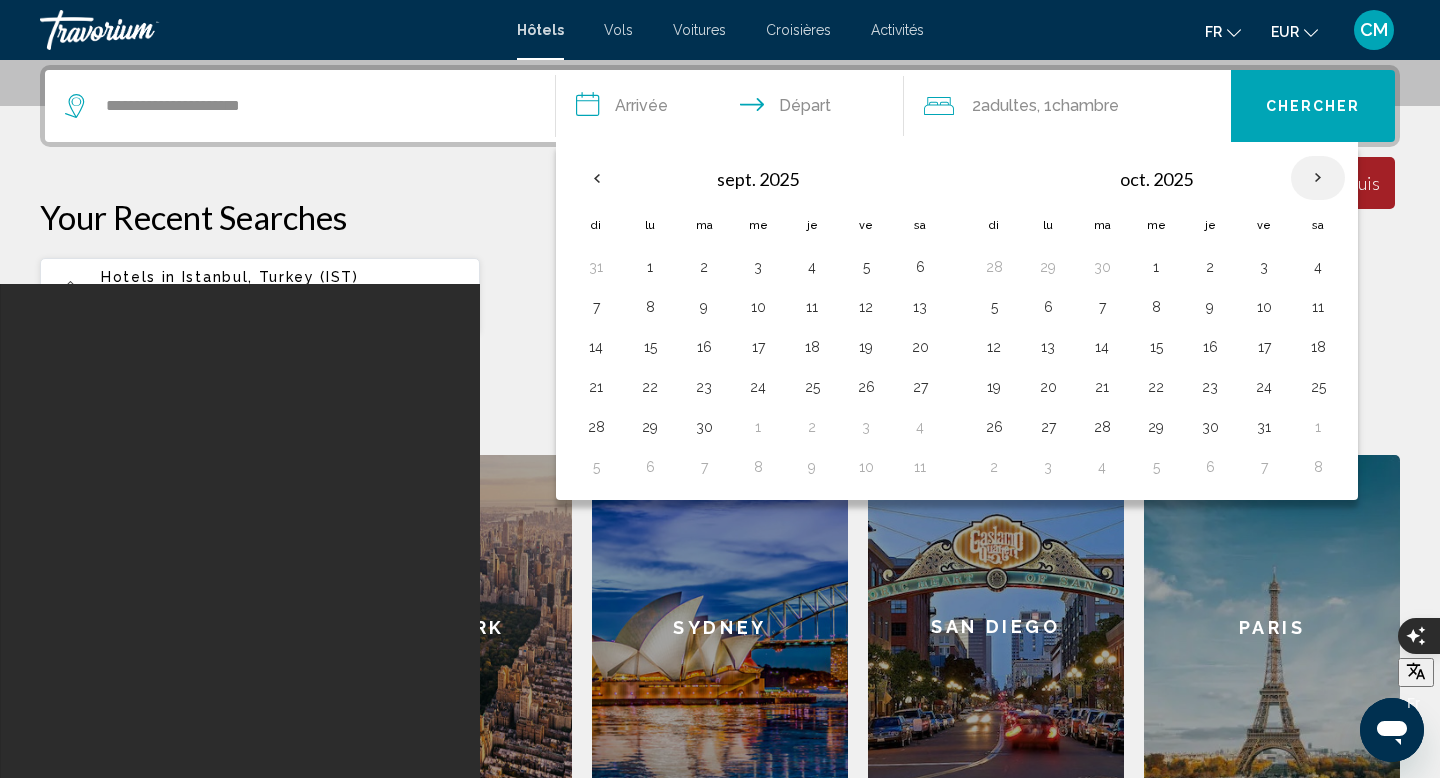 click at bounding box center [1318, 178] 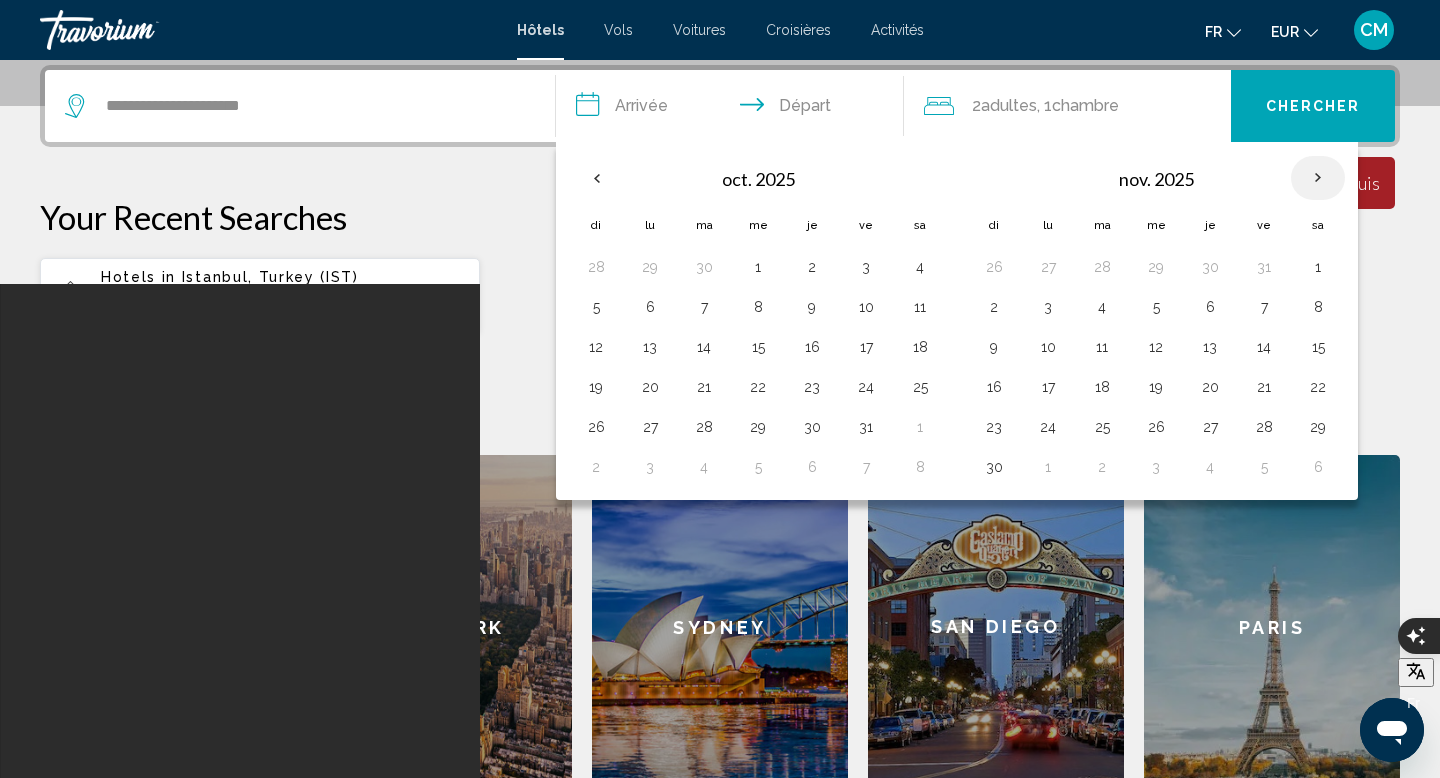 click at bounding box center [1318, 178] 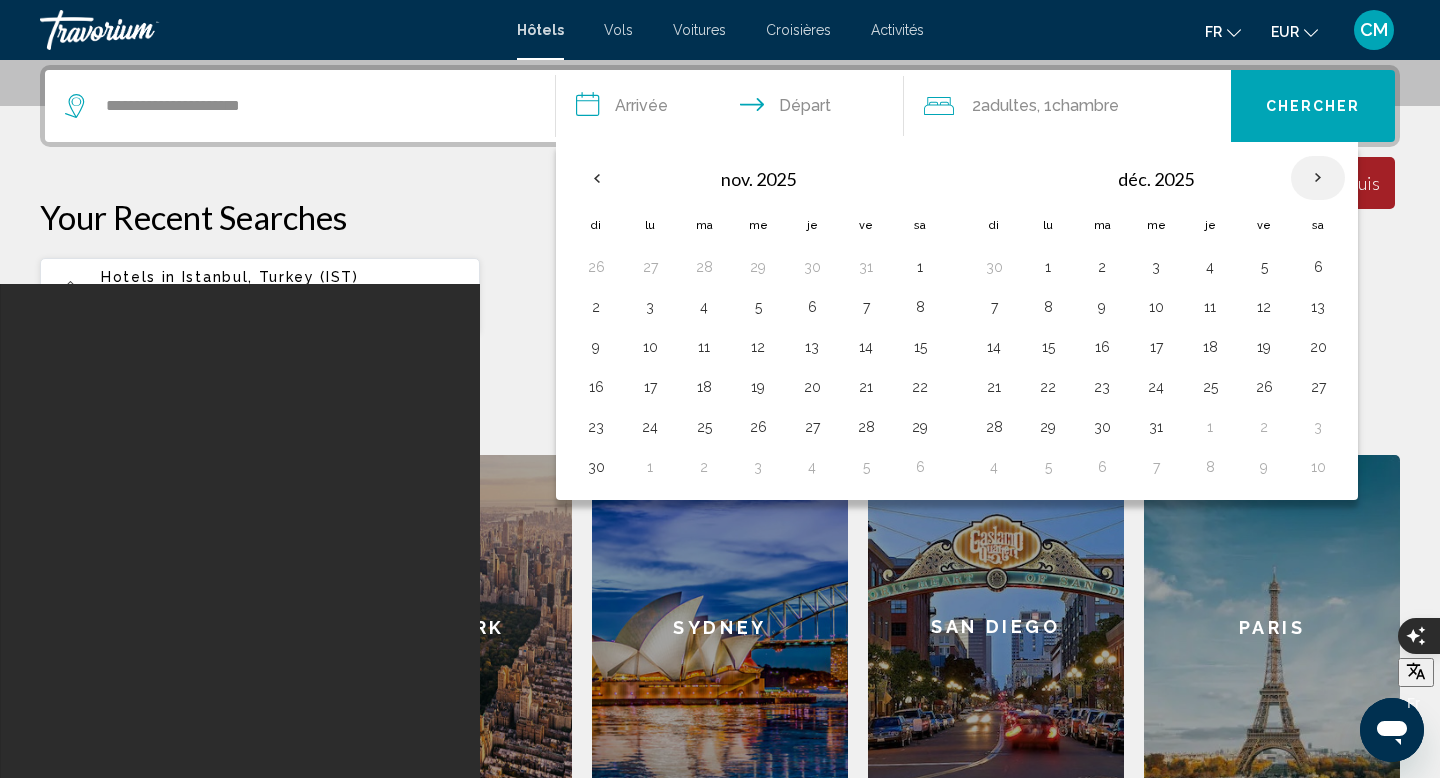 click at bounding box center [1318, 178] 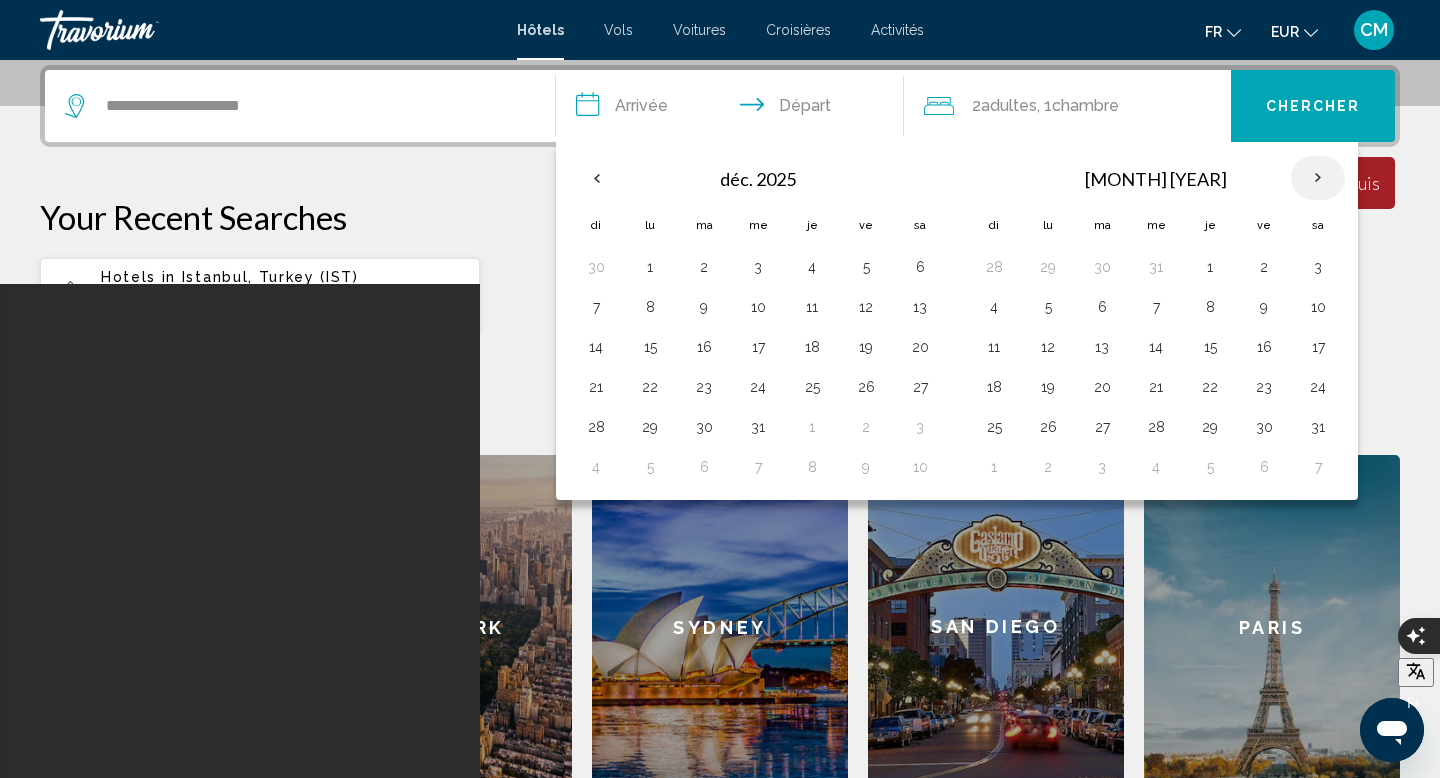 click at bounding box center (1318, 178) 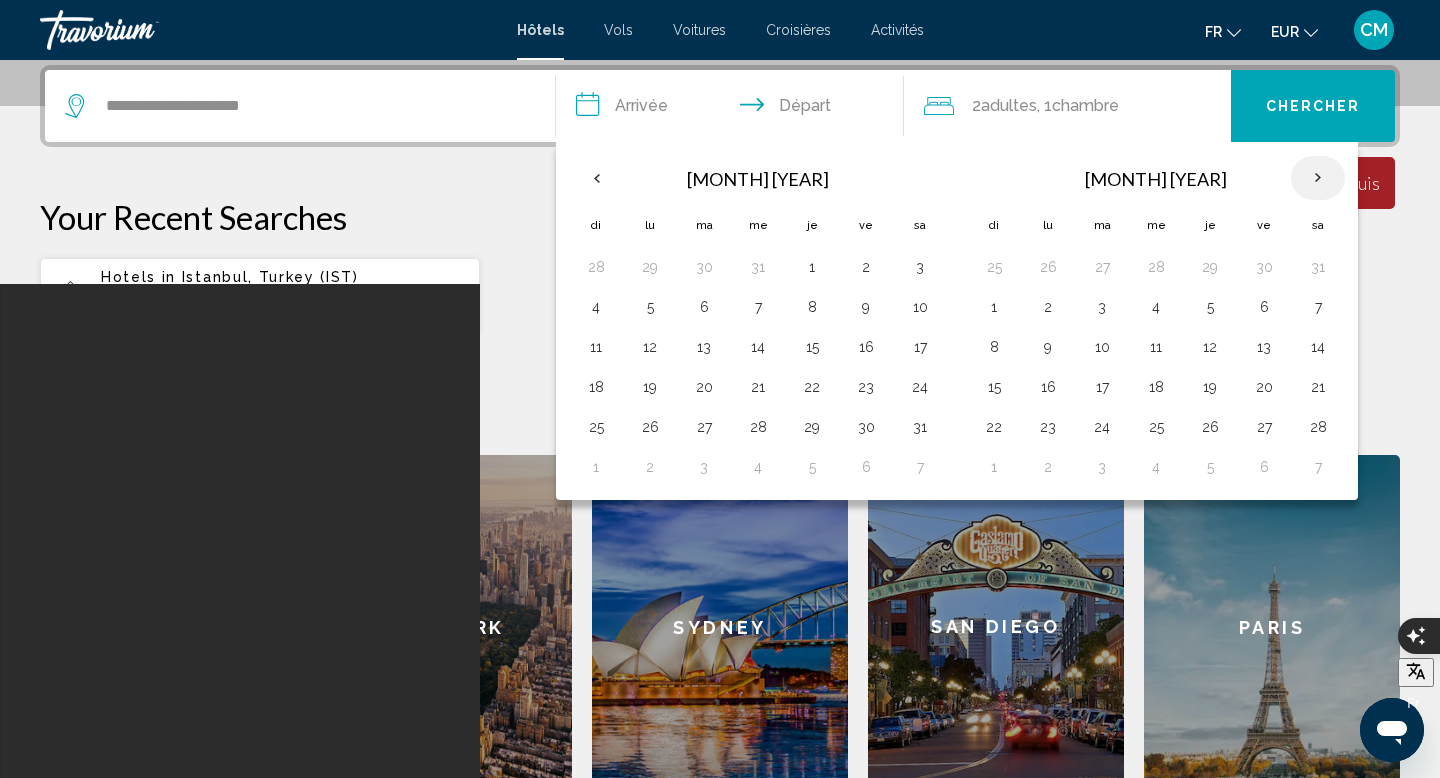 click at bounding box center (1318, 178) 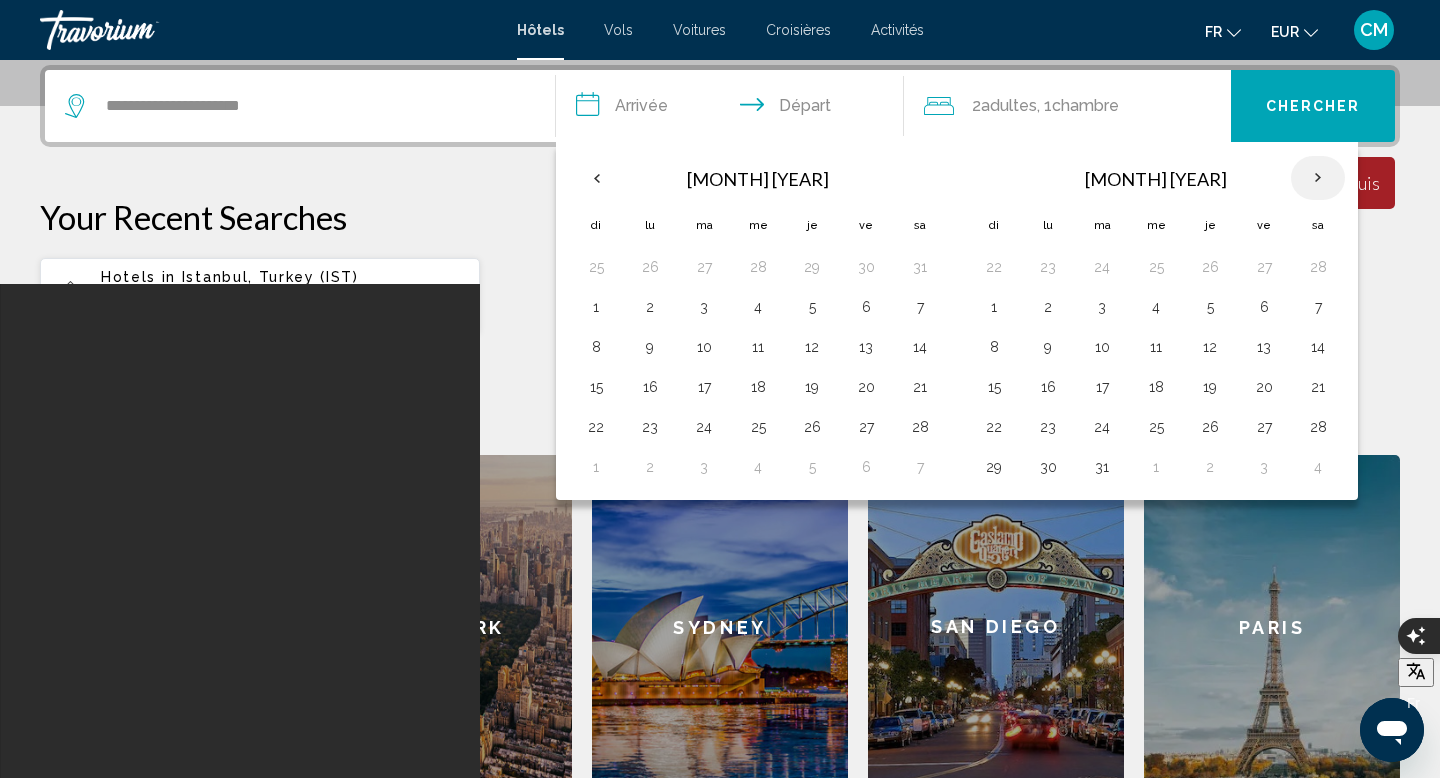 click at bounding box center (1318, 178) 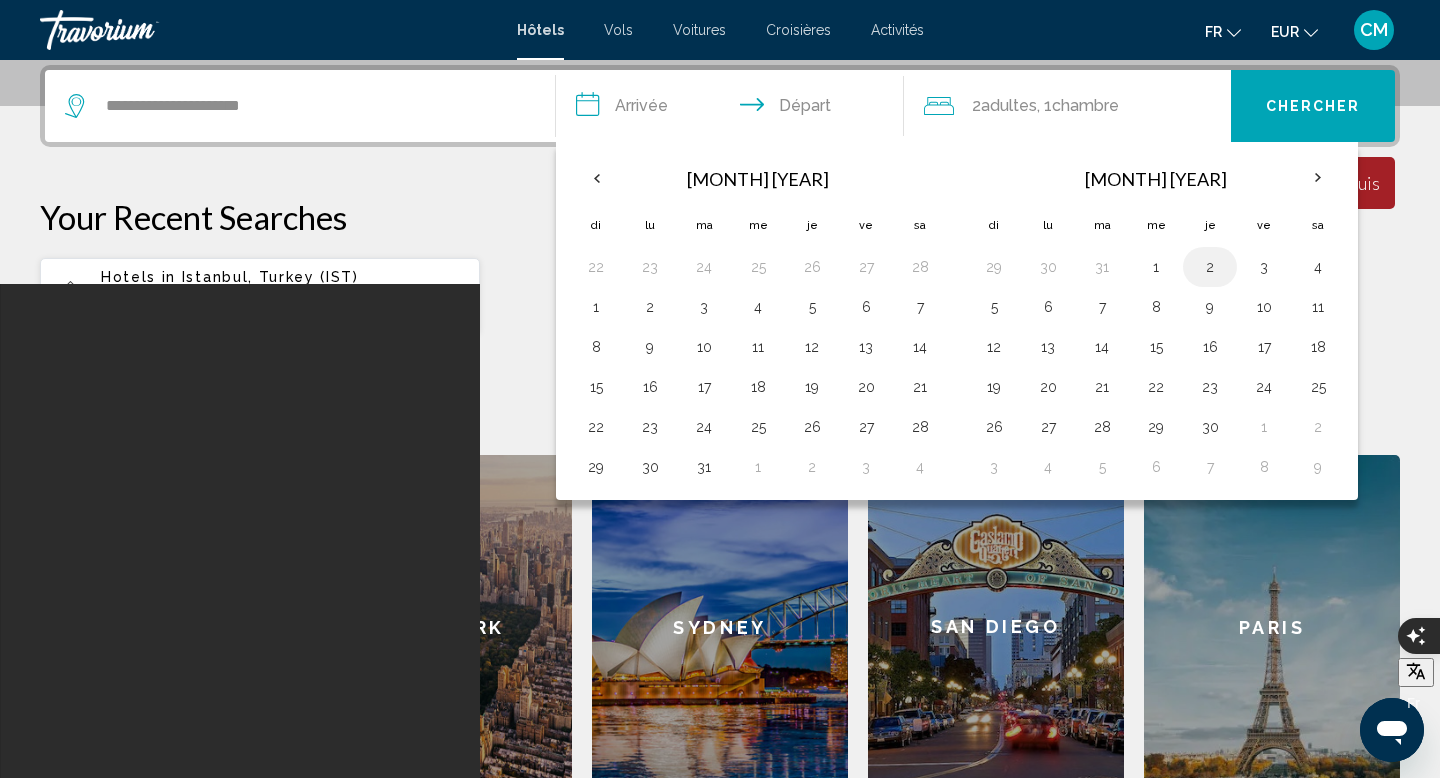 click on "2" at bounding box center (1210, 267) 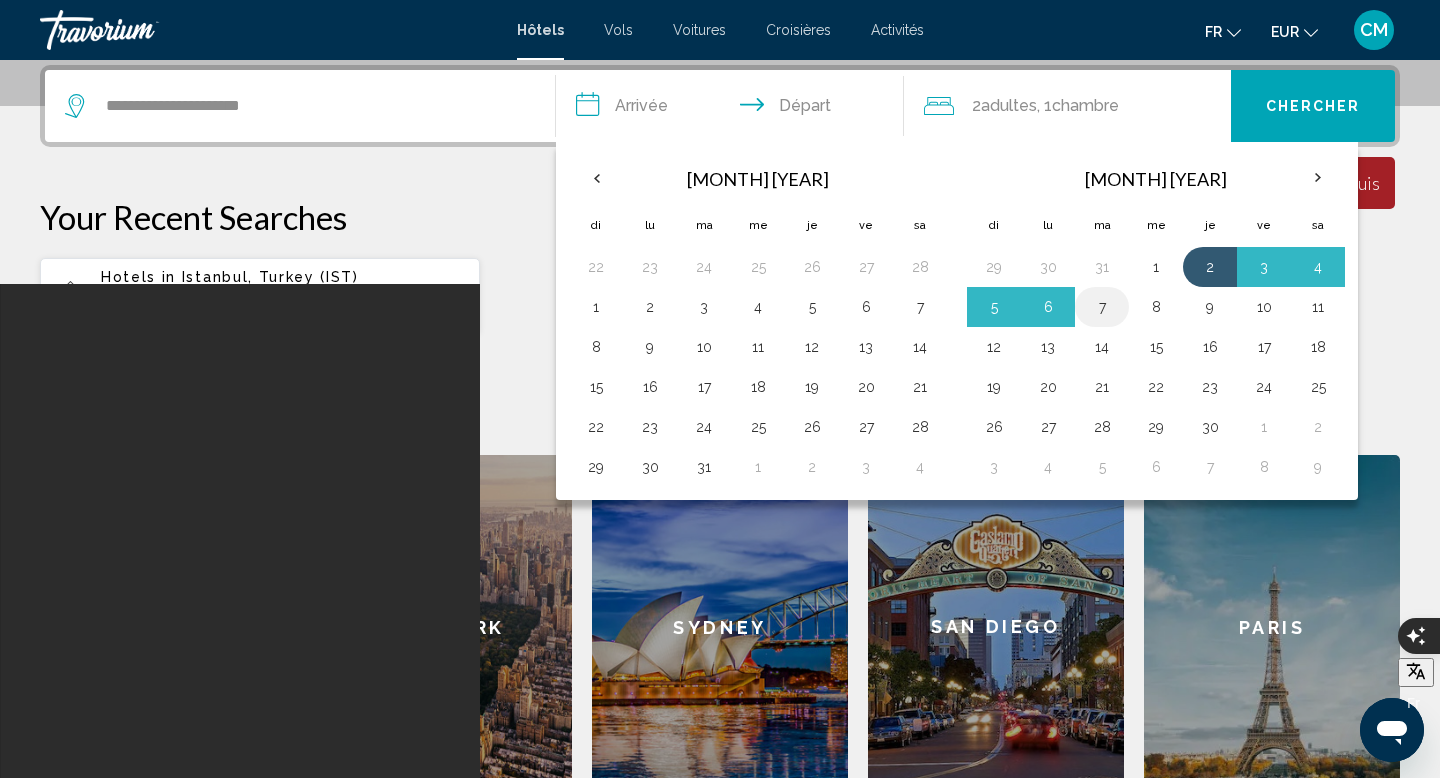 click on "7" at bounding box center [1102, 307] 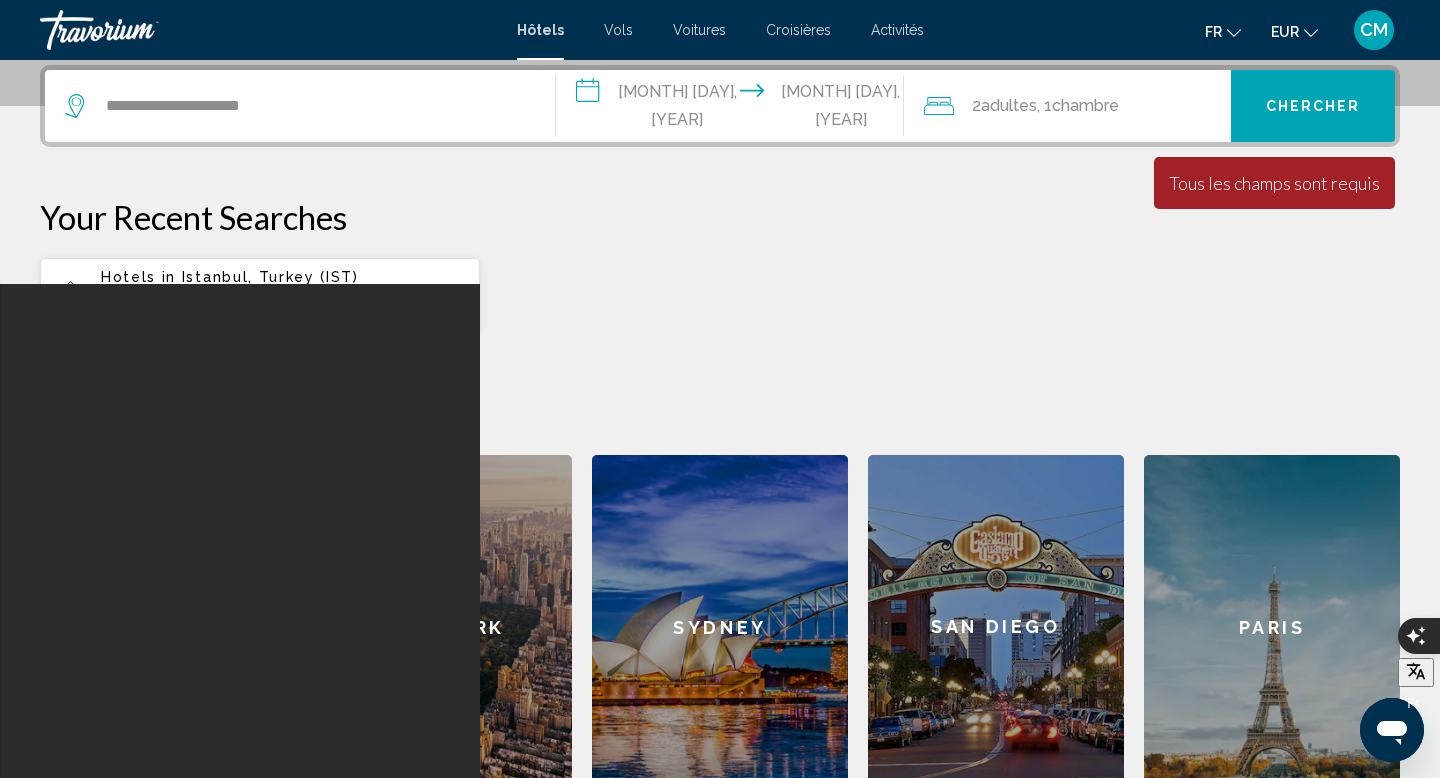 click on "Chercher" at bounding box center (1313, 106) 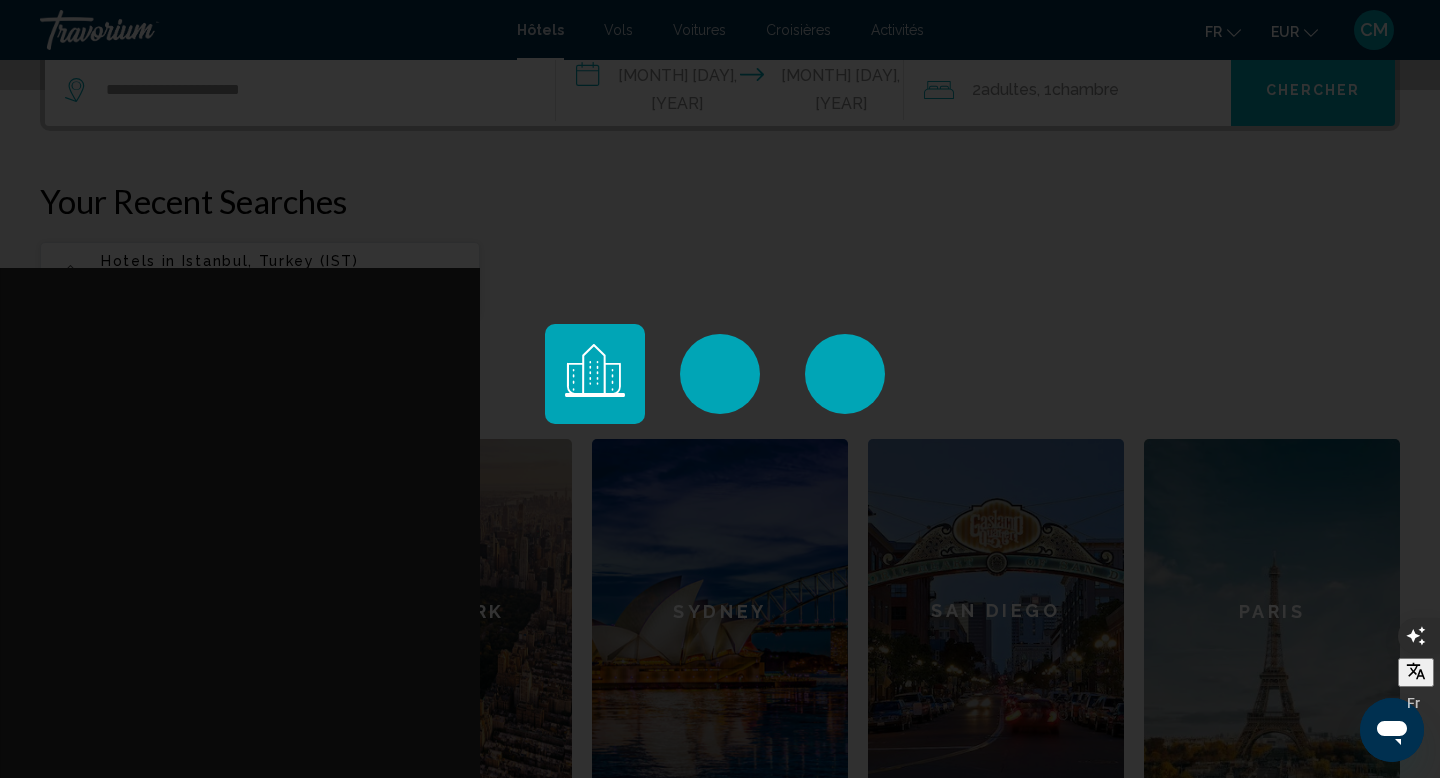 scroll, scrollTop: 513, scrollLeft: 0, axis: vertical 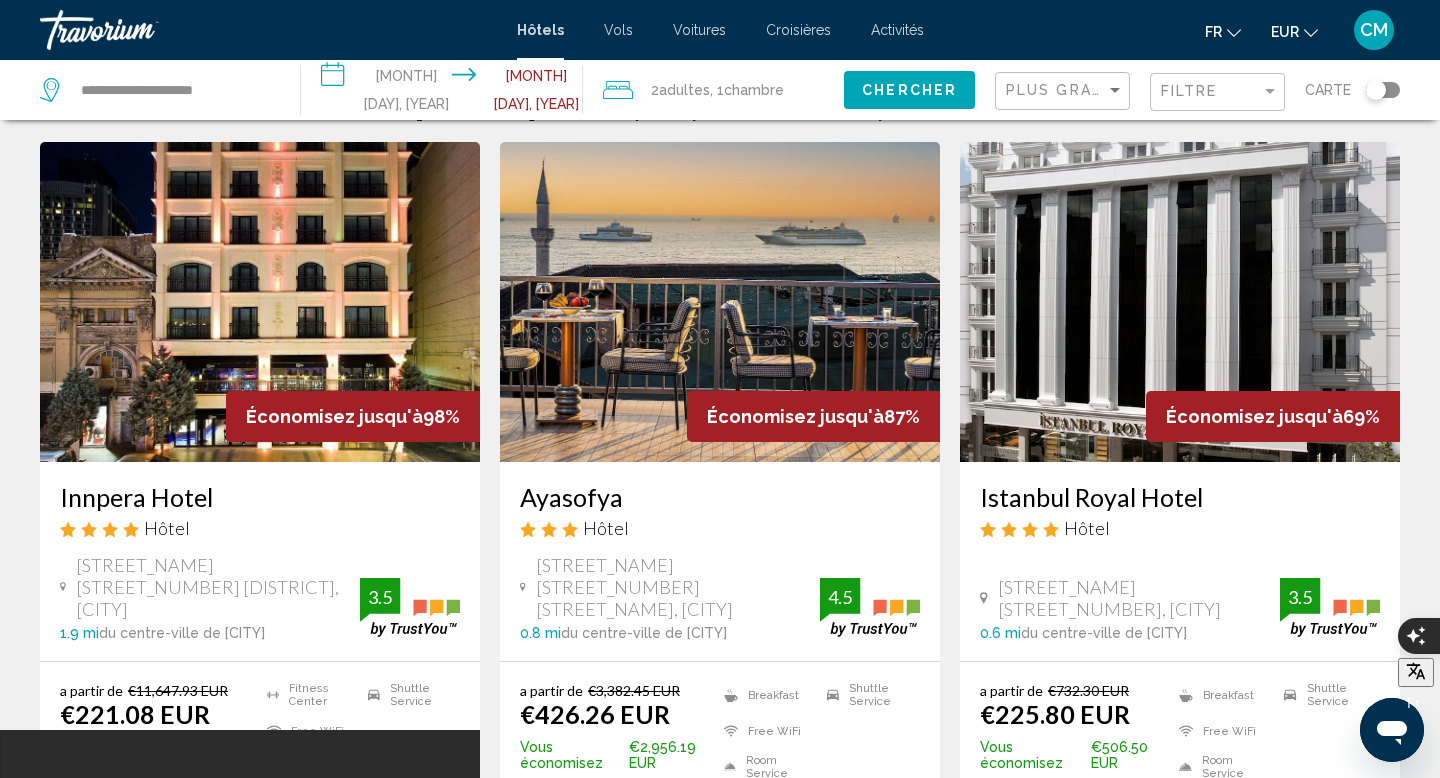click at bounding box center [720, 302] 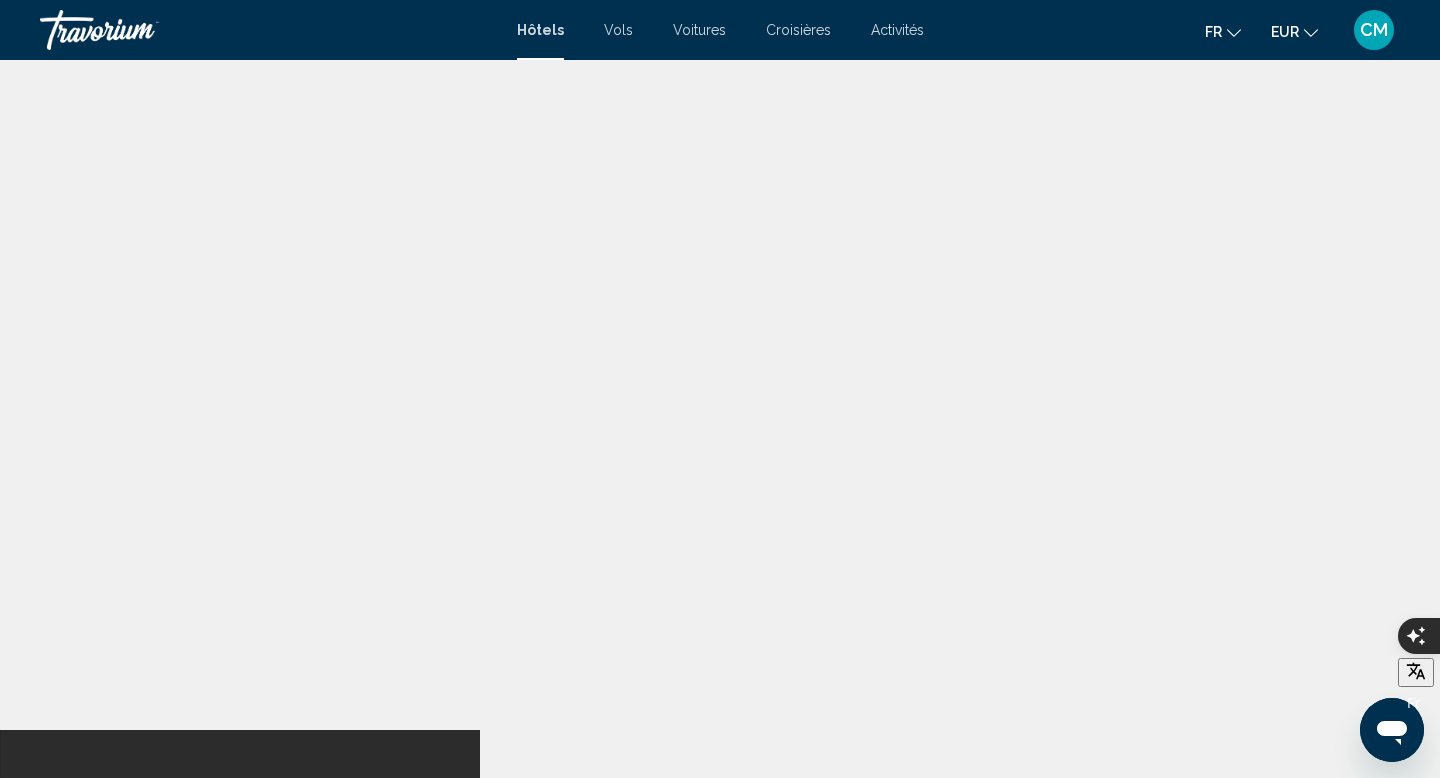 scroll, scrollTop: 0, scrollLeft: 0, axis: both 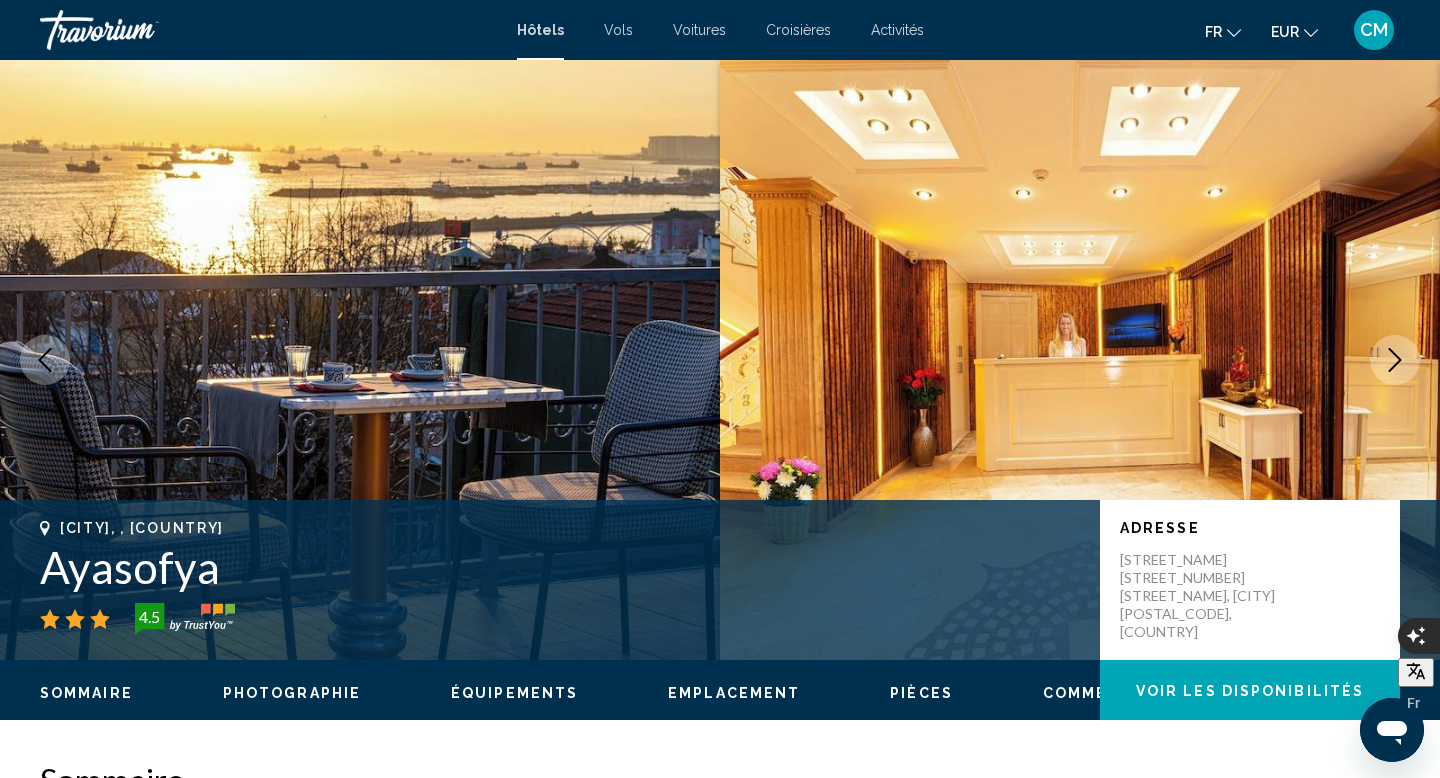 click 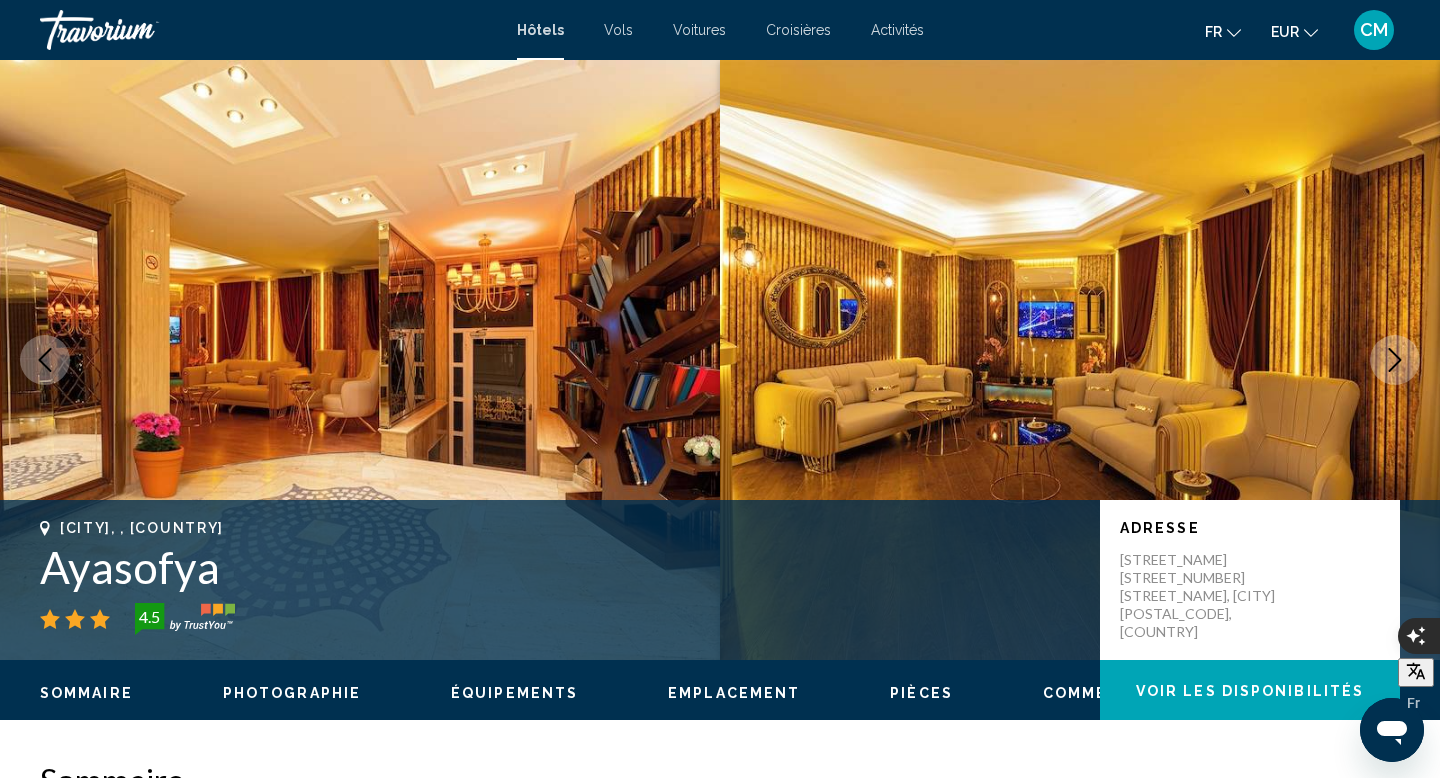 click 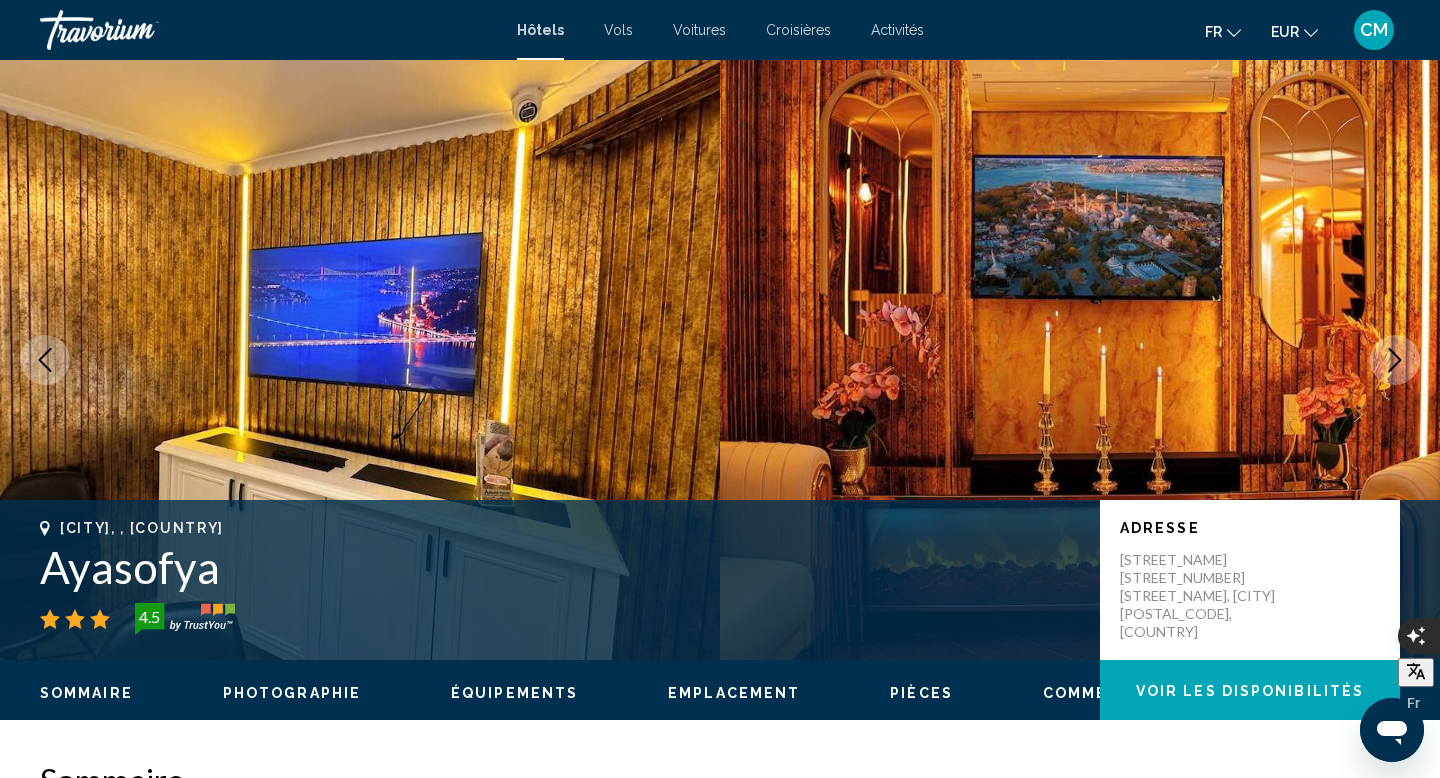 click 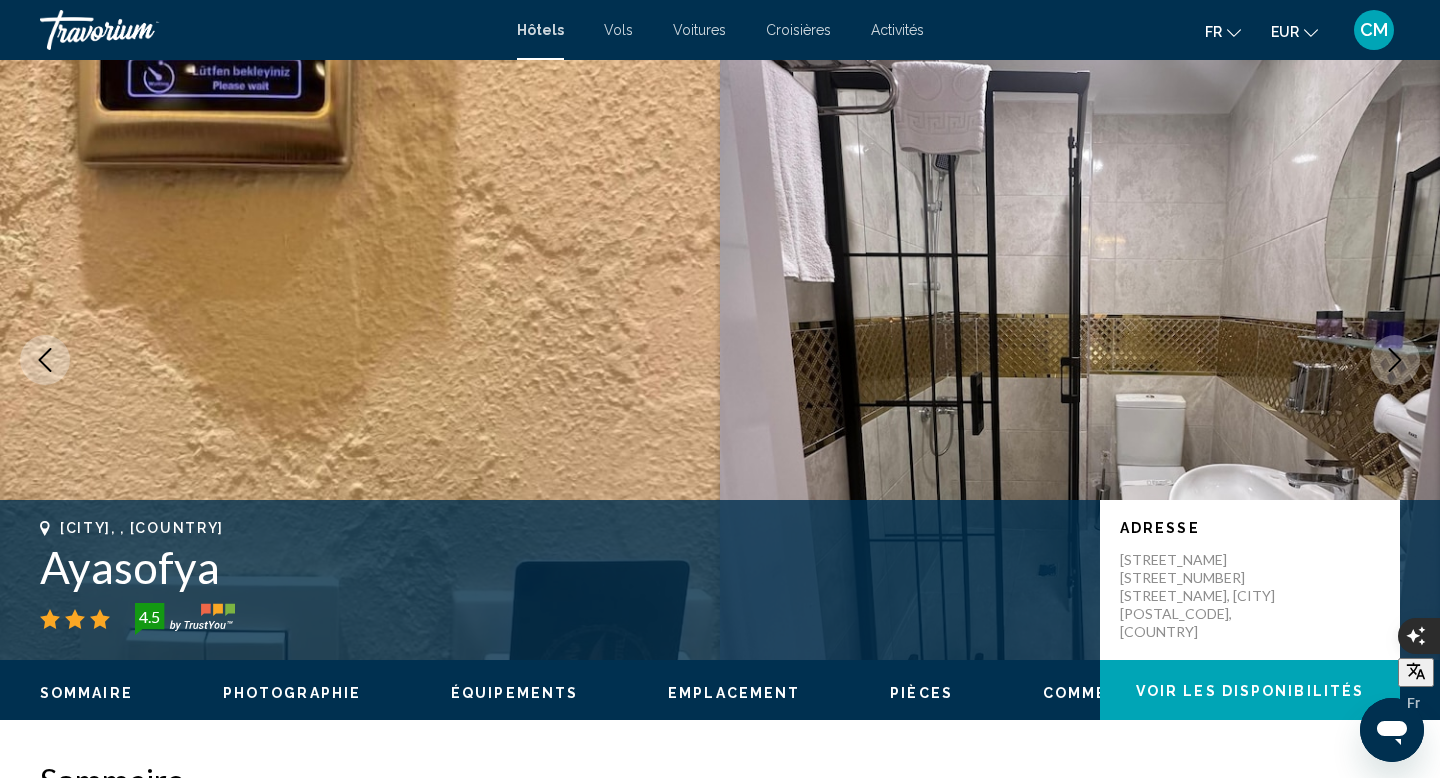 click 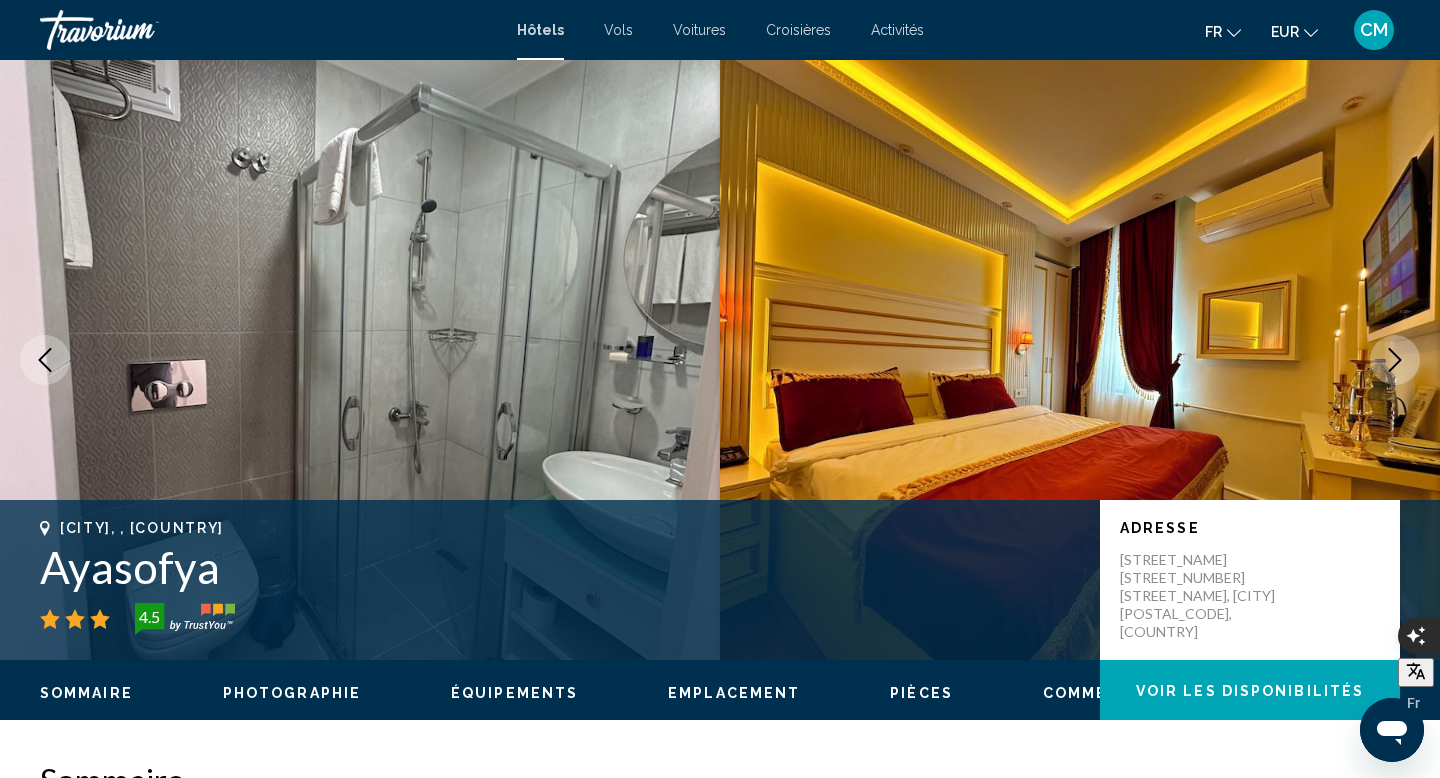 click 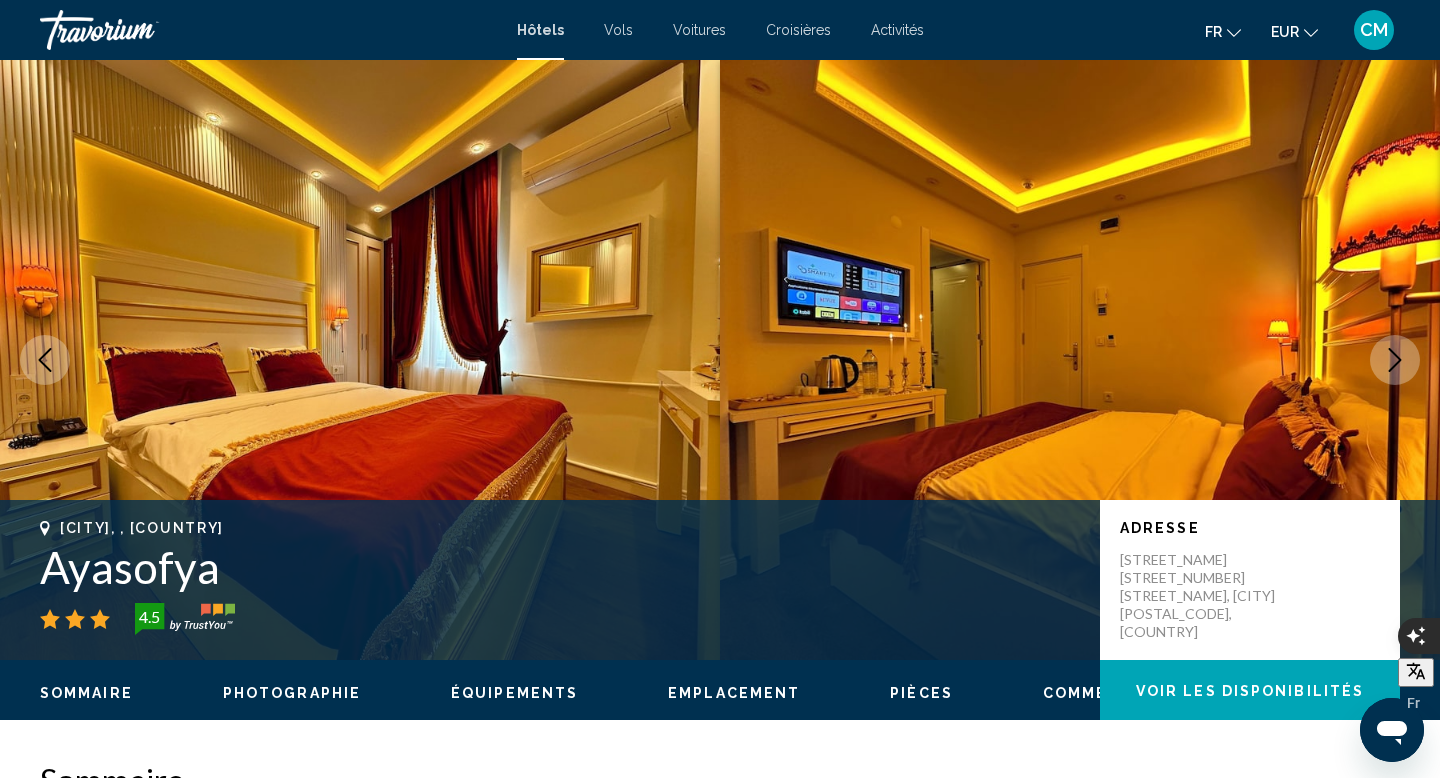click 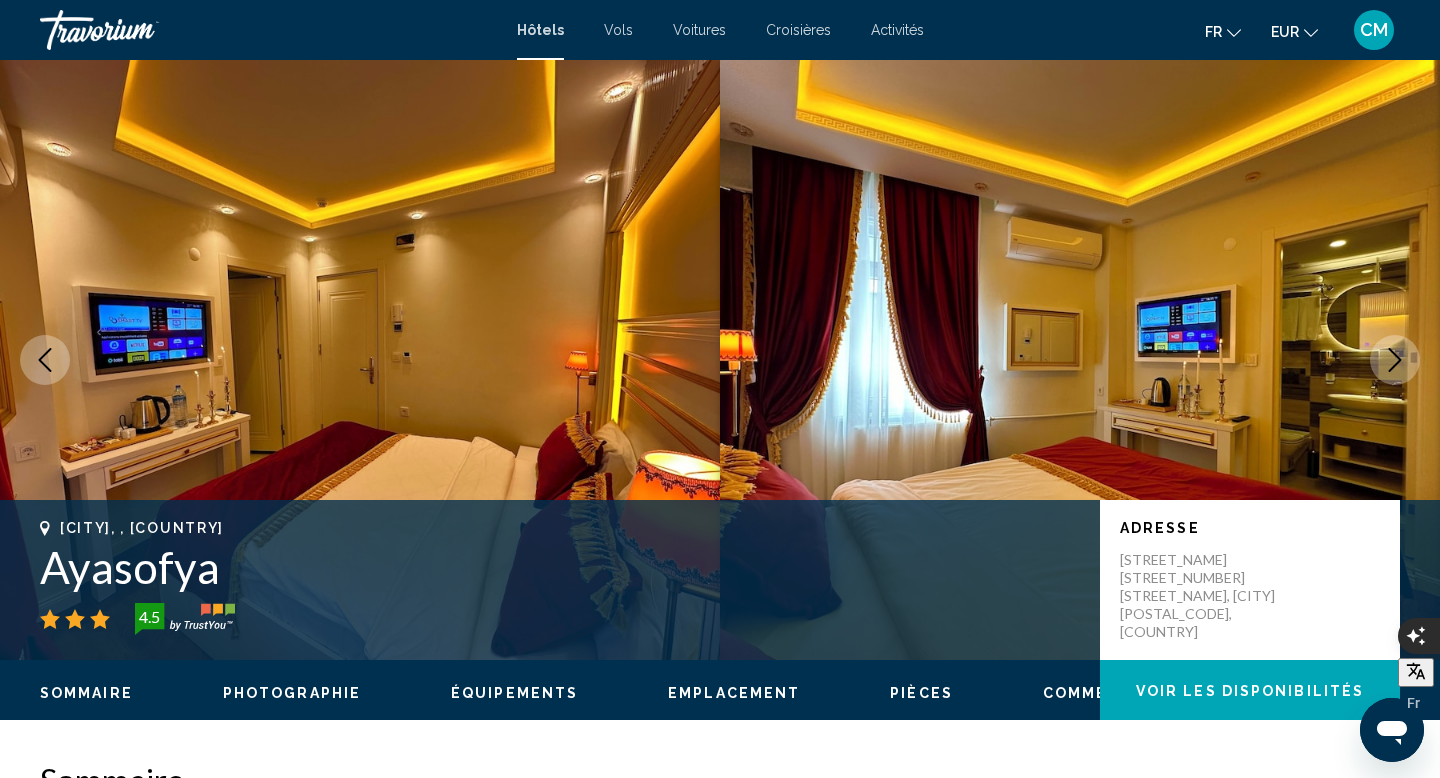 click on "Vols" at bounding box center [618, 30] 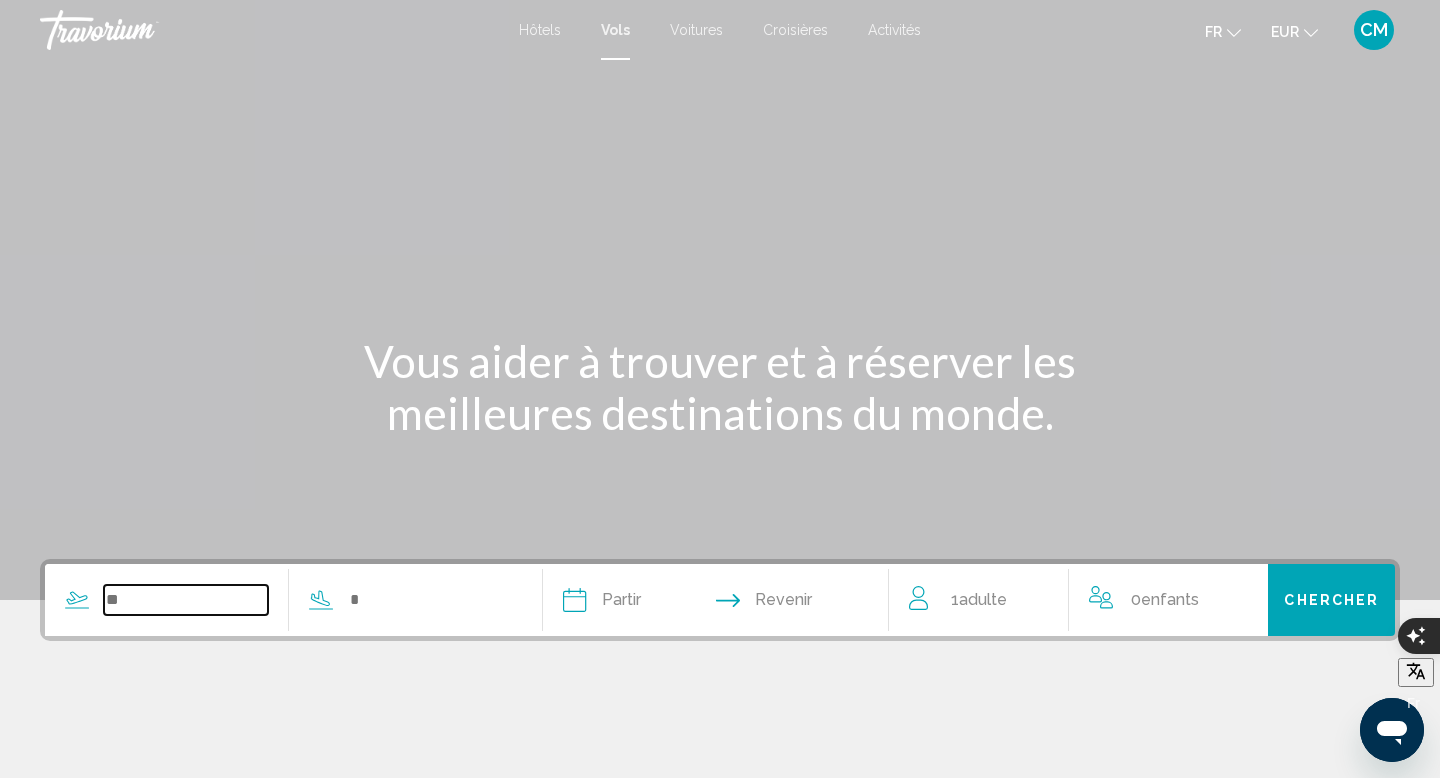 click at bounding box center (186, 600) 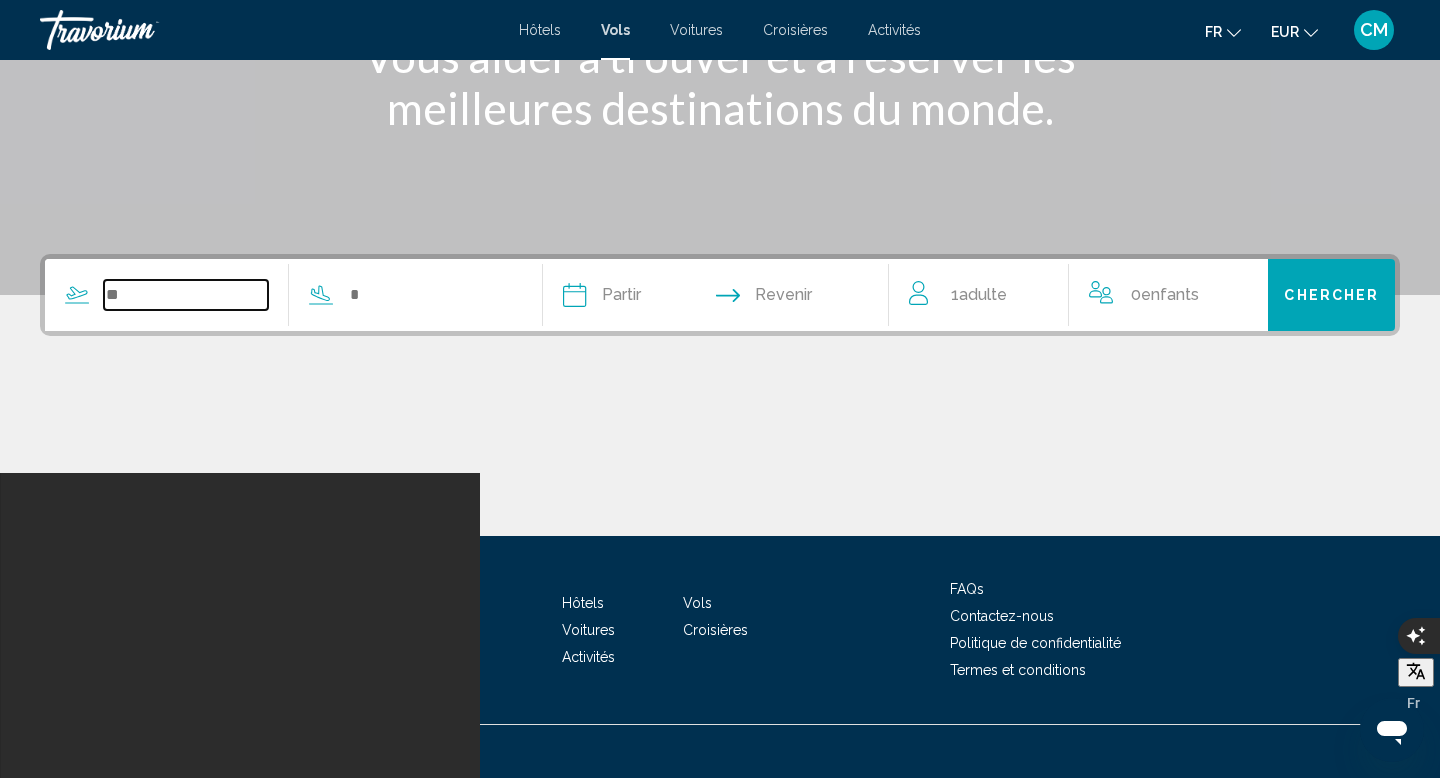 scroll, scrollTop: 308, scrollLeft: 0, axis: vertical 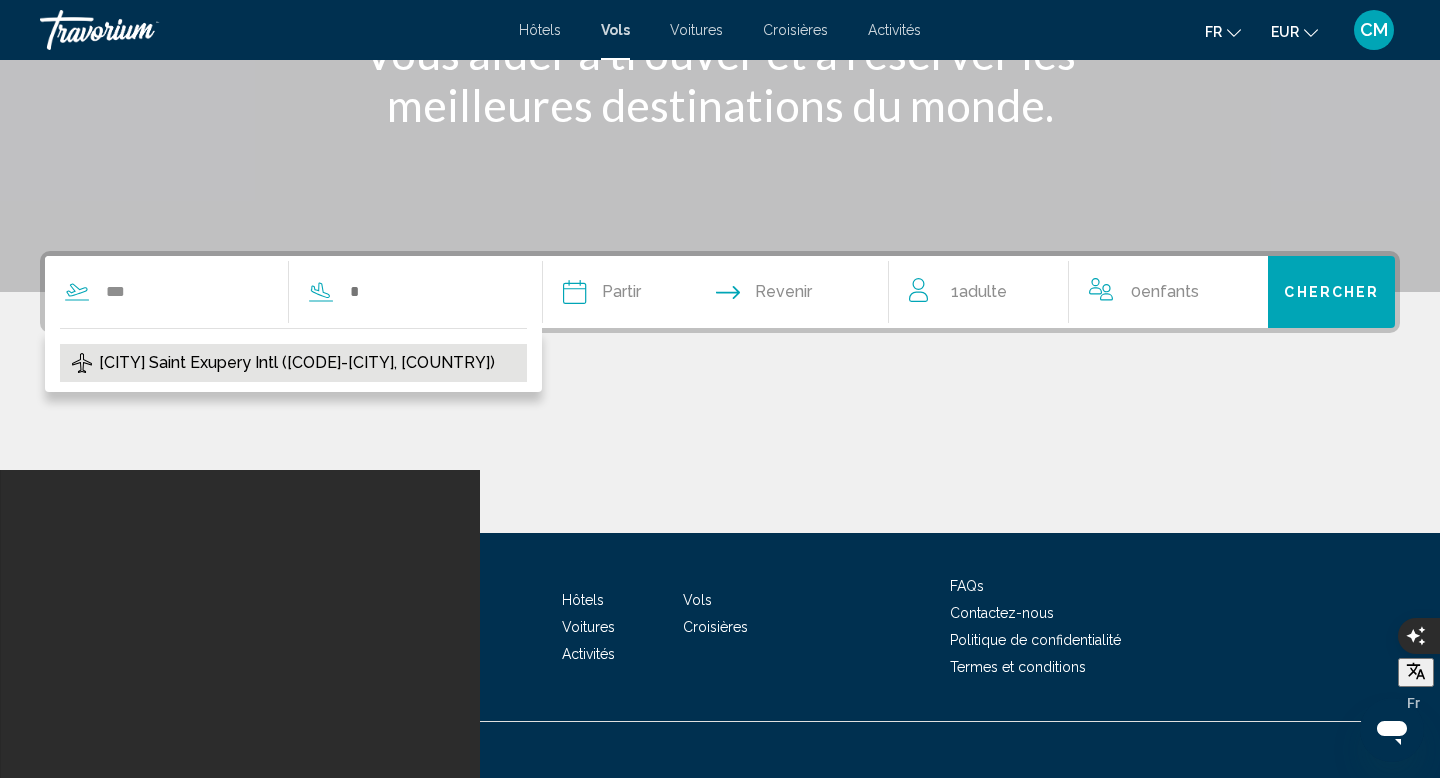 click on "[CITY] Saint Exupery Intl ([CODE]-[CITY], [COUNTRY])" at bounding box center (293, 363) 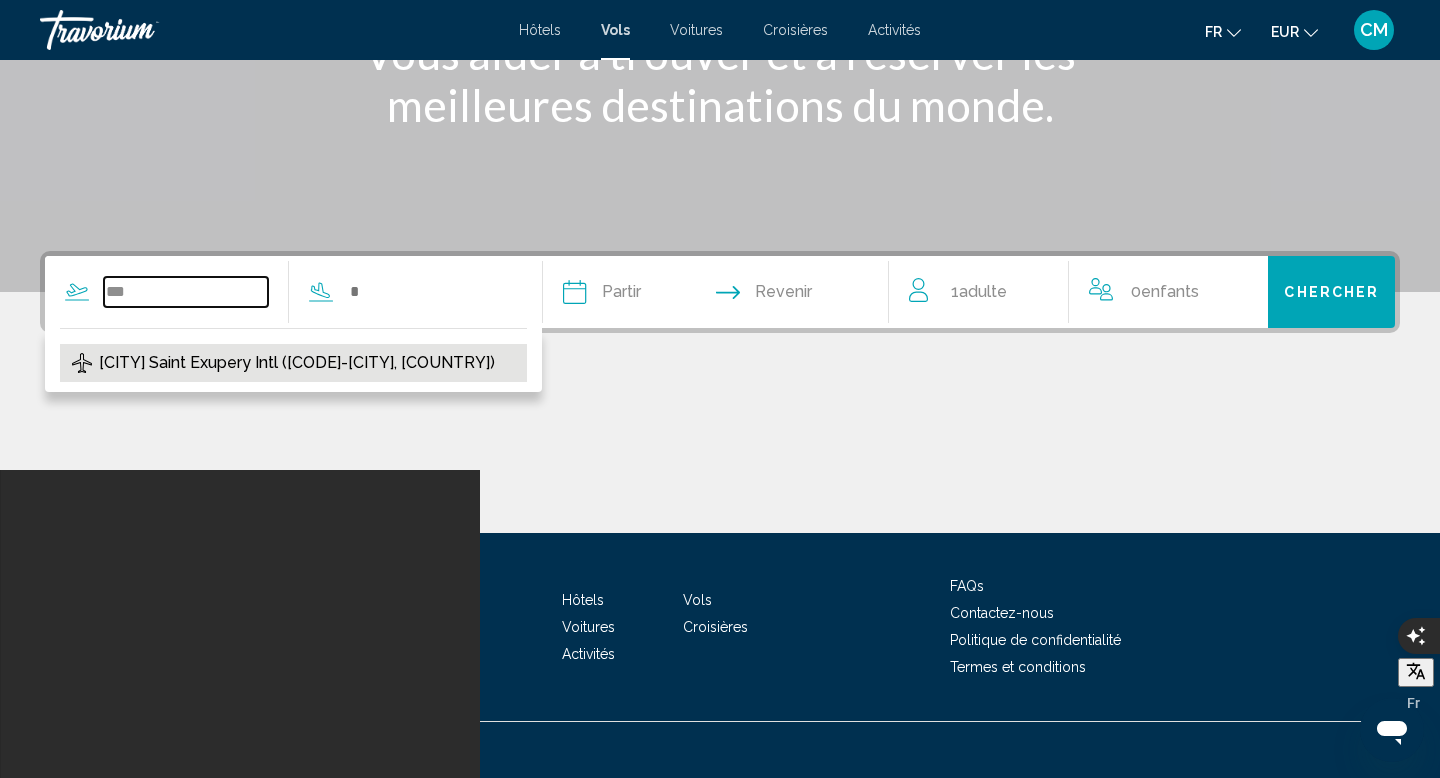type on "**********" 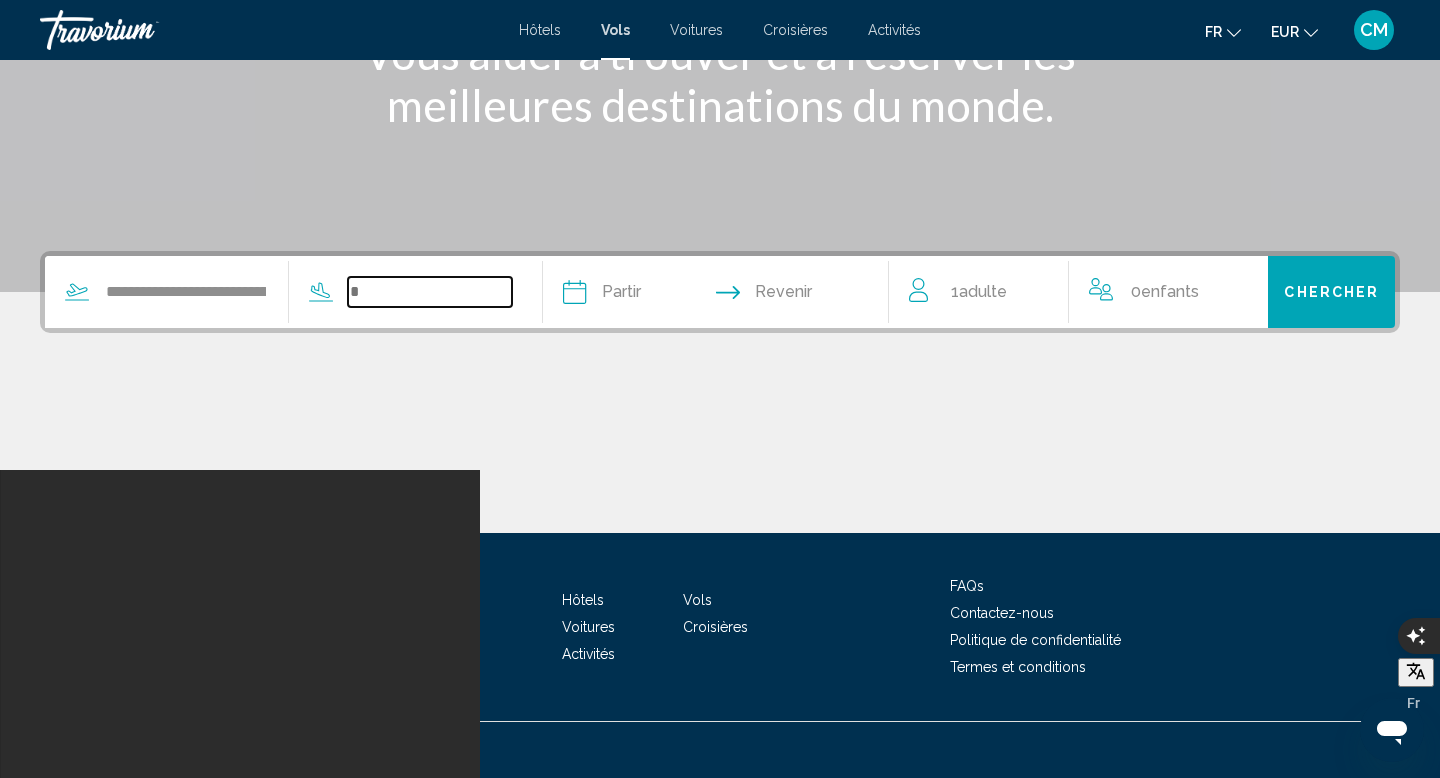 click at bounding box center (430, 292) 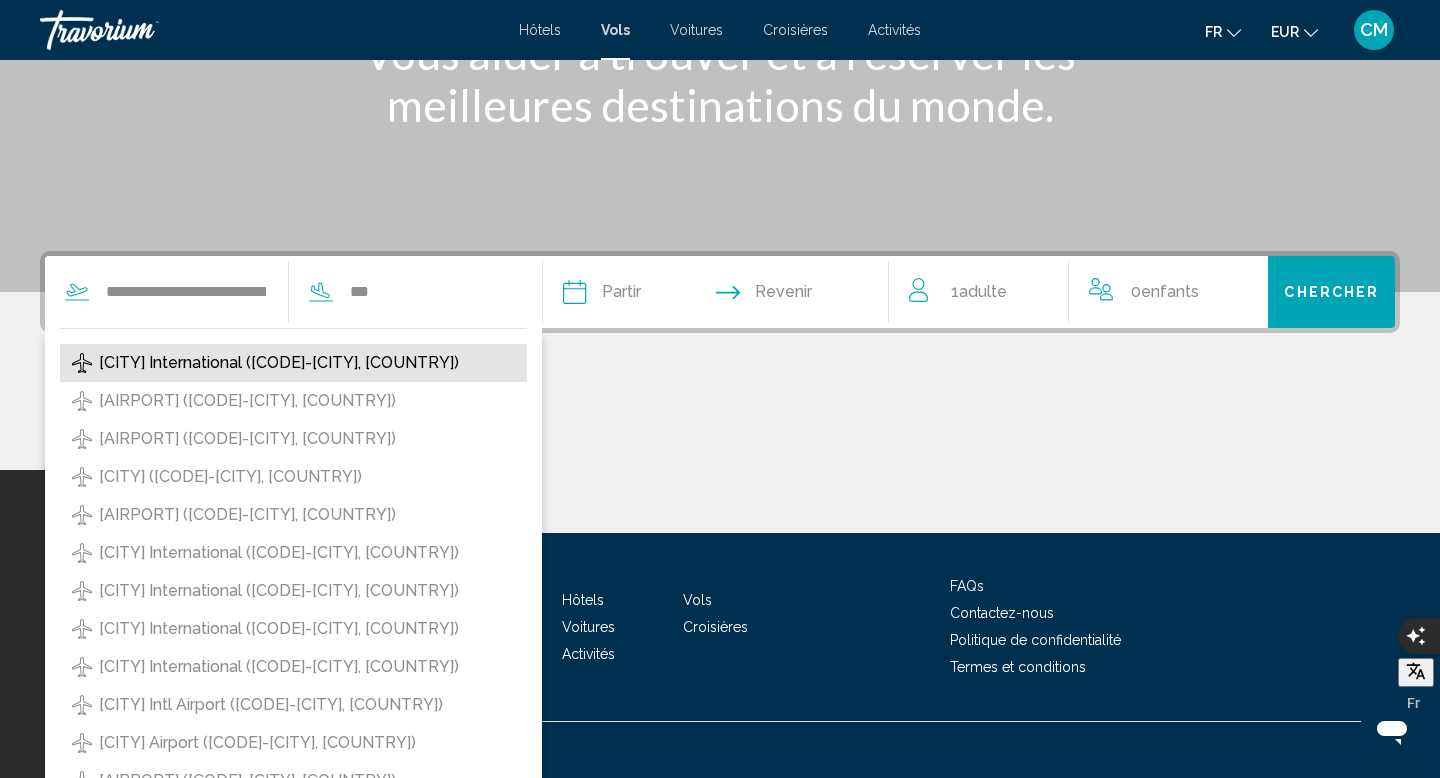 click on "[CITY] International ([CODE]-[CITY], [COUNTRY])" at bounding box center [279, 363] 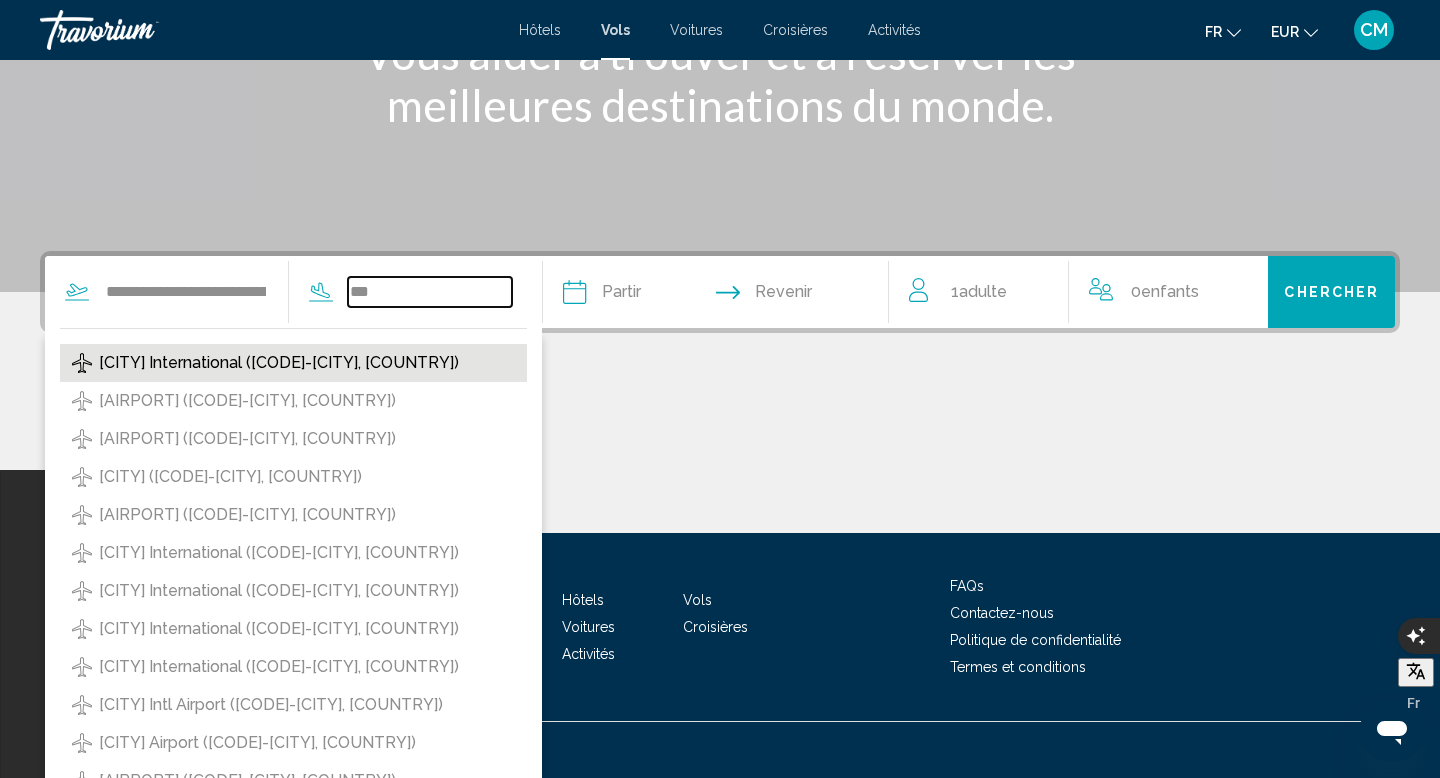 type on "**********" 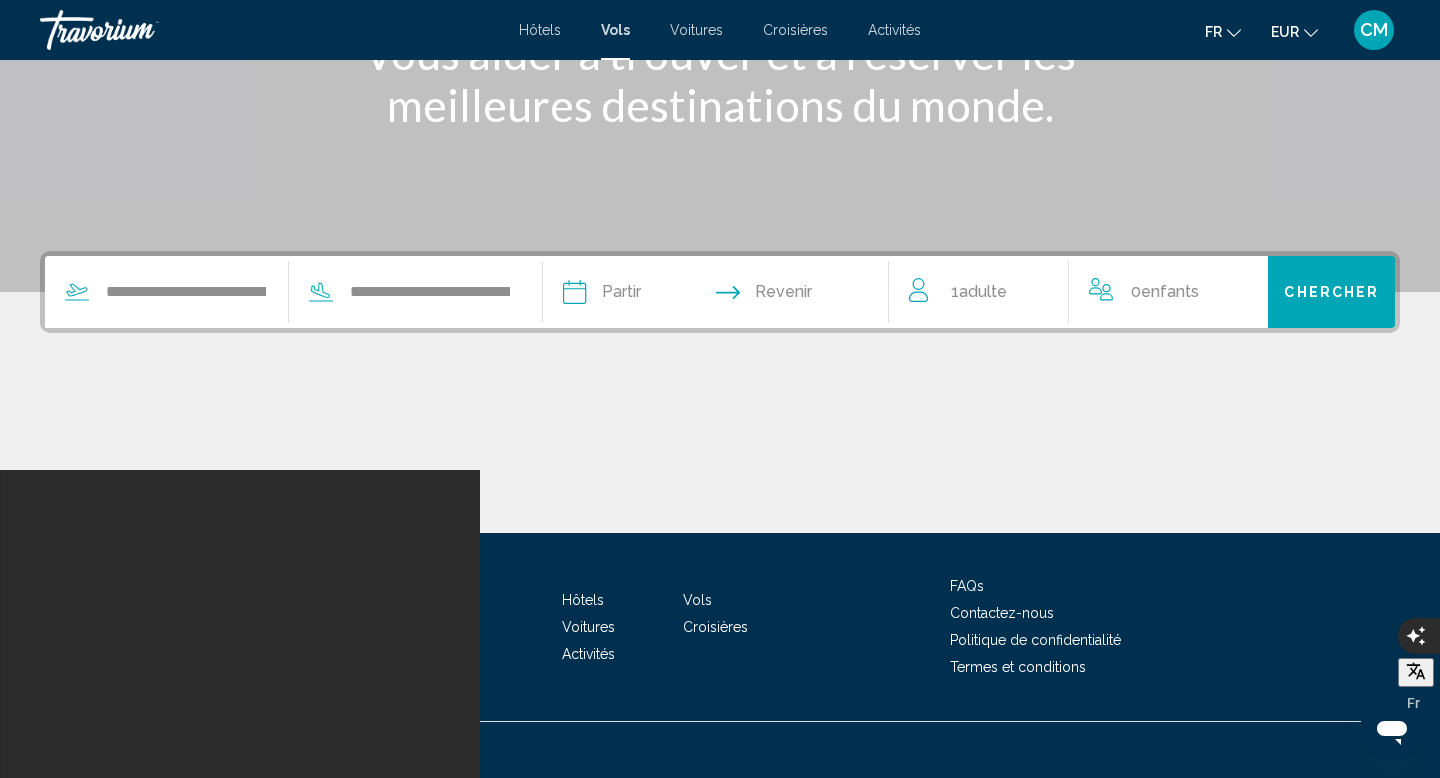 click at bounding box center (643, 295) 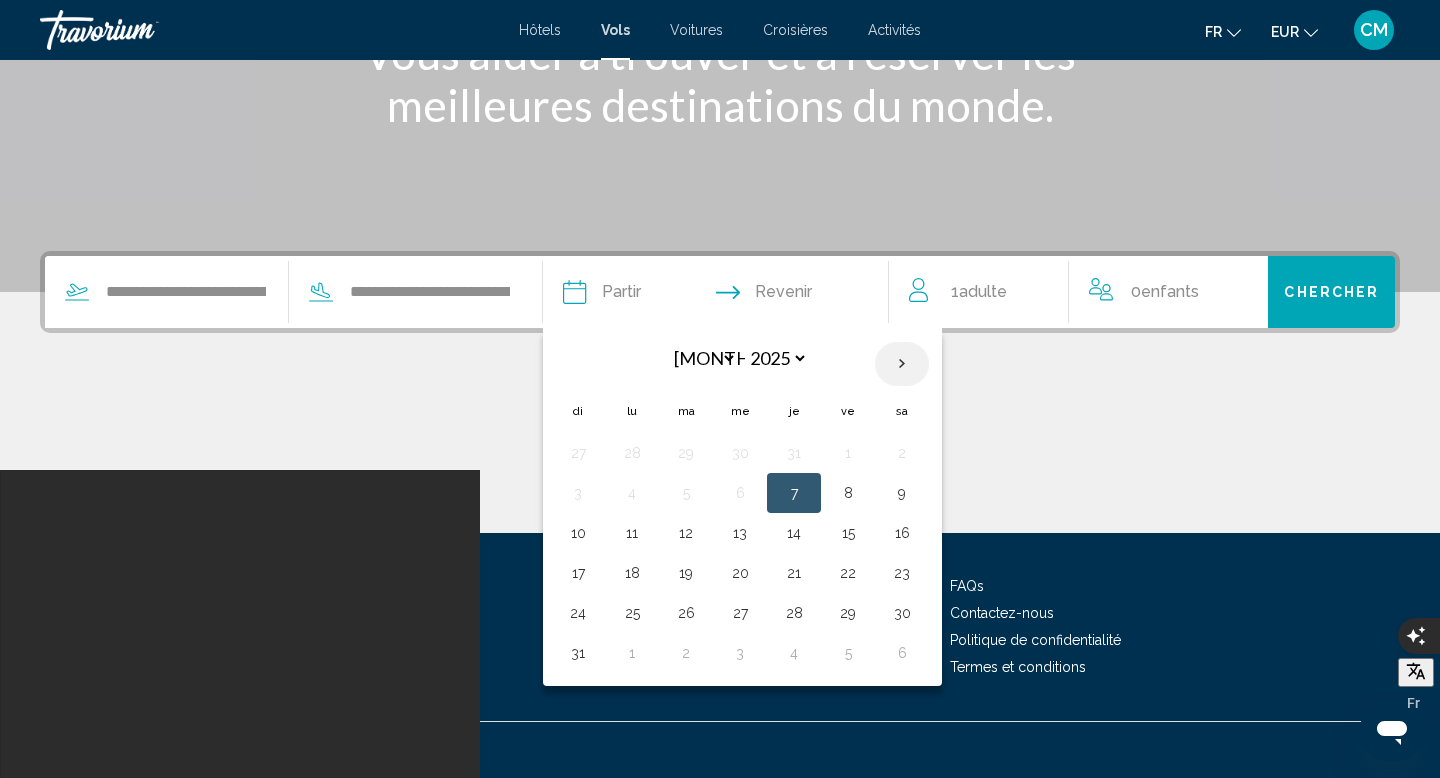 click at bounding box center (902, 364) 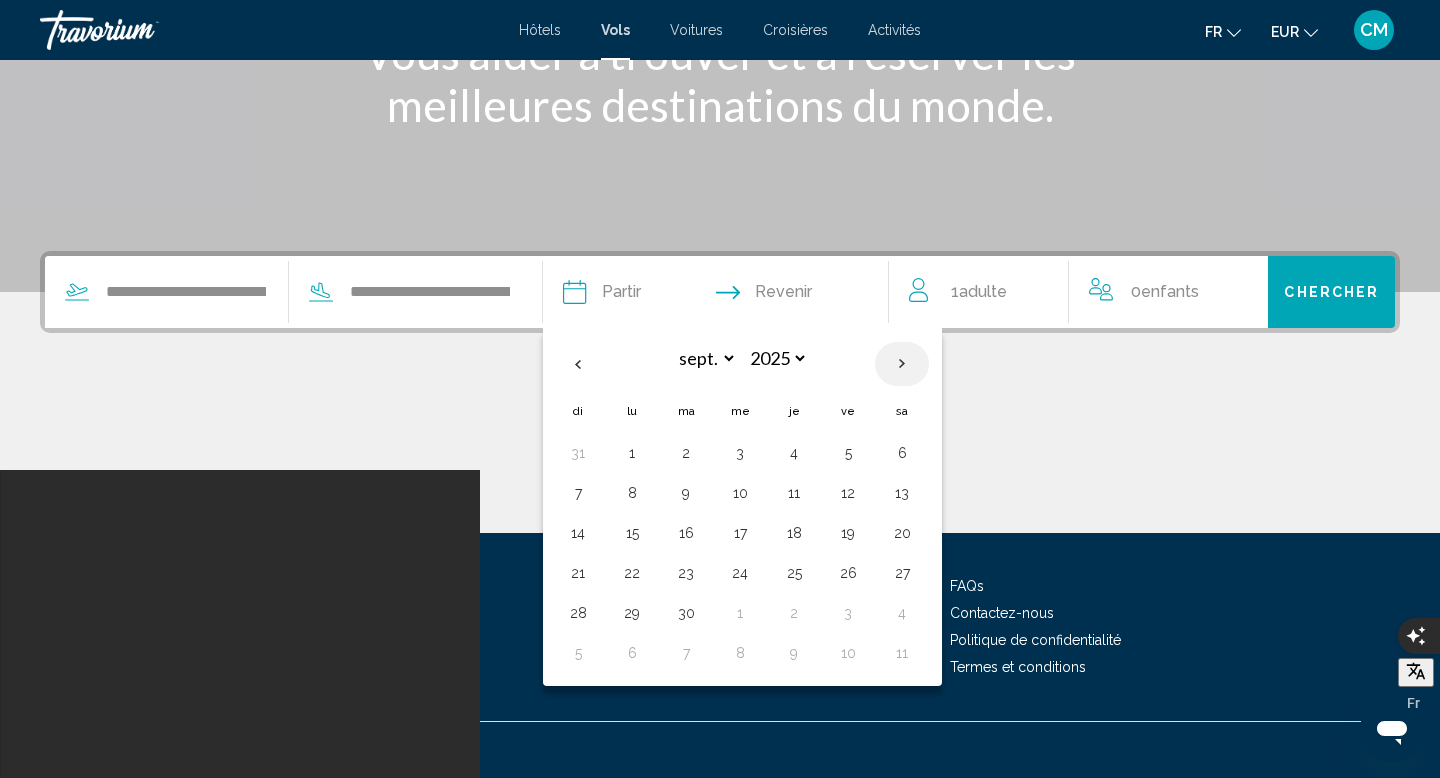 click at bounding box center (902, 364) 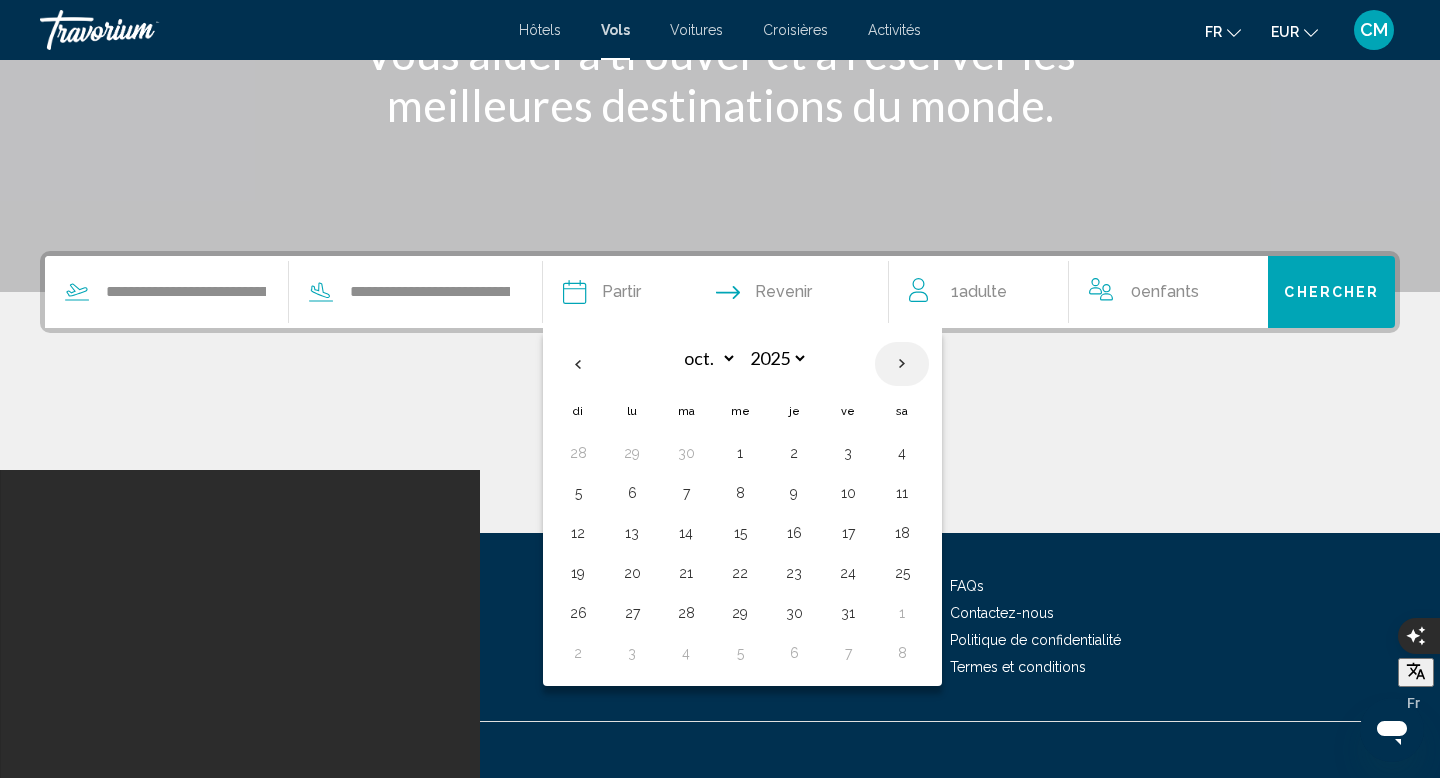 click at bounding box center [902, 364] 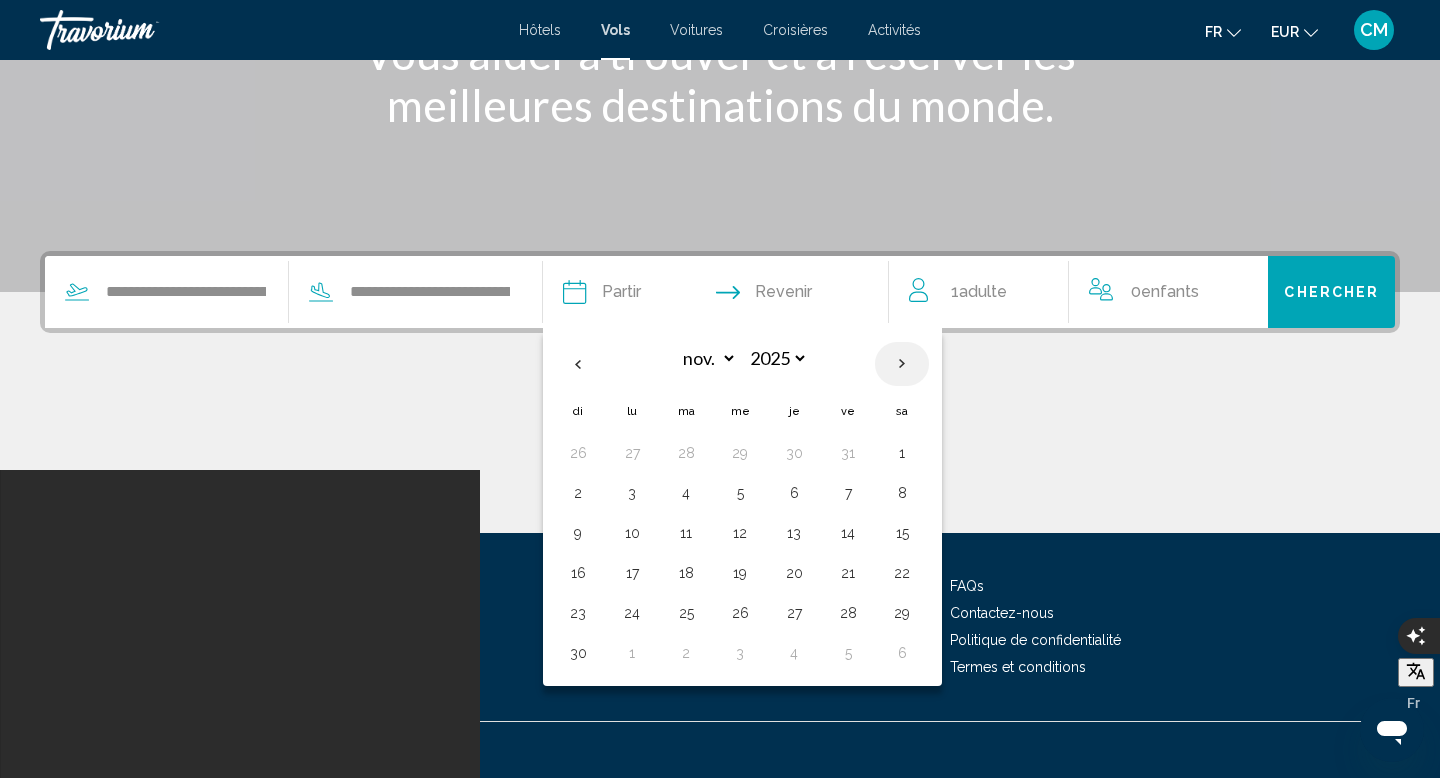 click at bounding box center [902, 364] 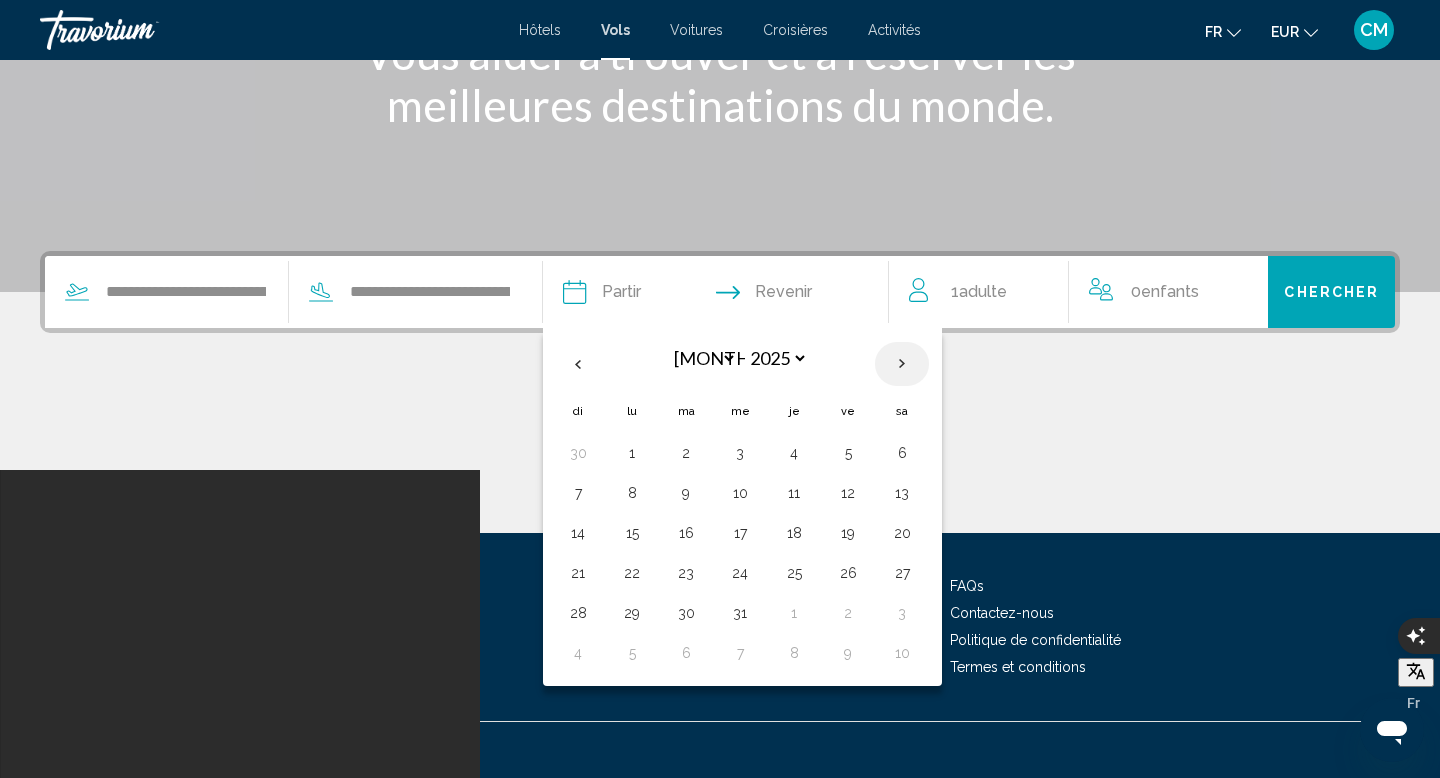 click at bounding box center [902, 364] 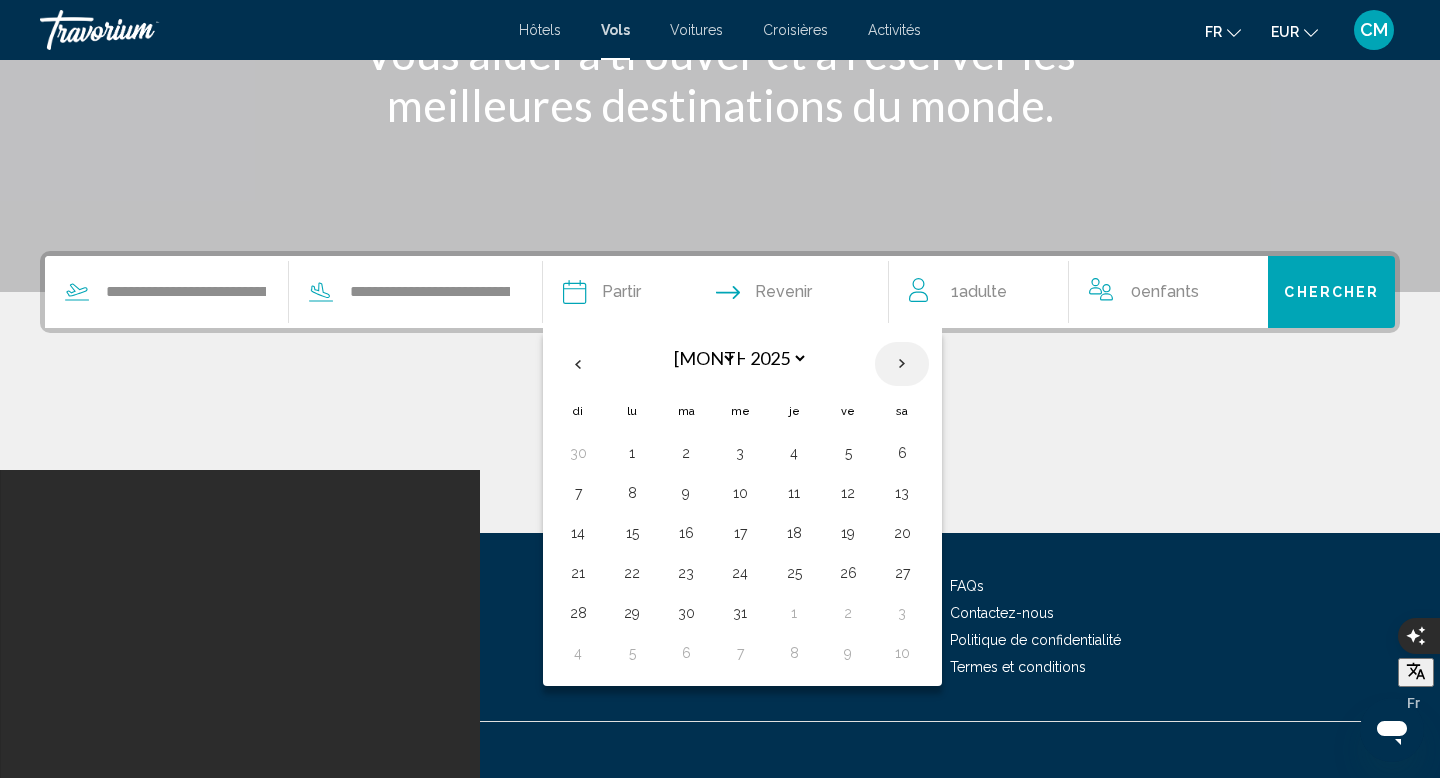 select on "****" 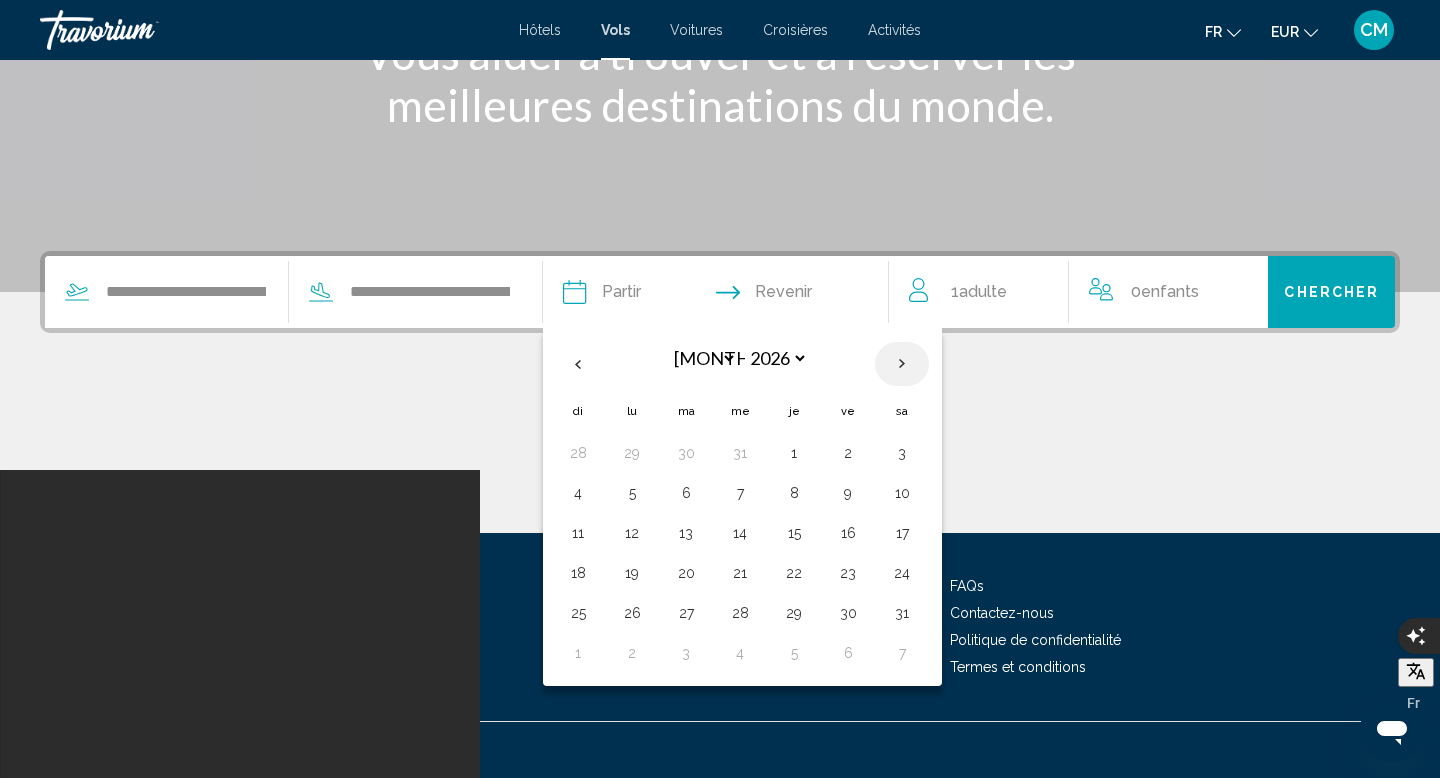 click at bounding box center (902, 364) 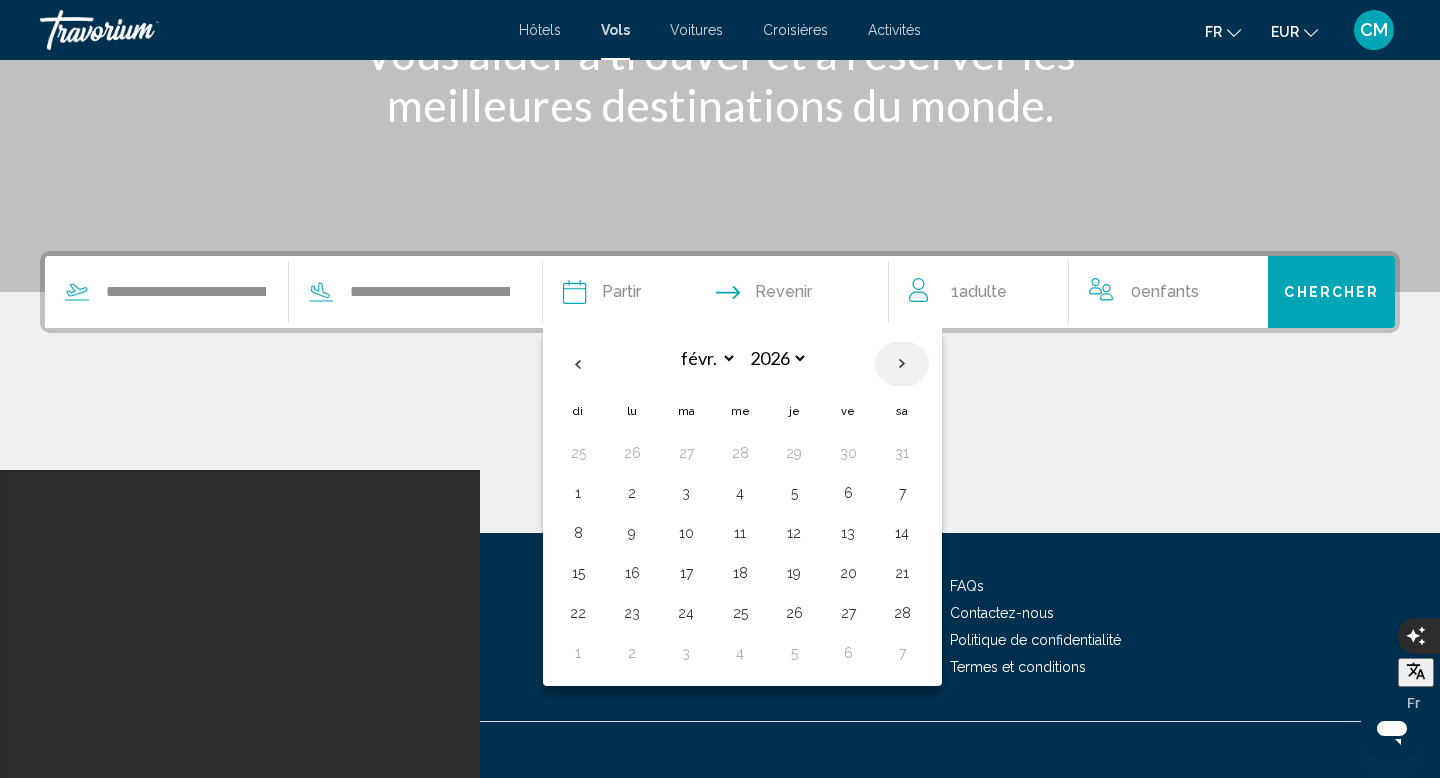 click at bounding box center [902, 364] 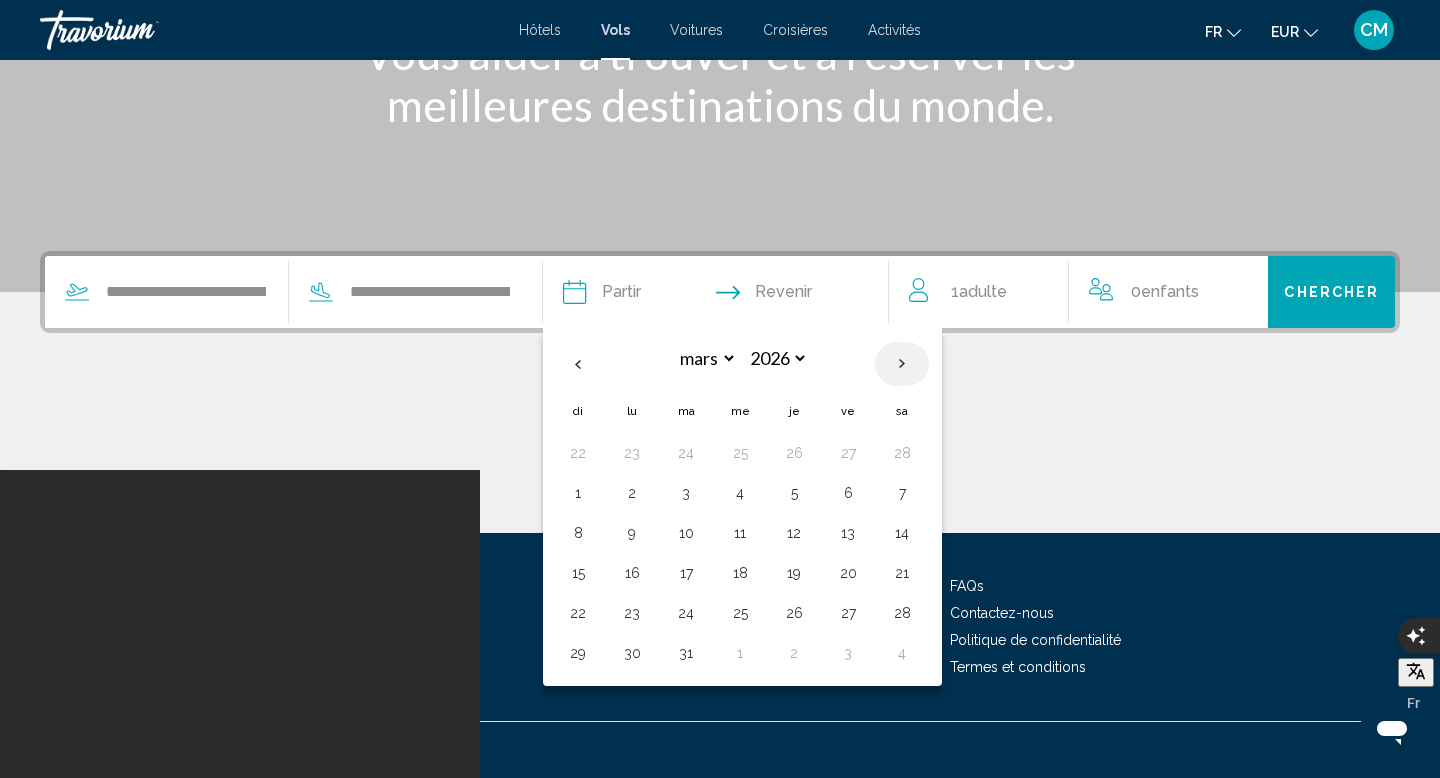 click at bounding box center (902, 364) 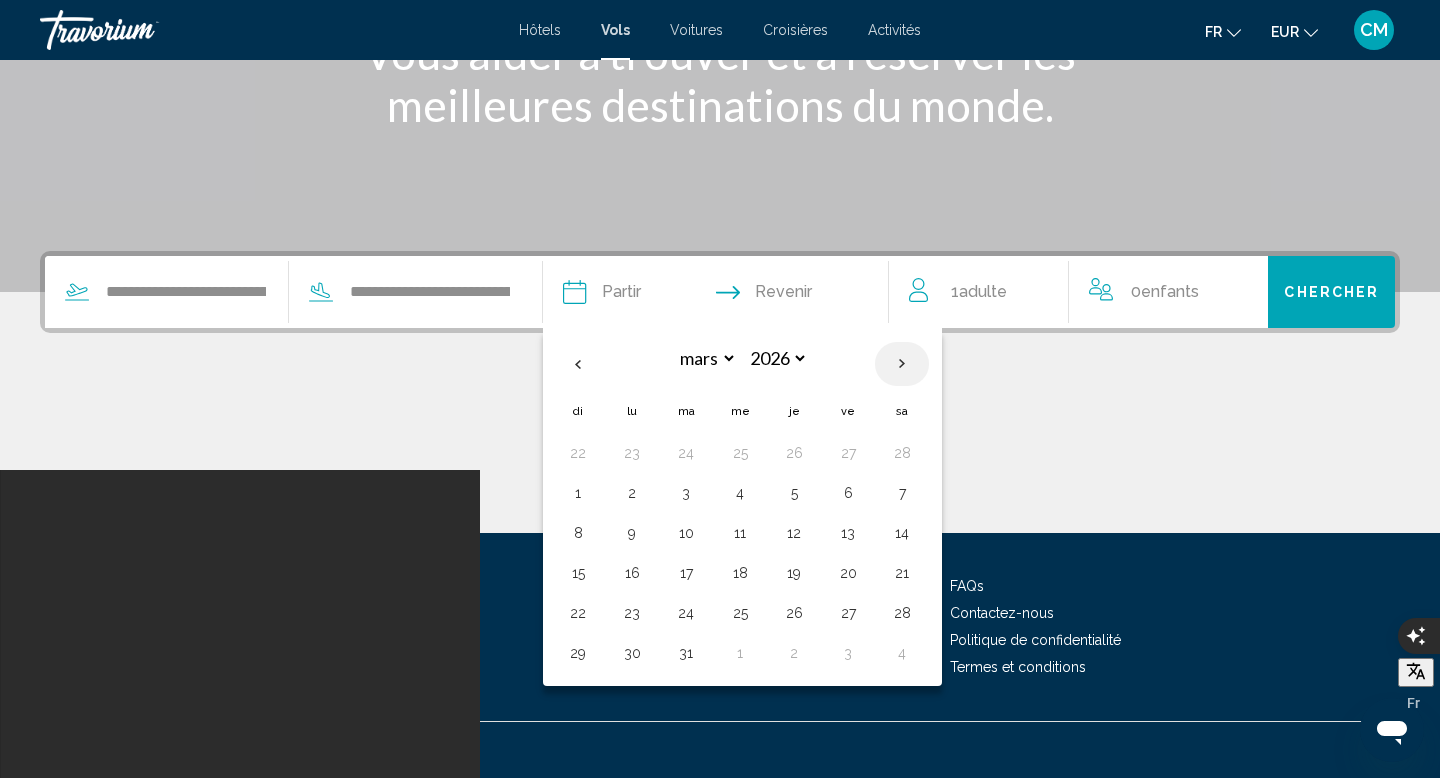 select on "*" 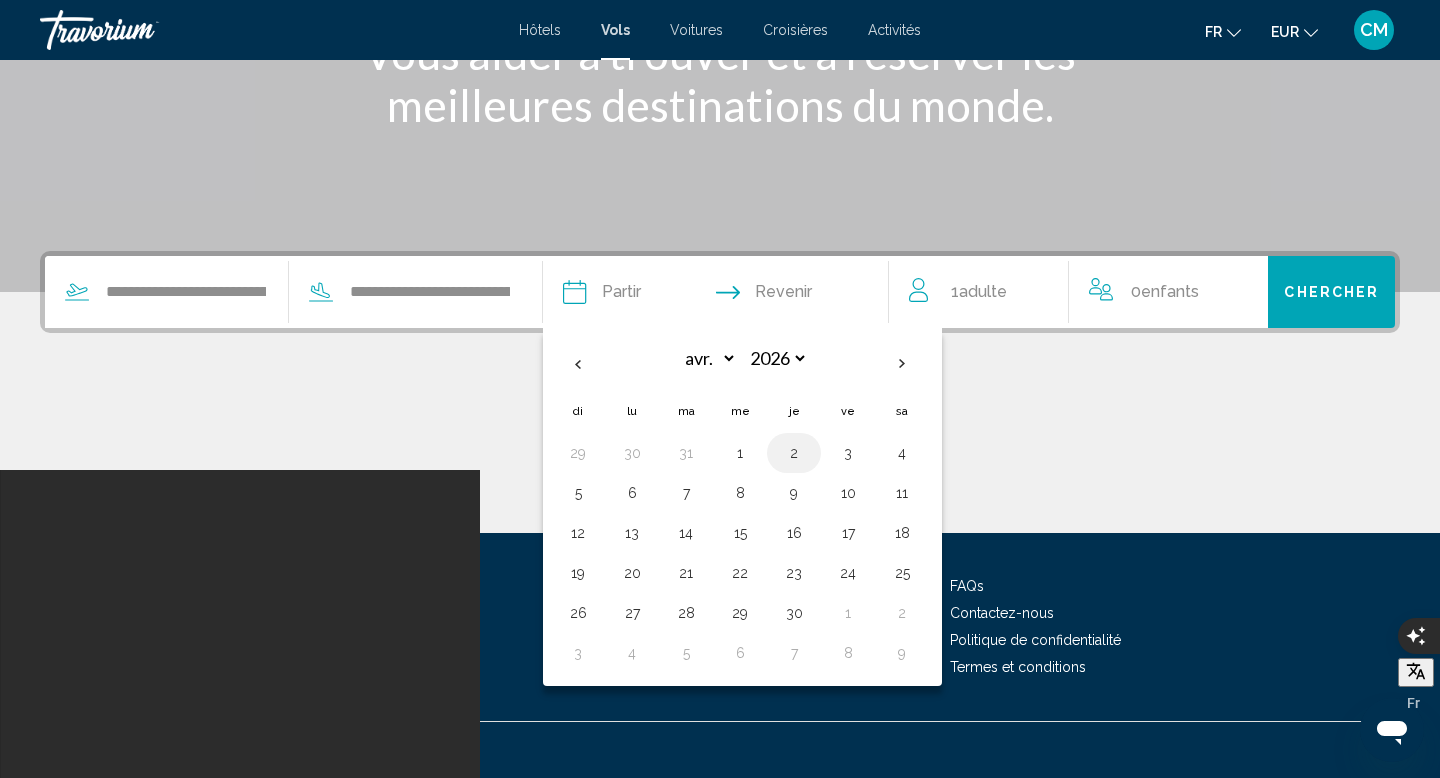 click on "2" at bounding box center [794, 453] 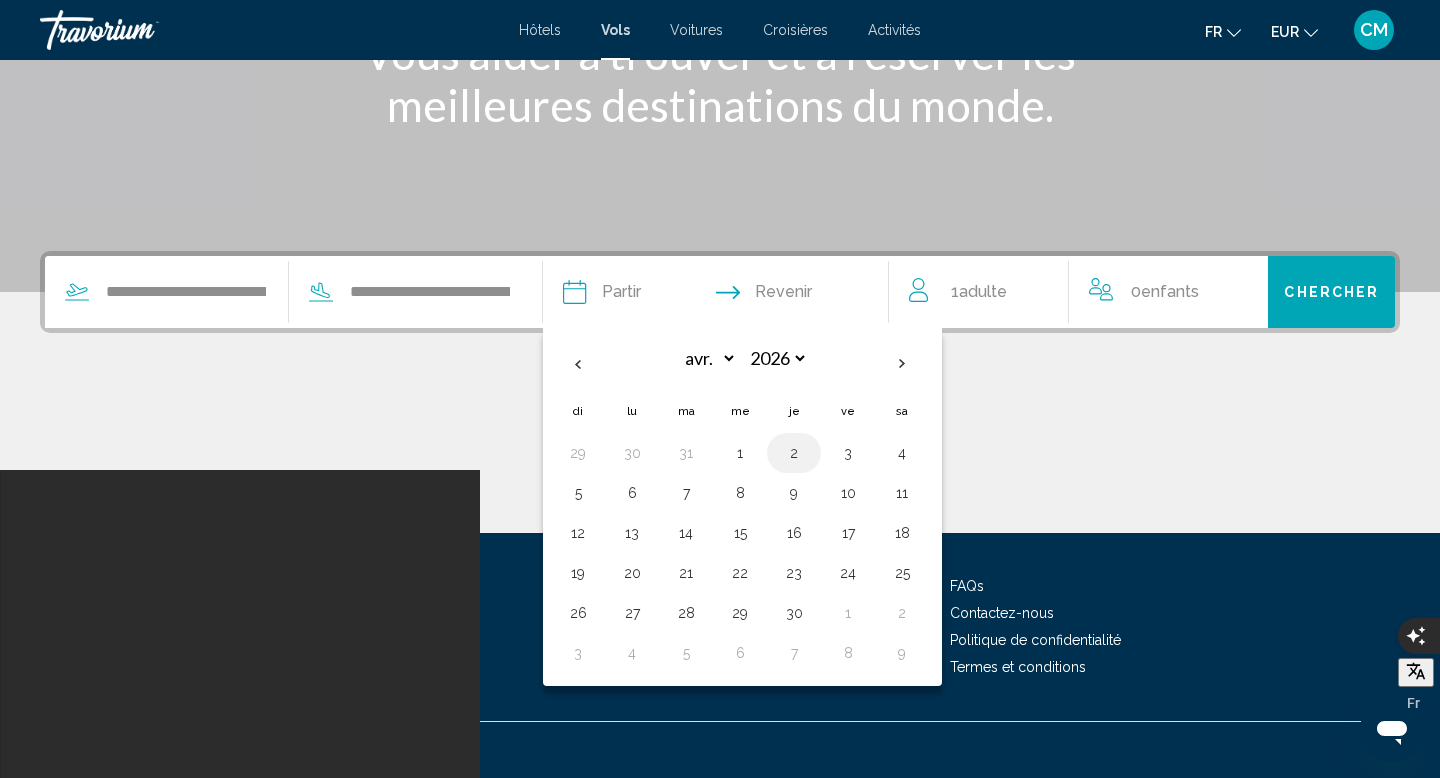 type on "**********" 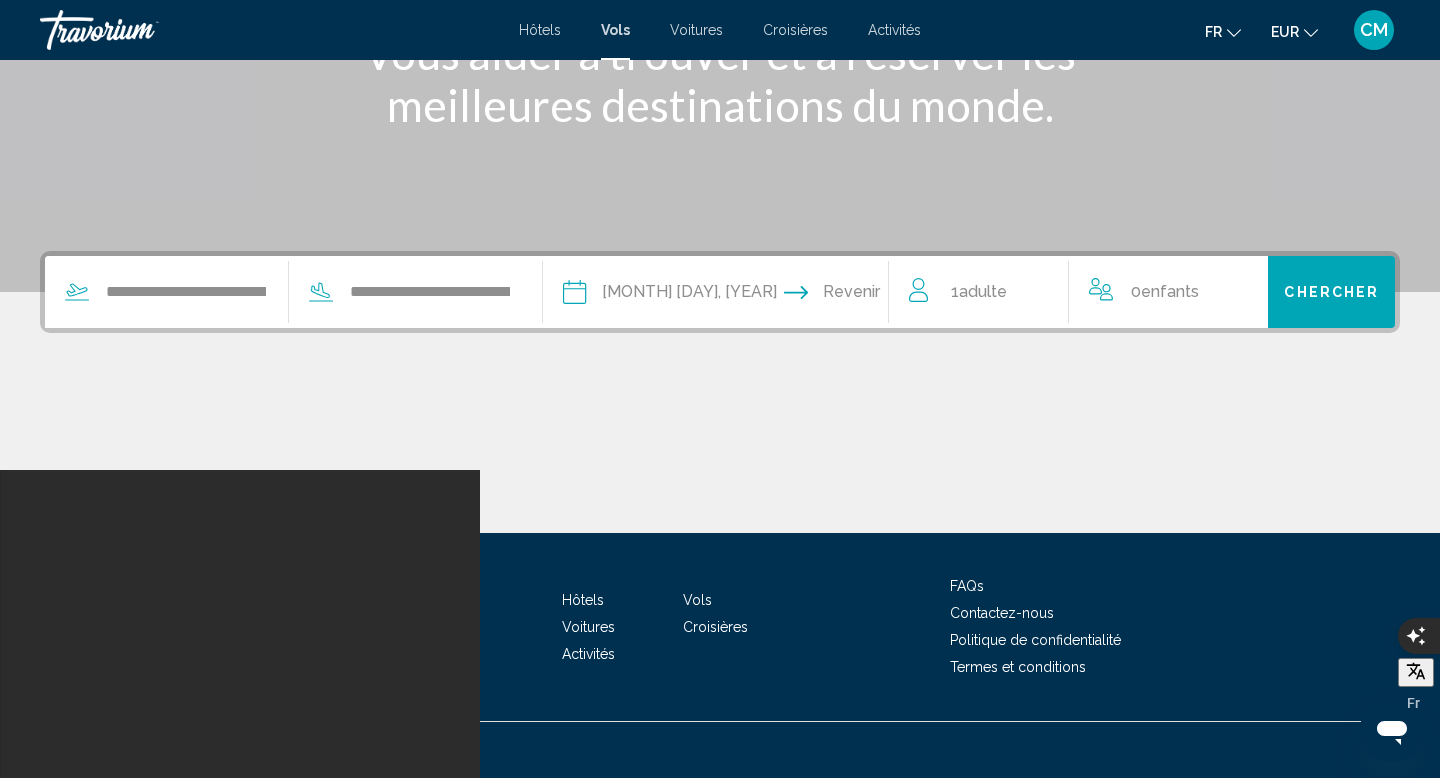 click at bounding box center (811, 295) 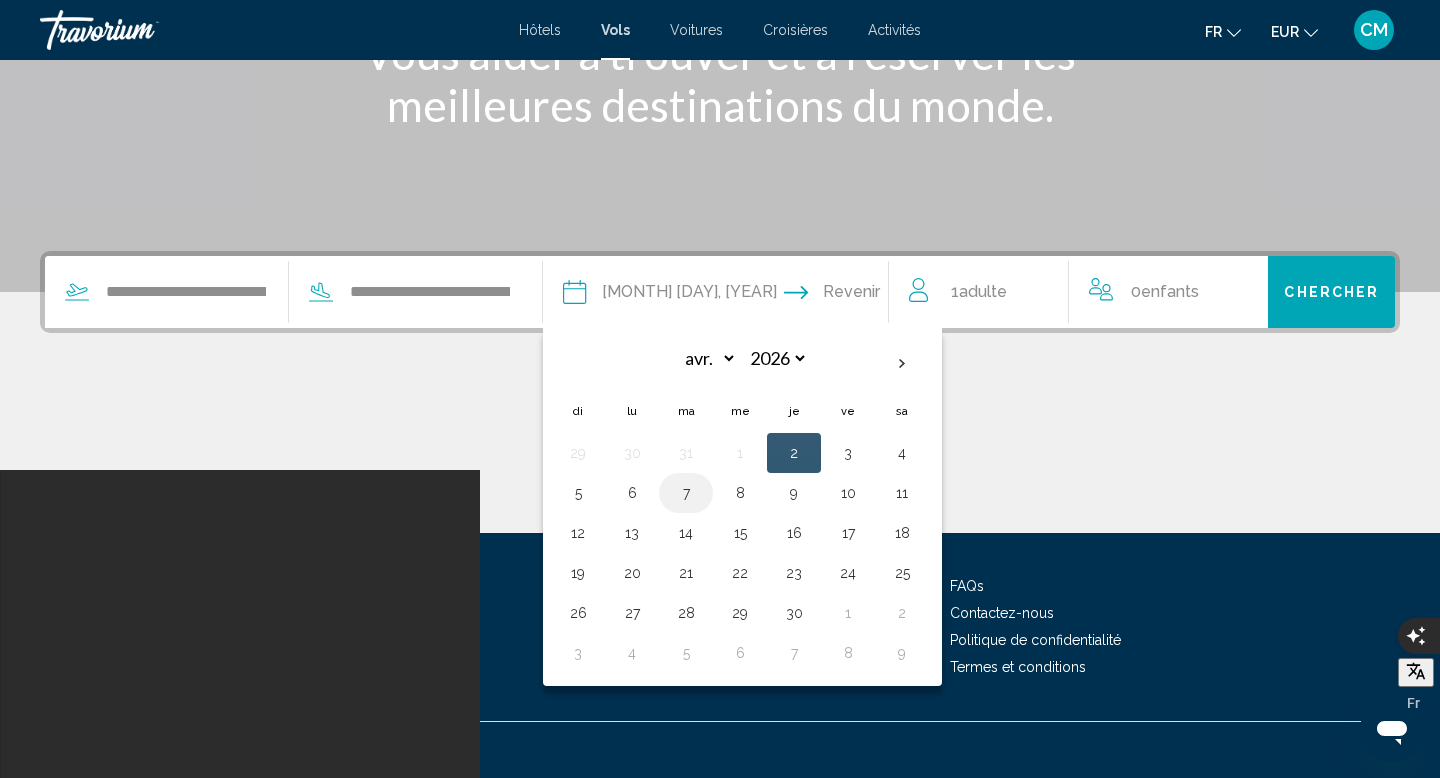 click on "7" at bounding box center (686, 493) 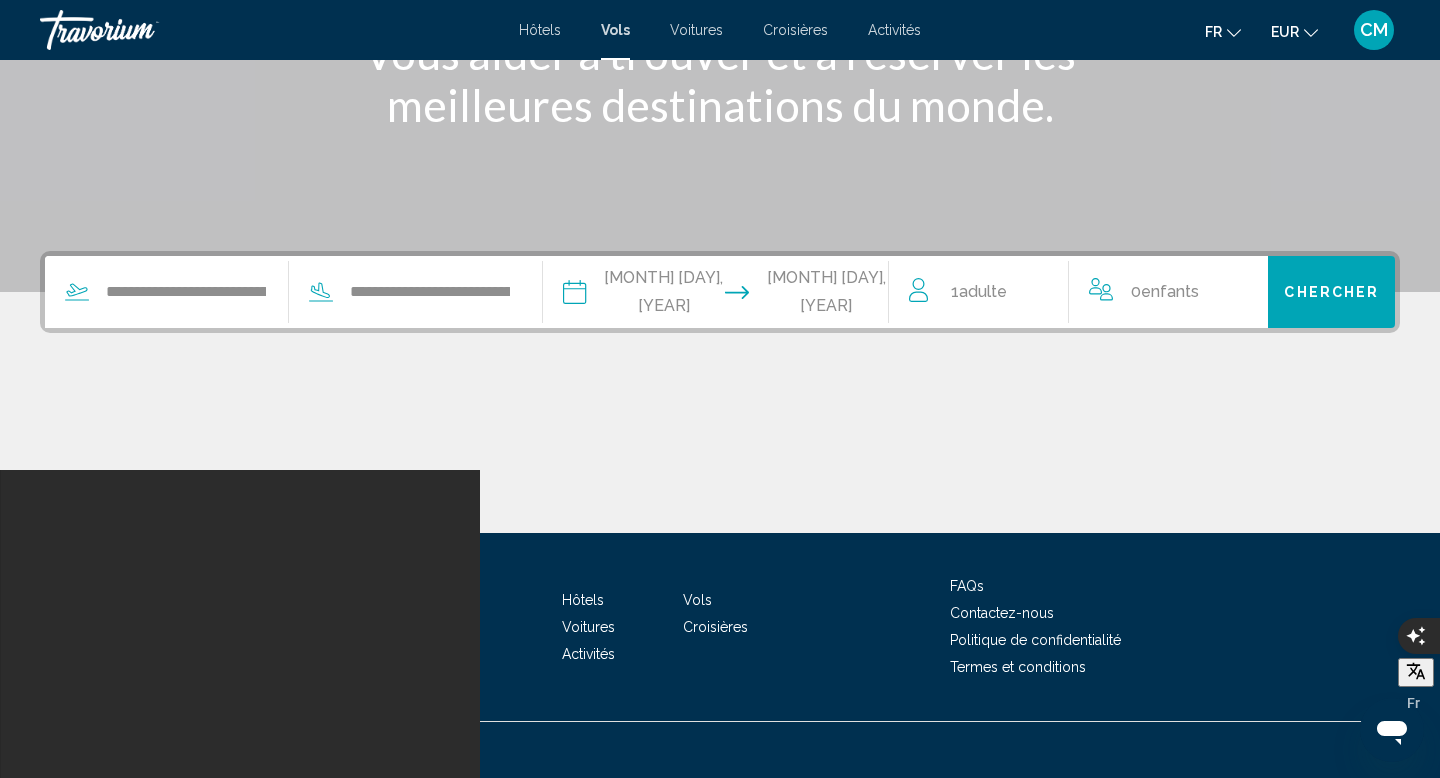 click on "1  Adulte Adultes" at bounding box center [988, 292] 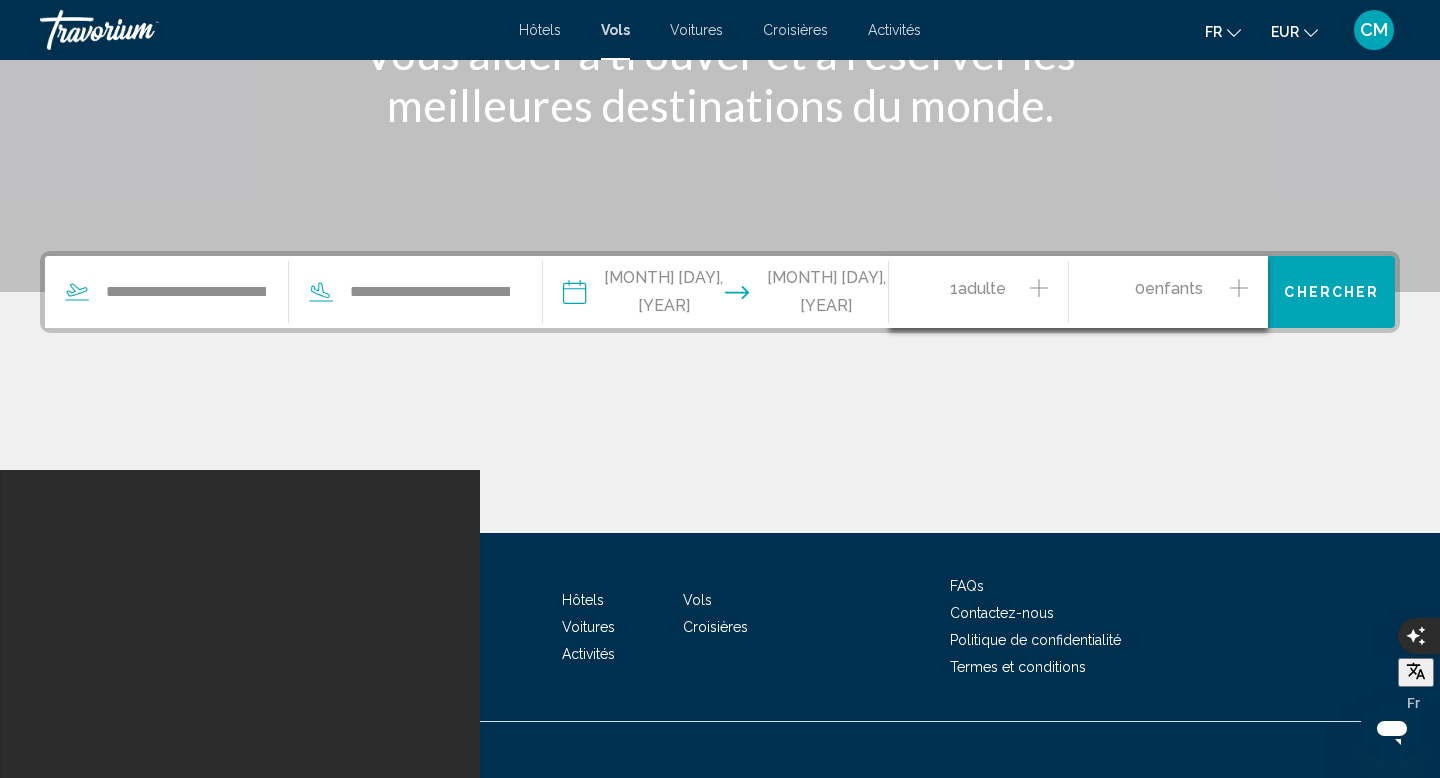 click 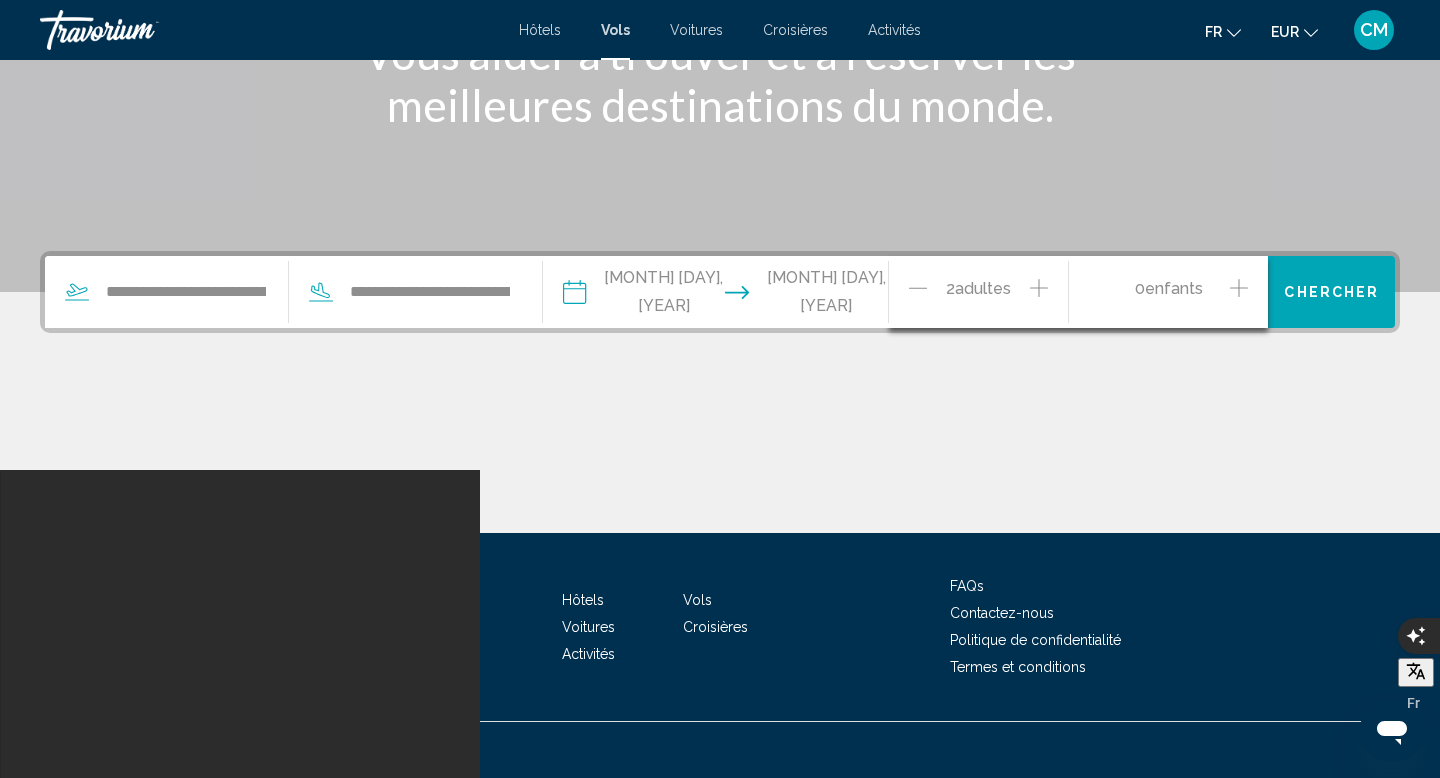 click on "Enfants" at bounding box center (1174, 288) 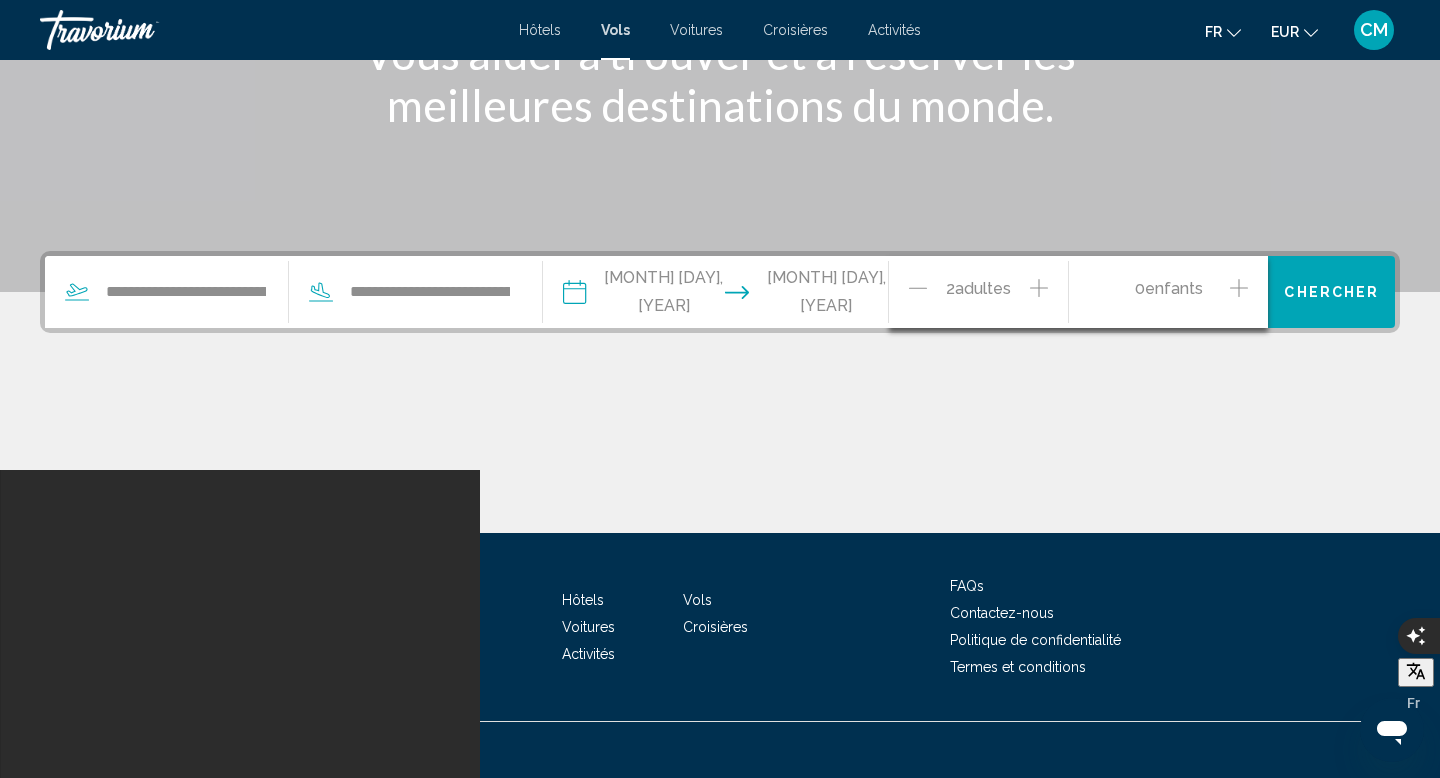 click on "Chercher" at bounding box center [1331, 293] 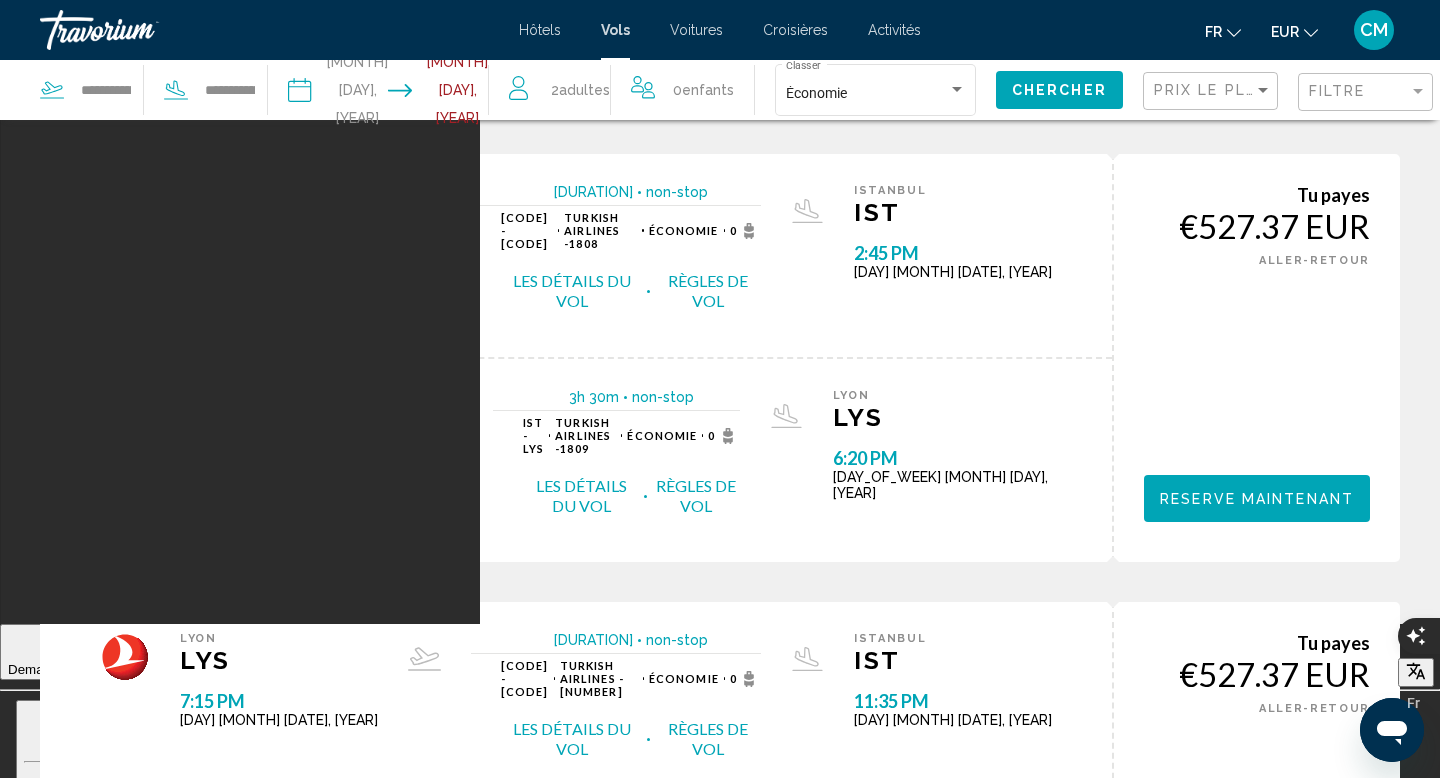 scroll, scrollTop: 0, scrollLeft: 0, axis: both 